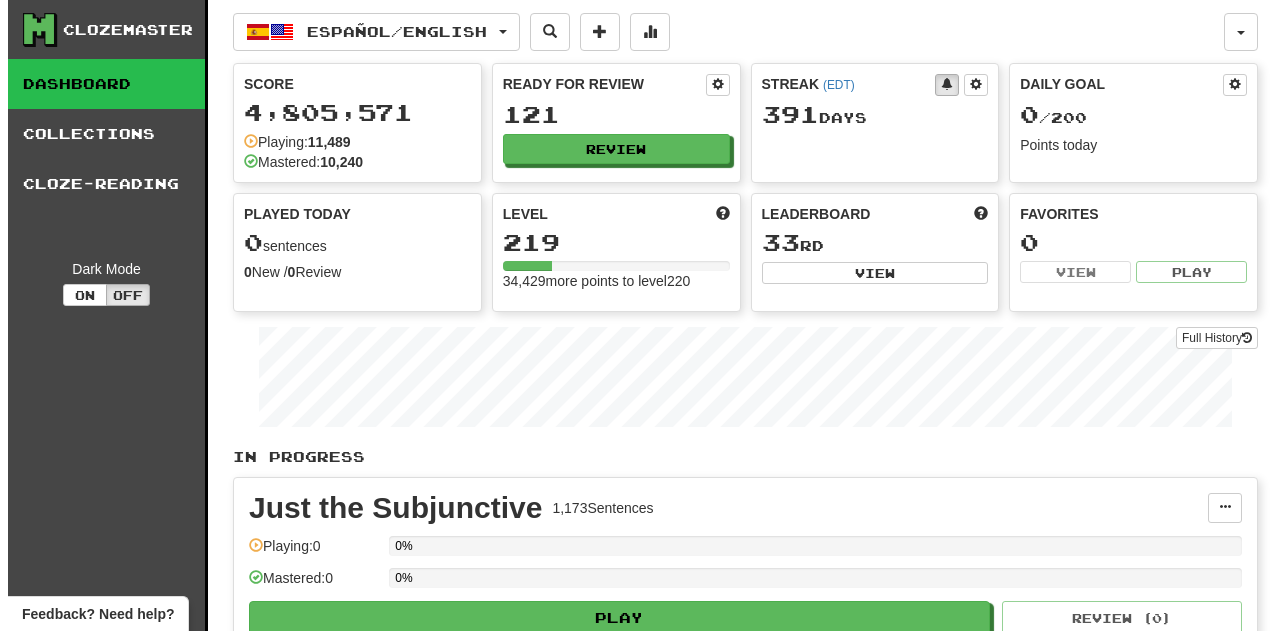 scroll, scrollTop: 0, scrollLeft: 0, axis: both 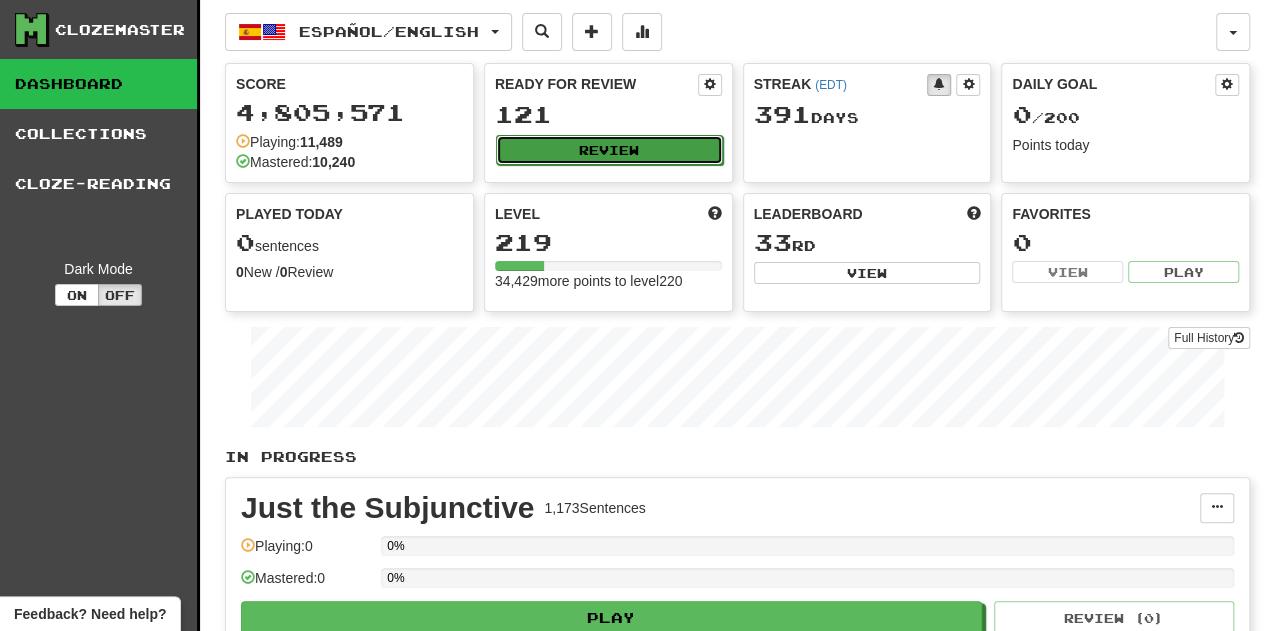 click on "Review" at bounding box center [609, 150] 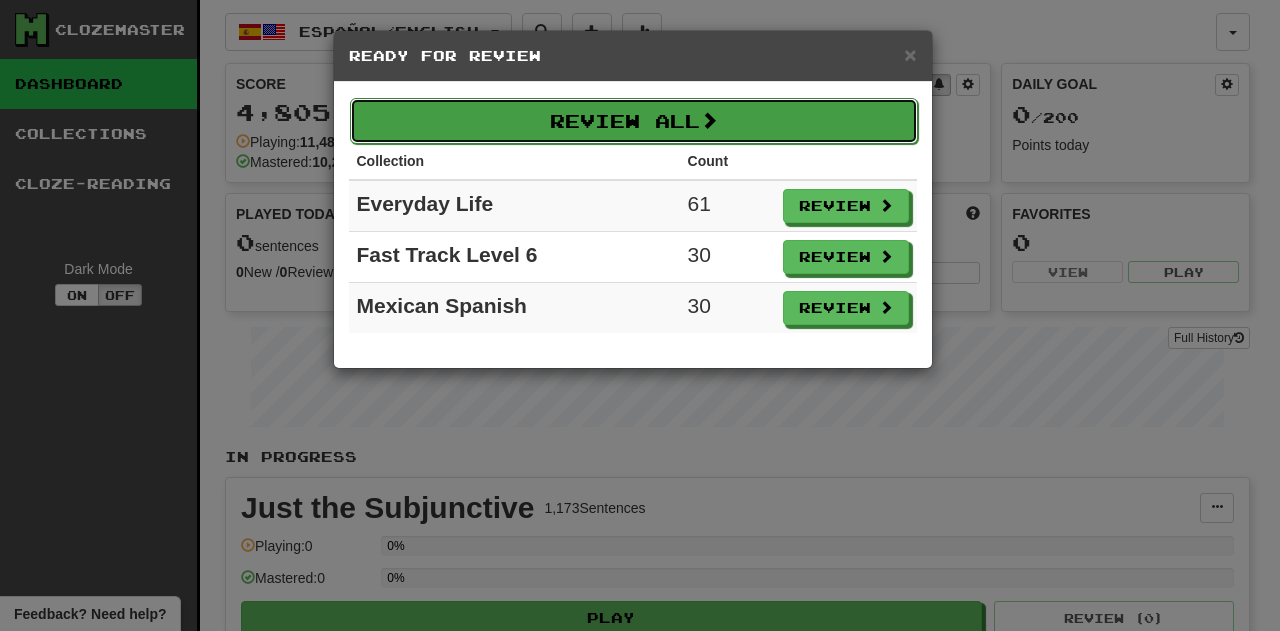 click on "Review All" at bounding box center [634, 121] 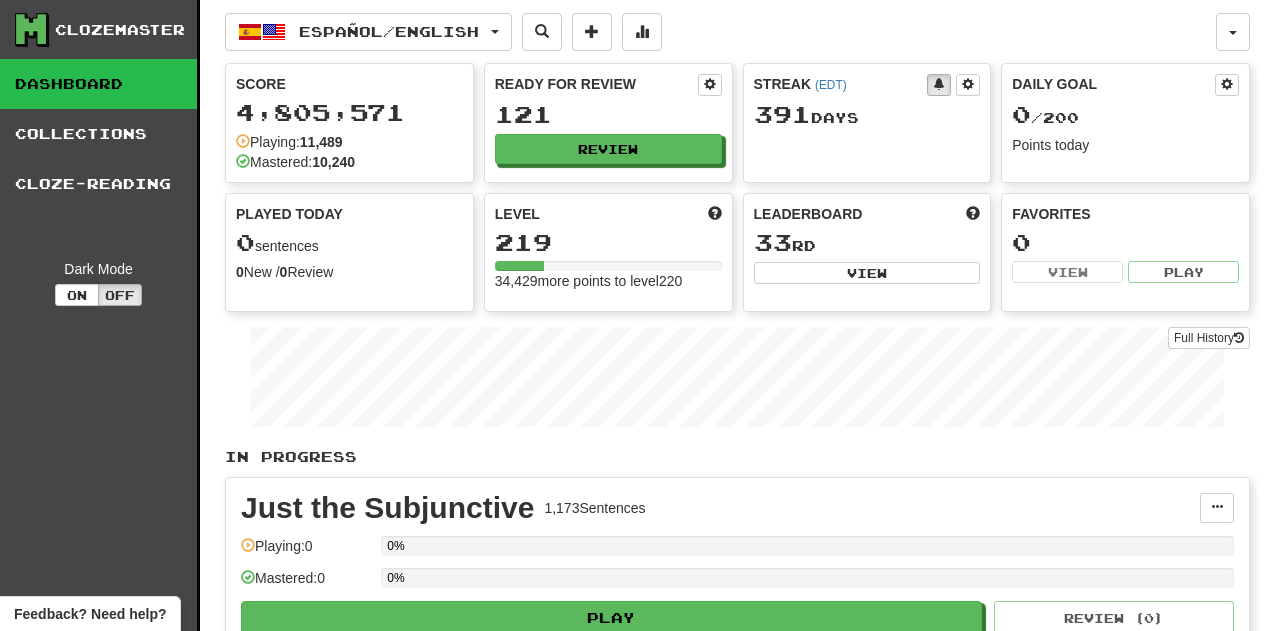 select on "**" 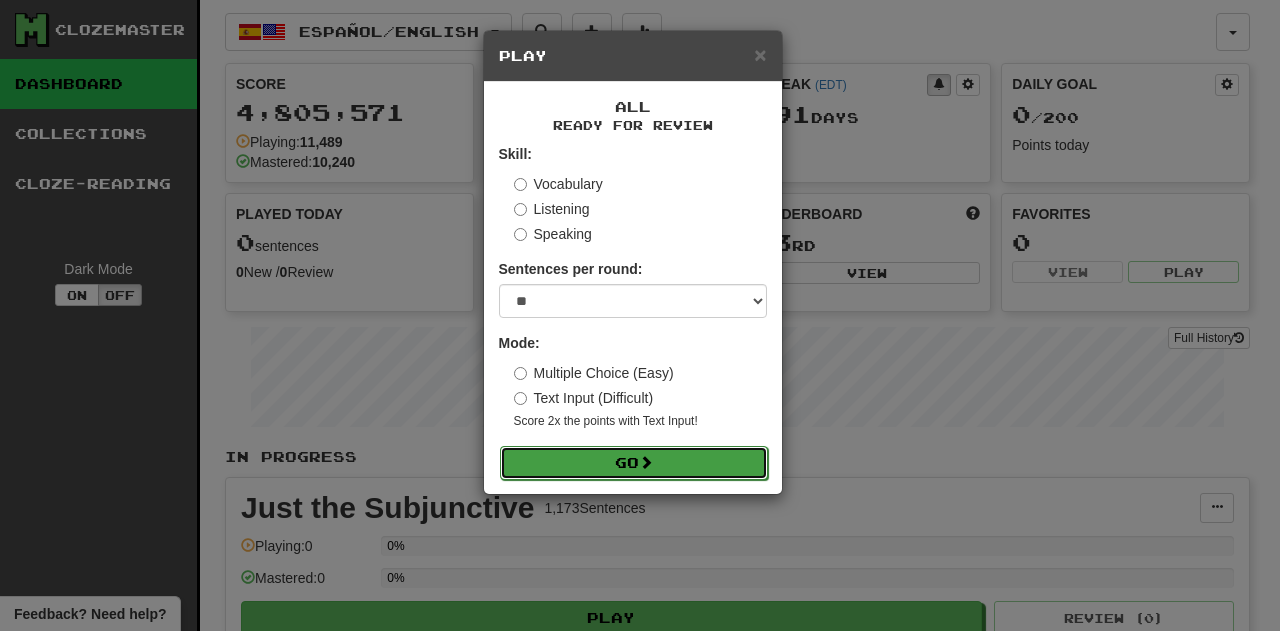 click on "Go" at bounding box center [634, 463] 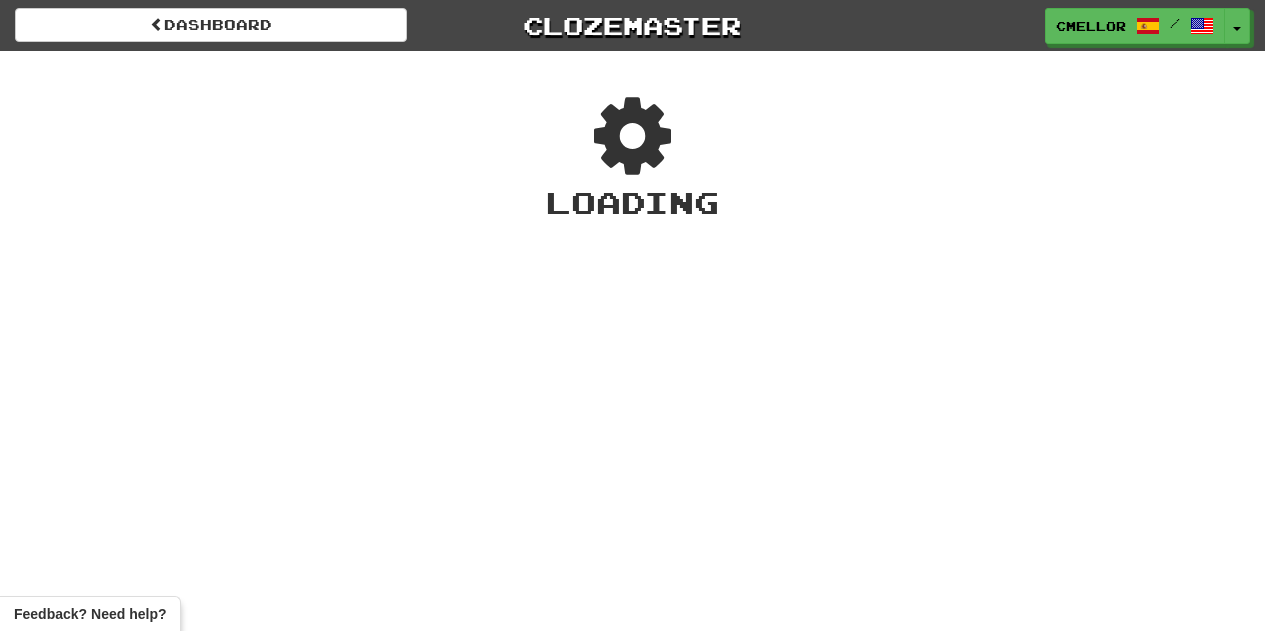 scroll, scrollTop: 0, scrollLeft: 0, axis: both 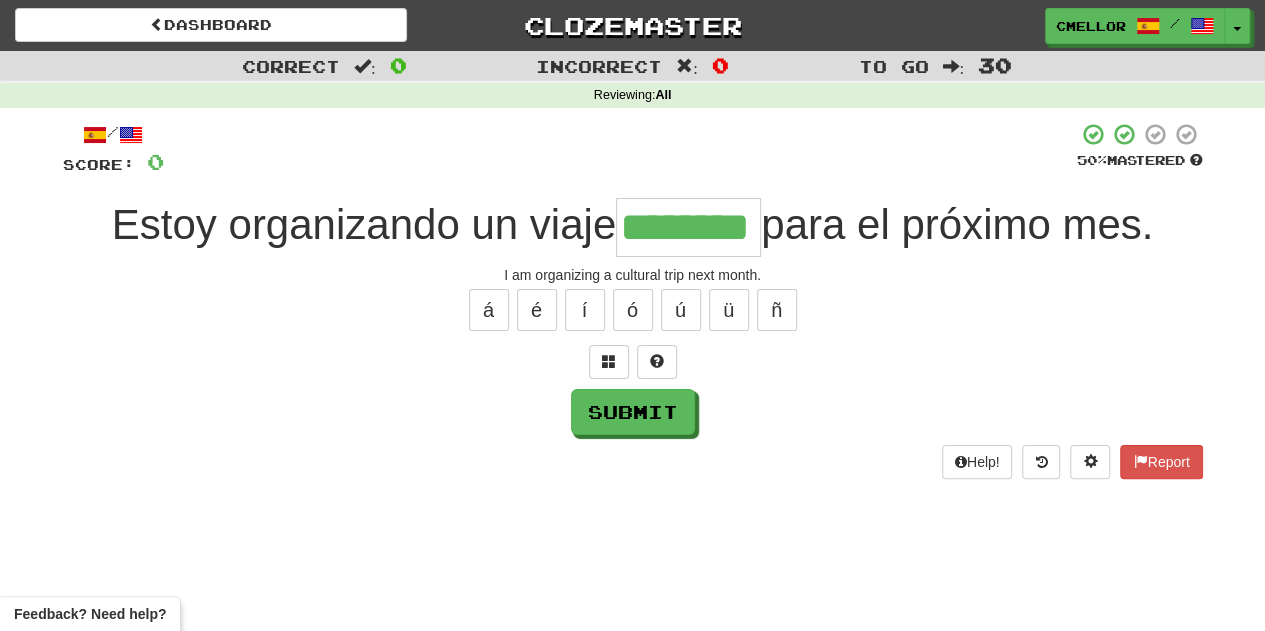 type on "********" 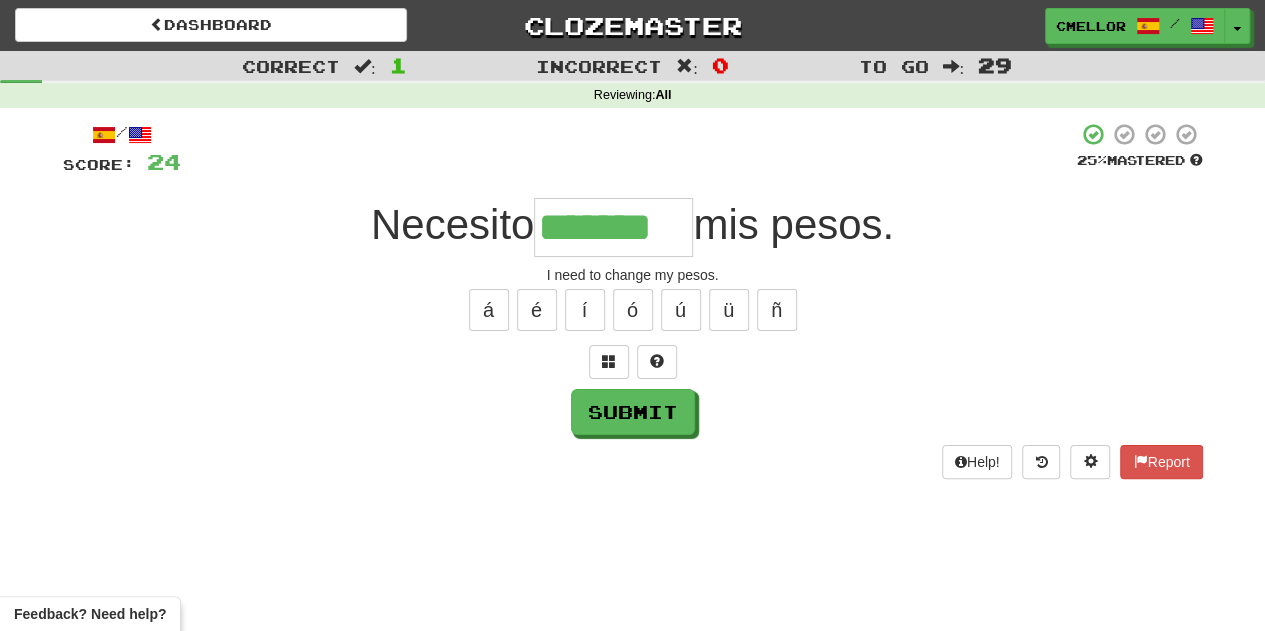 type on "*******" 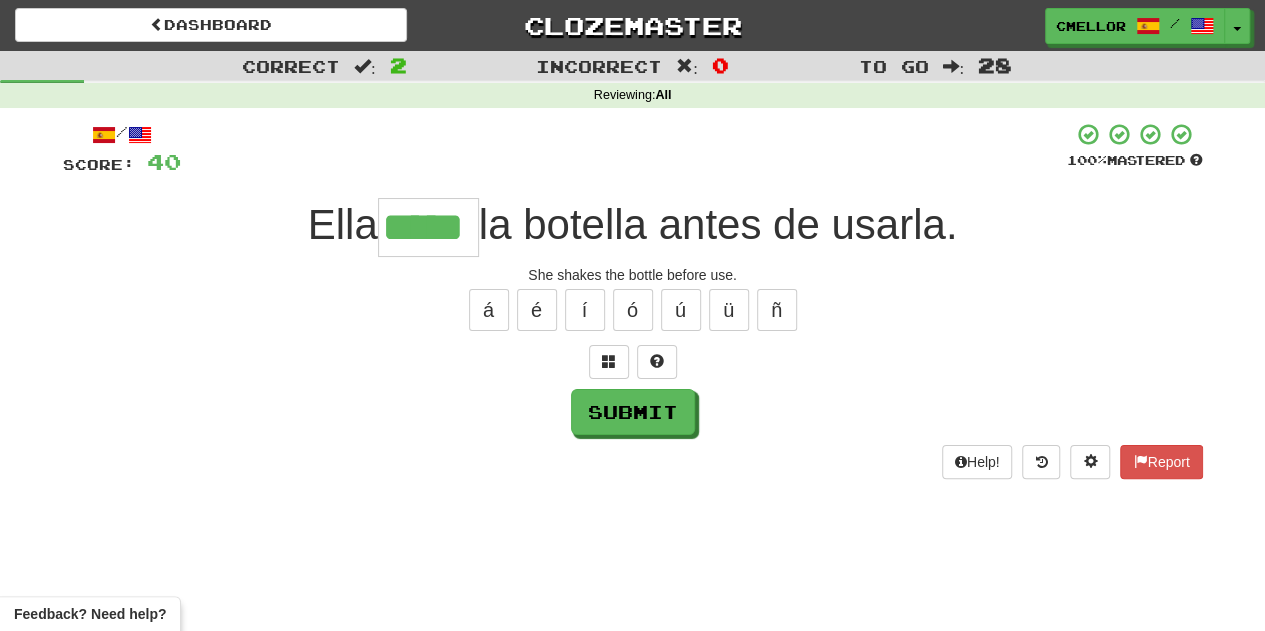 type on "*****" 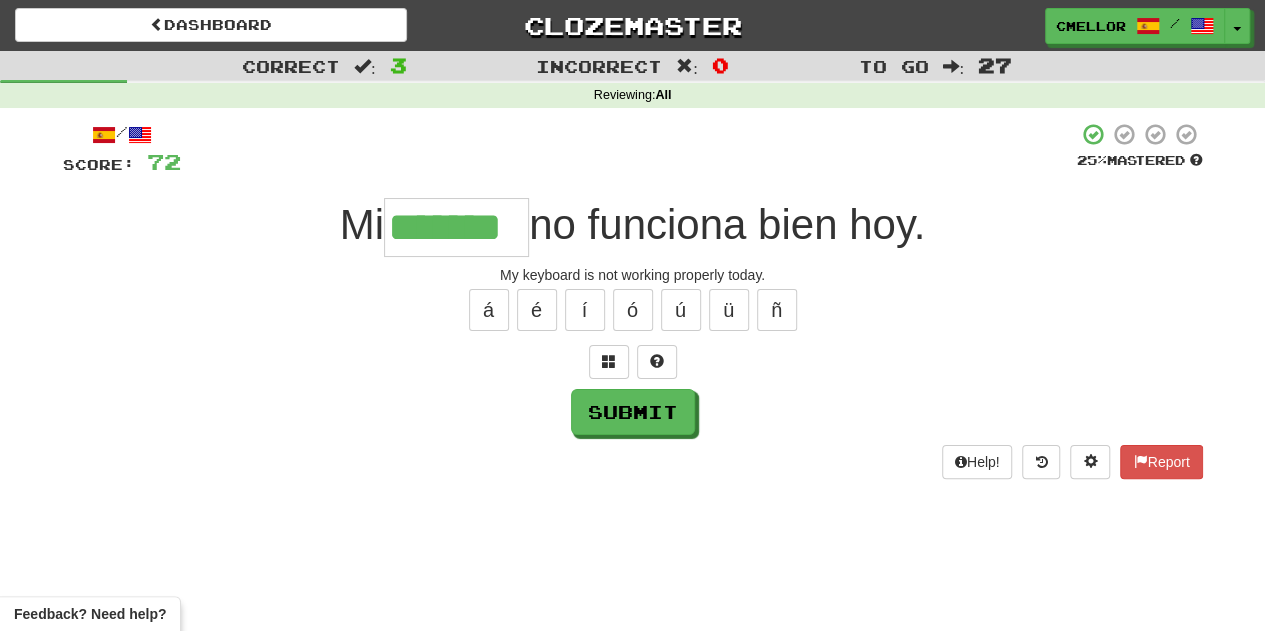 type on "*******" 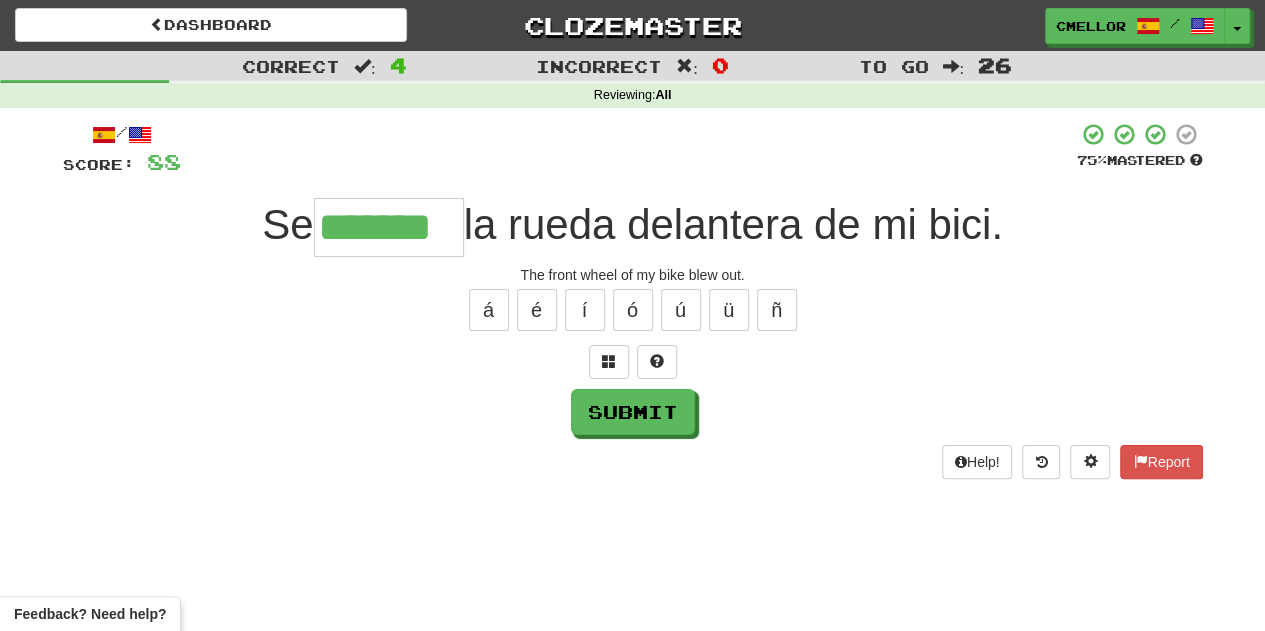 type on "*******" 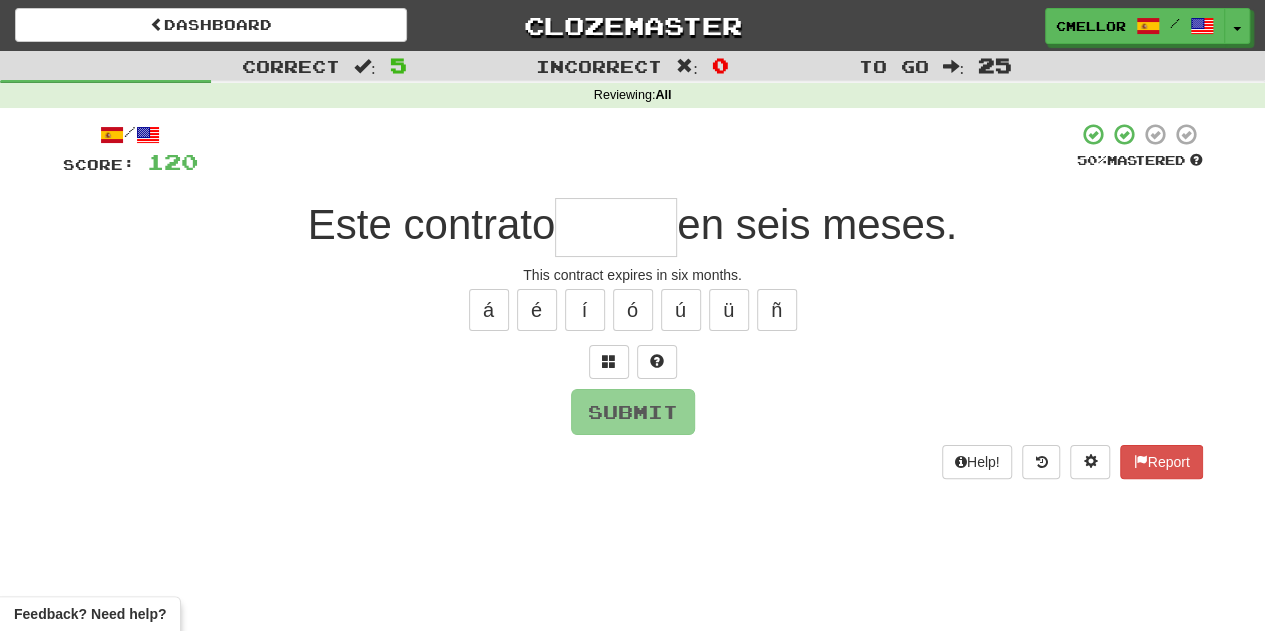 type on "*" 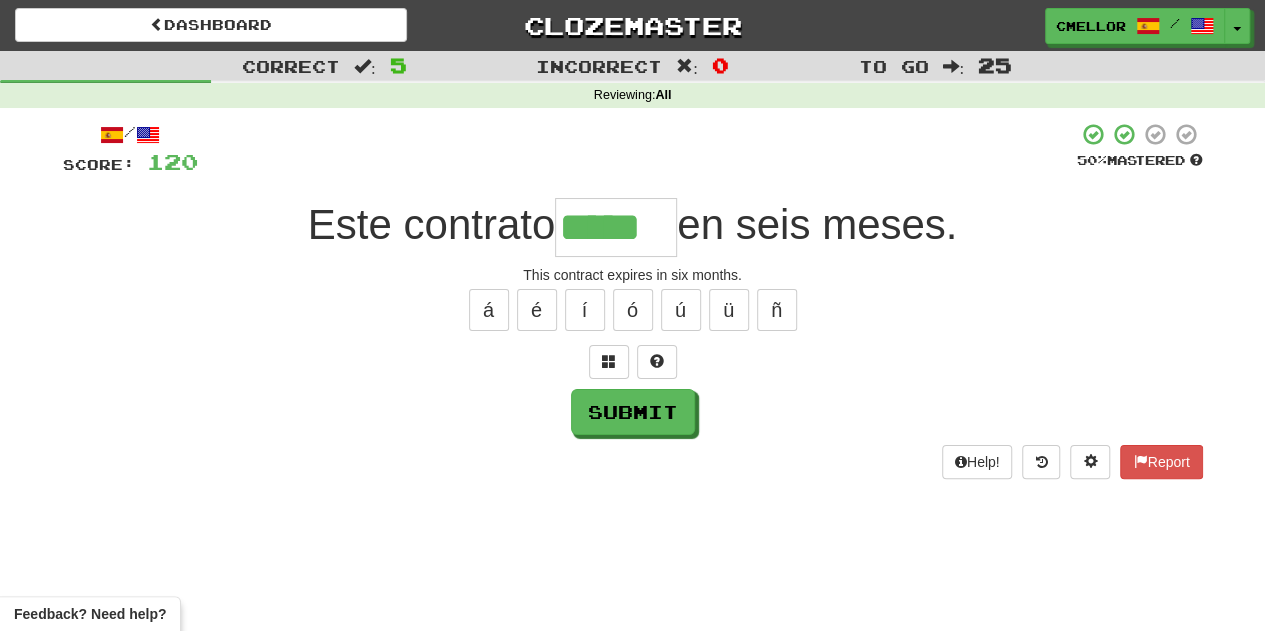 type on "*****" 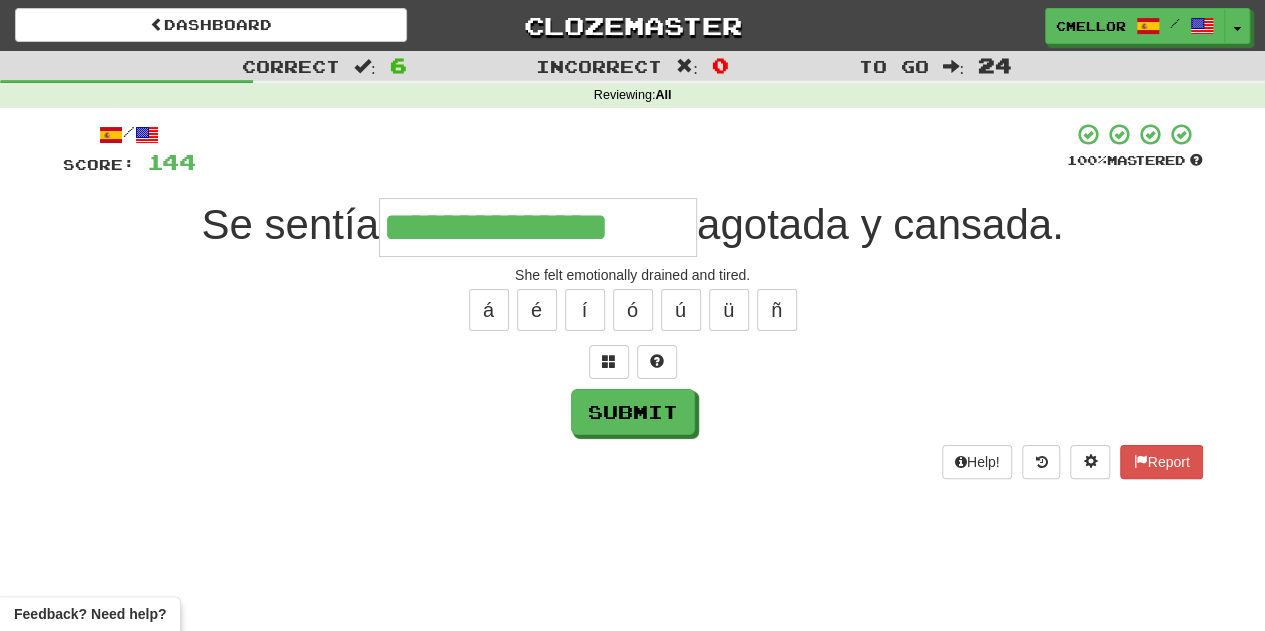 type on "**********" 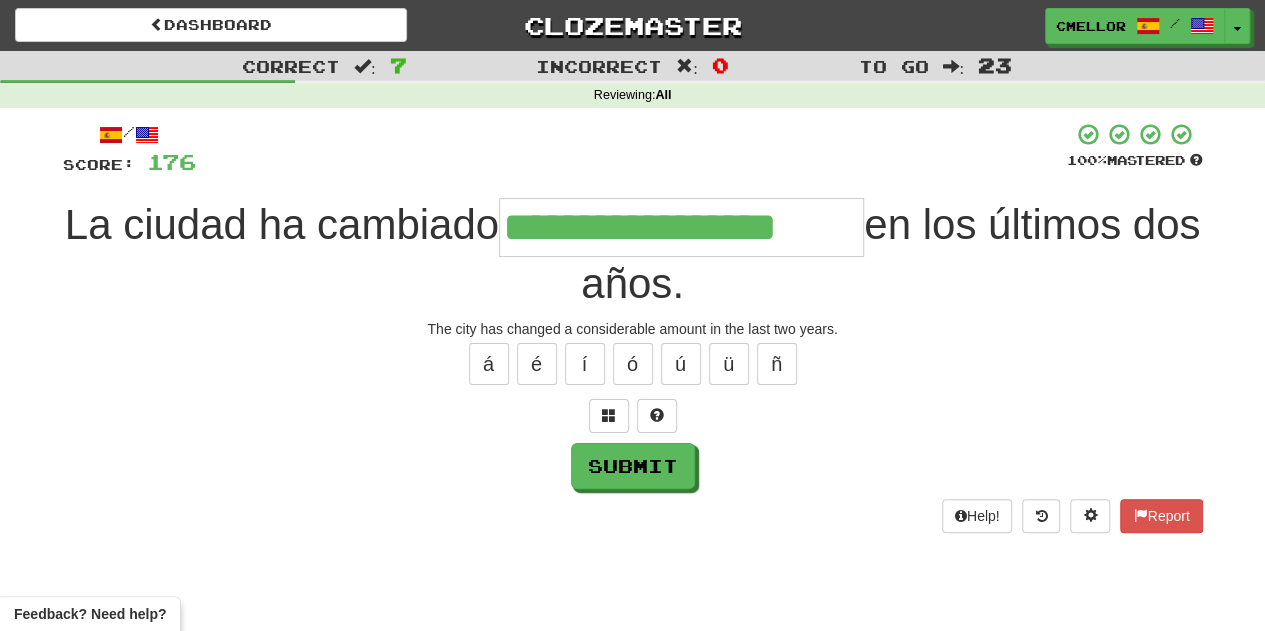 type on "**********" 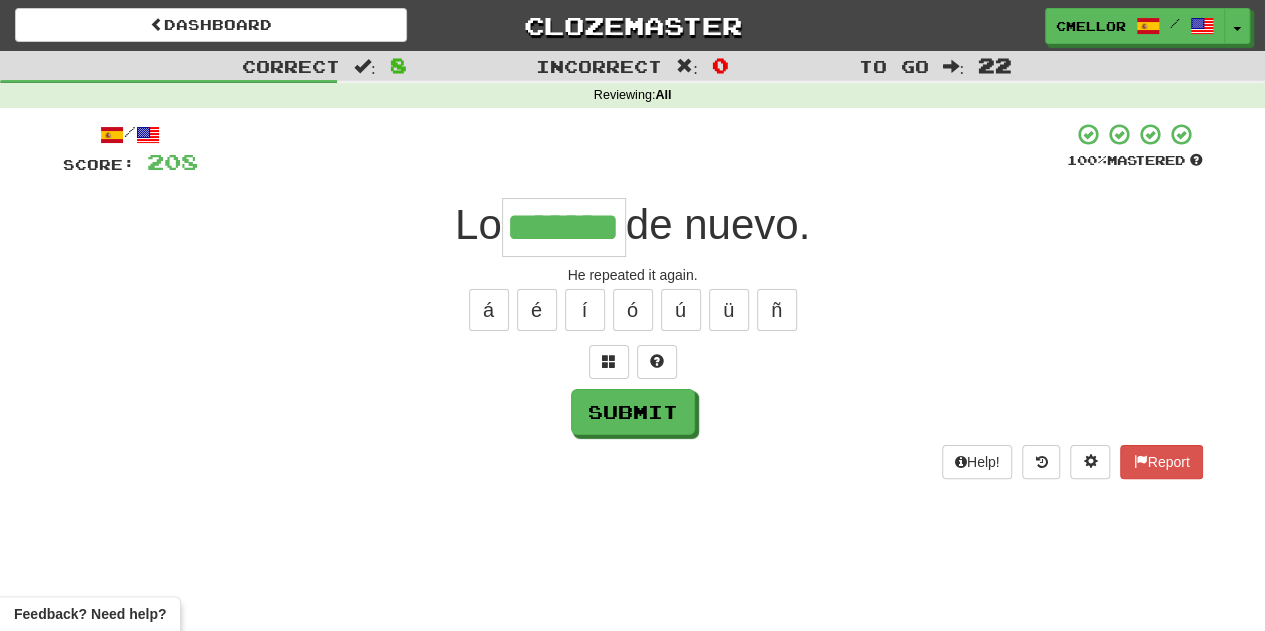 type on "*******" 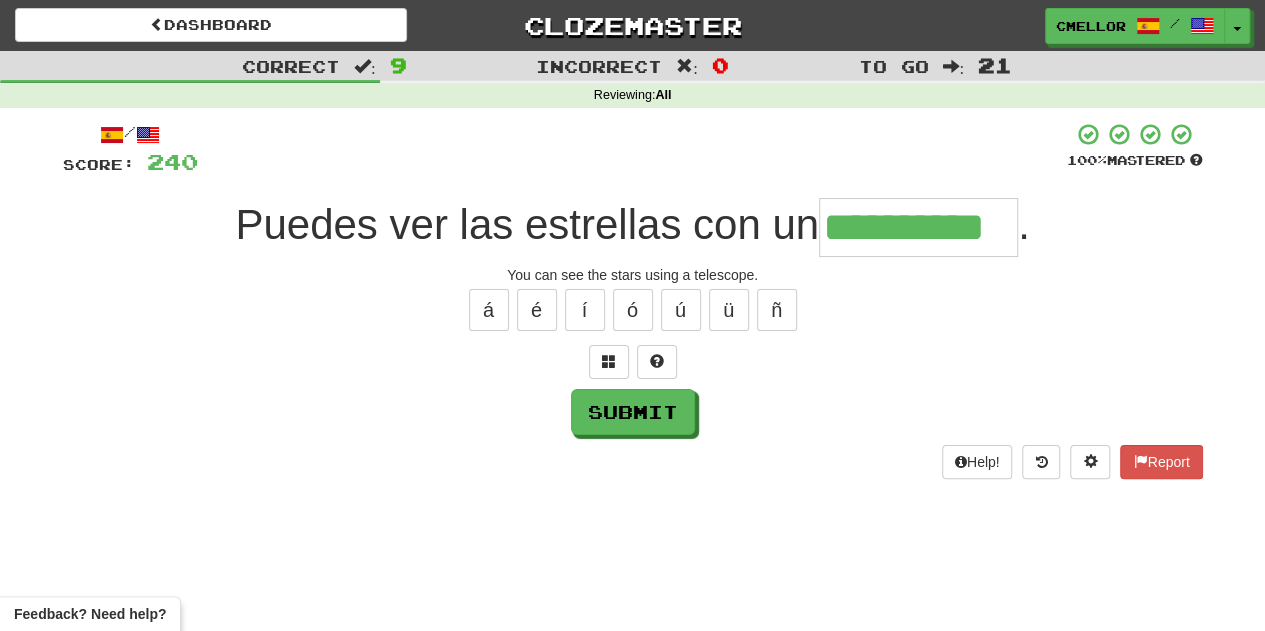 type on "**********" 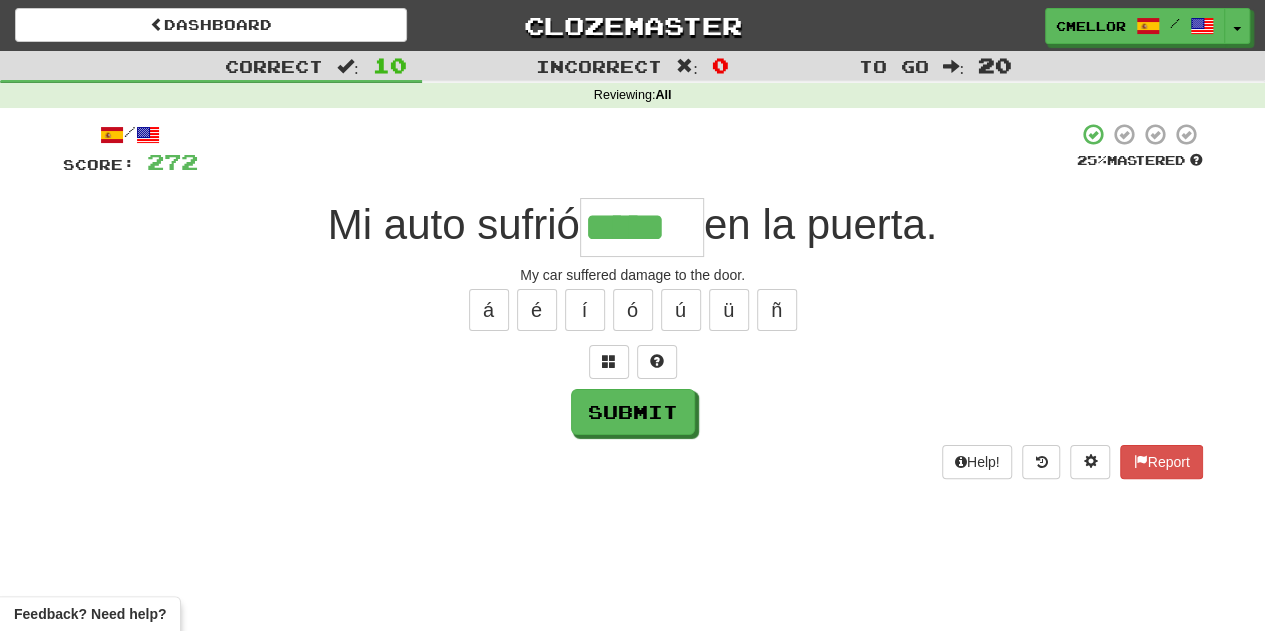 type on "*****" 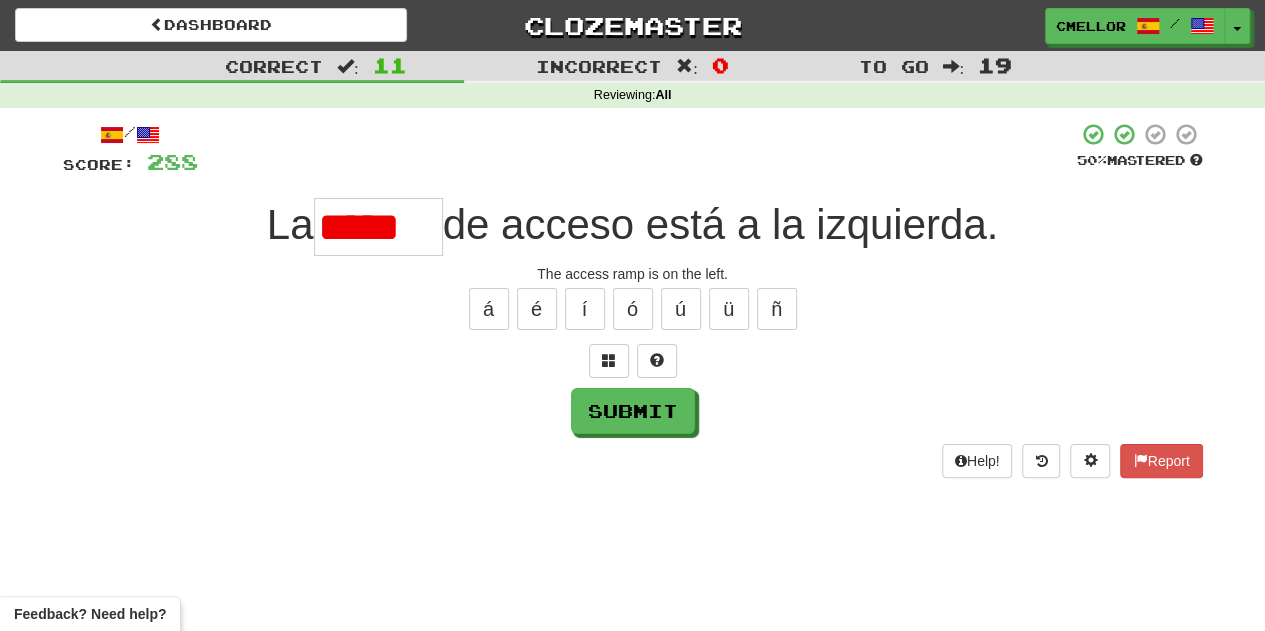 scroll, scrollTop: 0, scrollLeft: 0, axis: both 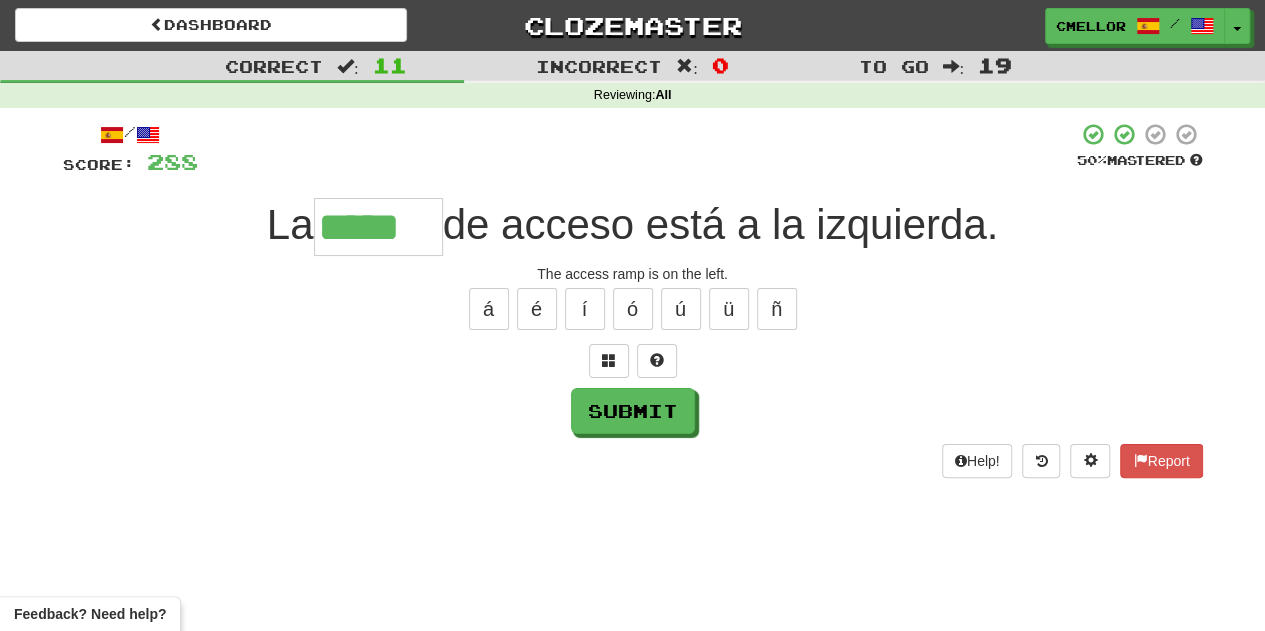 type on "*****" 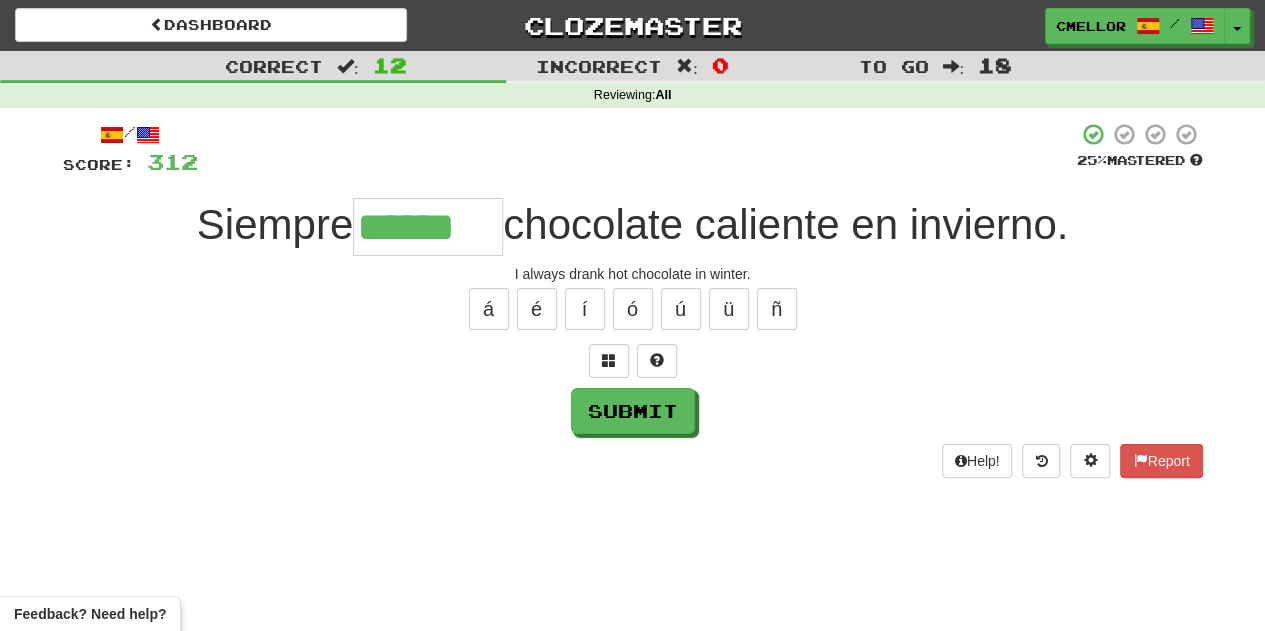 type on "******" 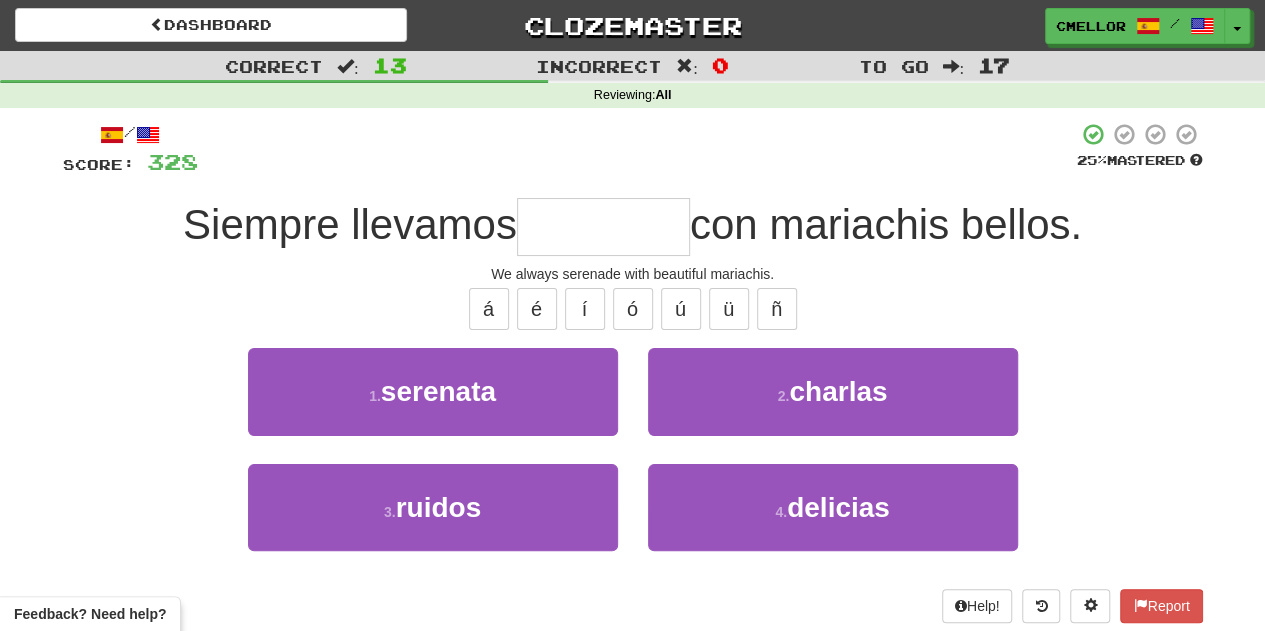 type on "********" 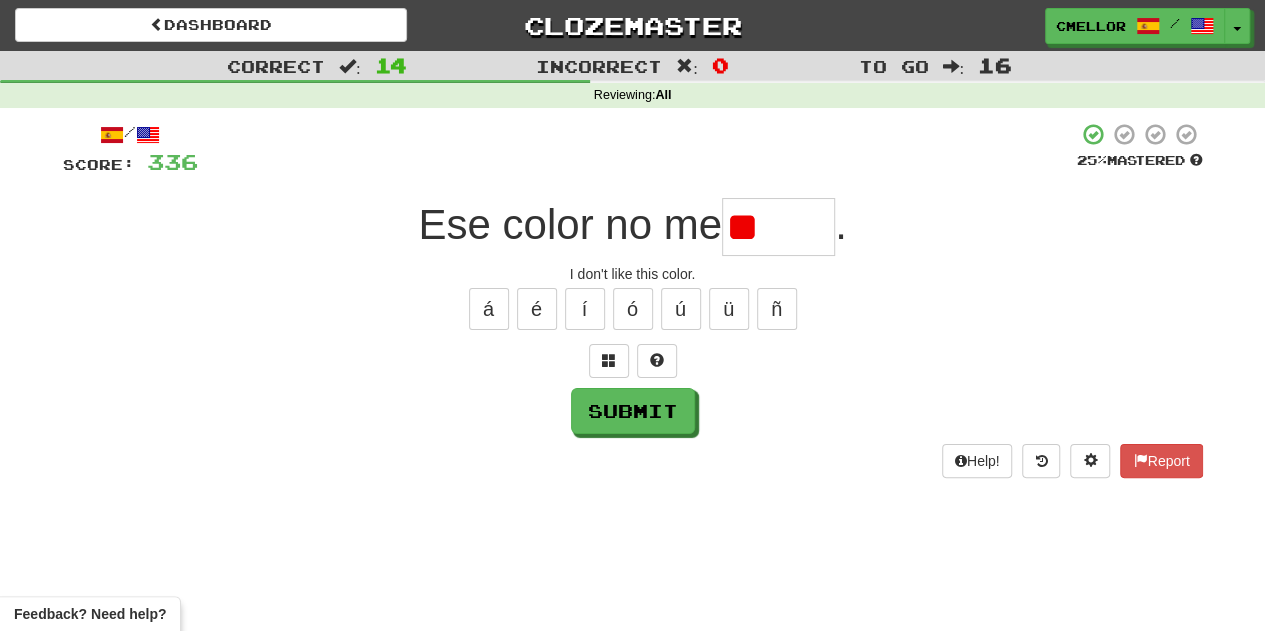 type on "*" 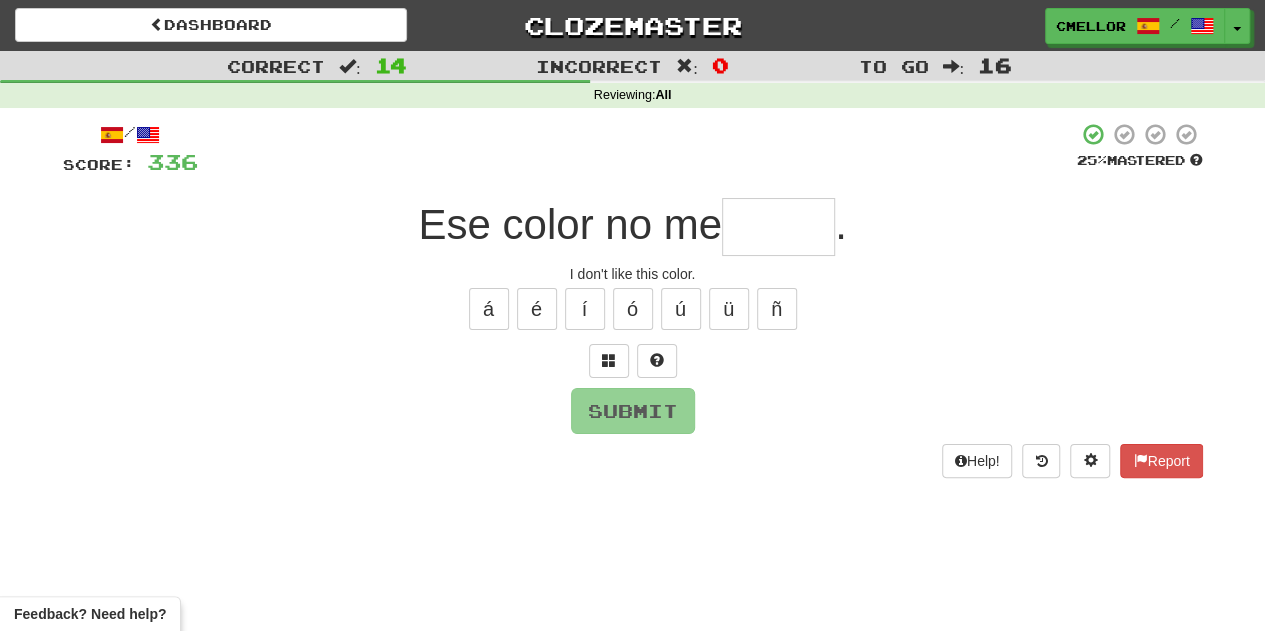click on "Help!  Report" at bounding box center (633, 461) 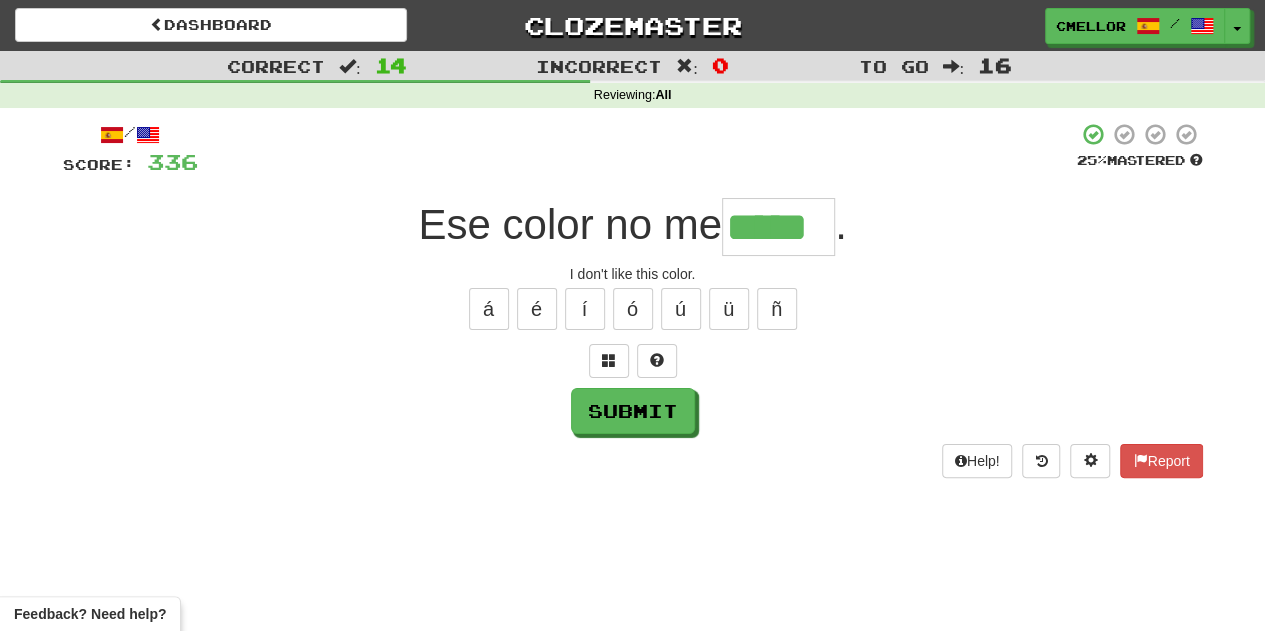 type on "*****" 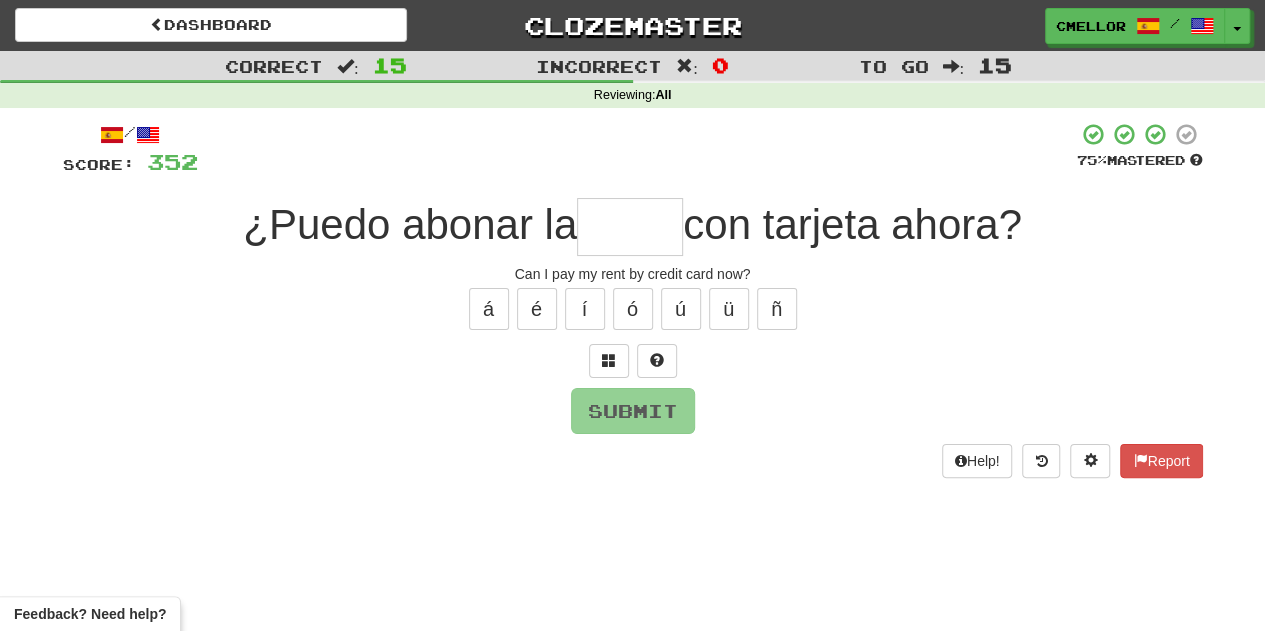 type on "*" 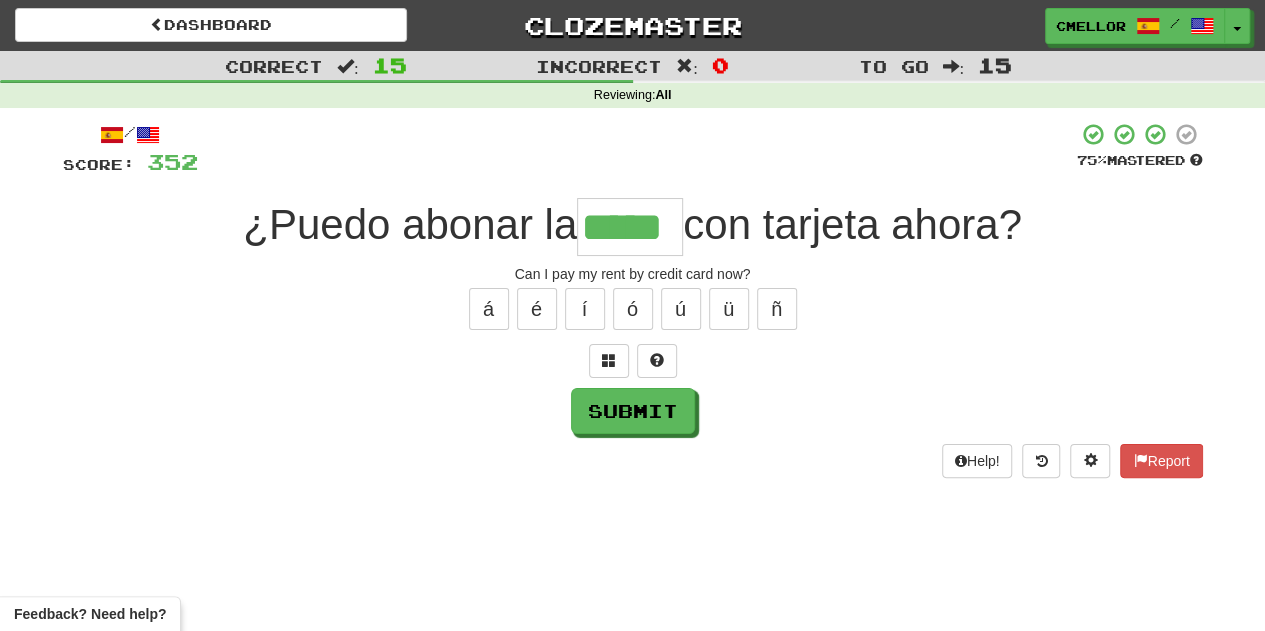 type on "*****" 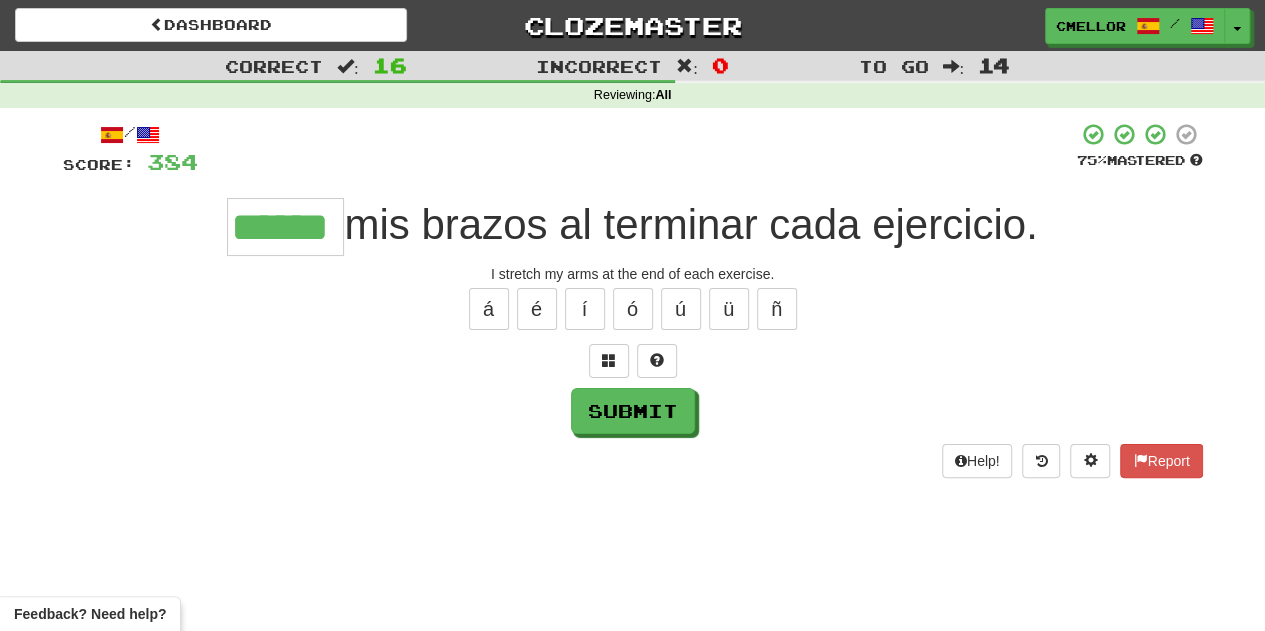 type on "******" 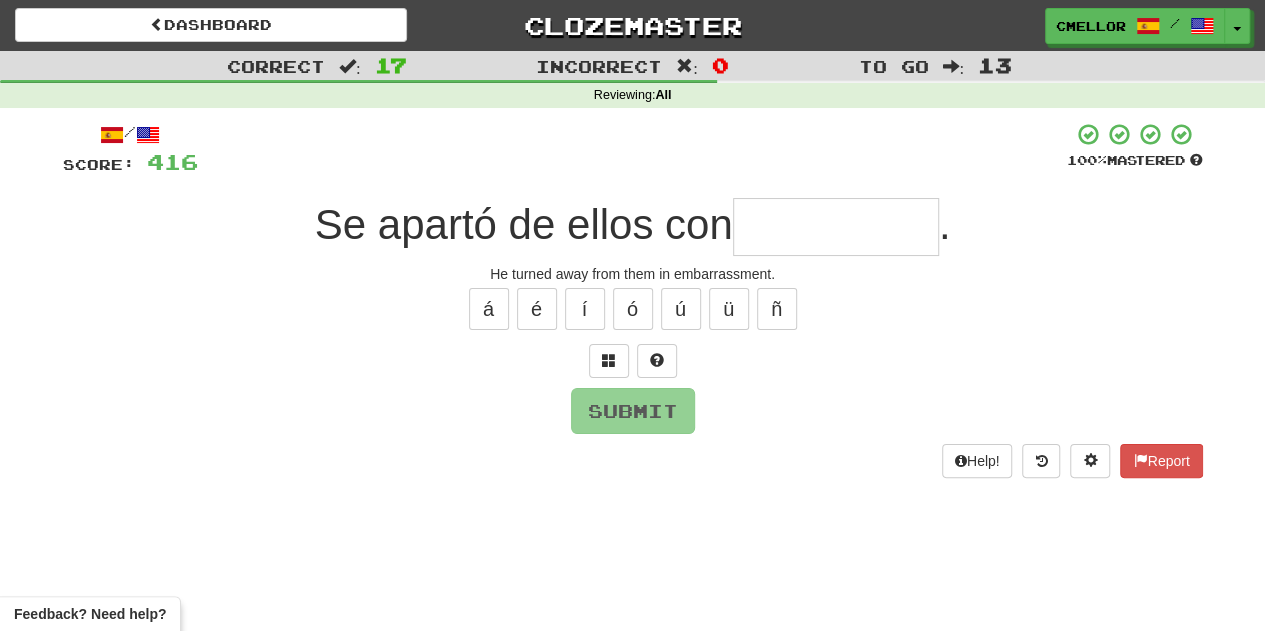 type on "*" 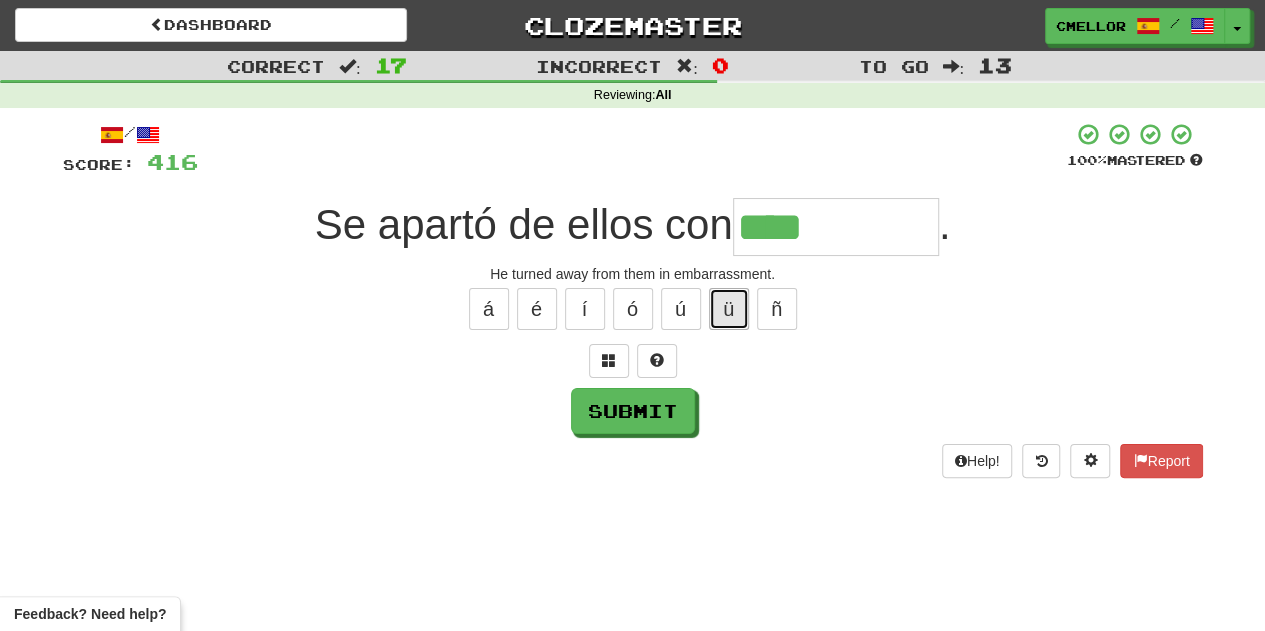 click on "ü" at bounding box center (729, 309) 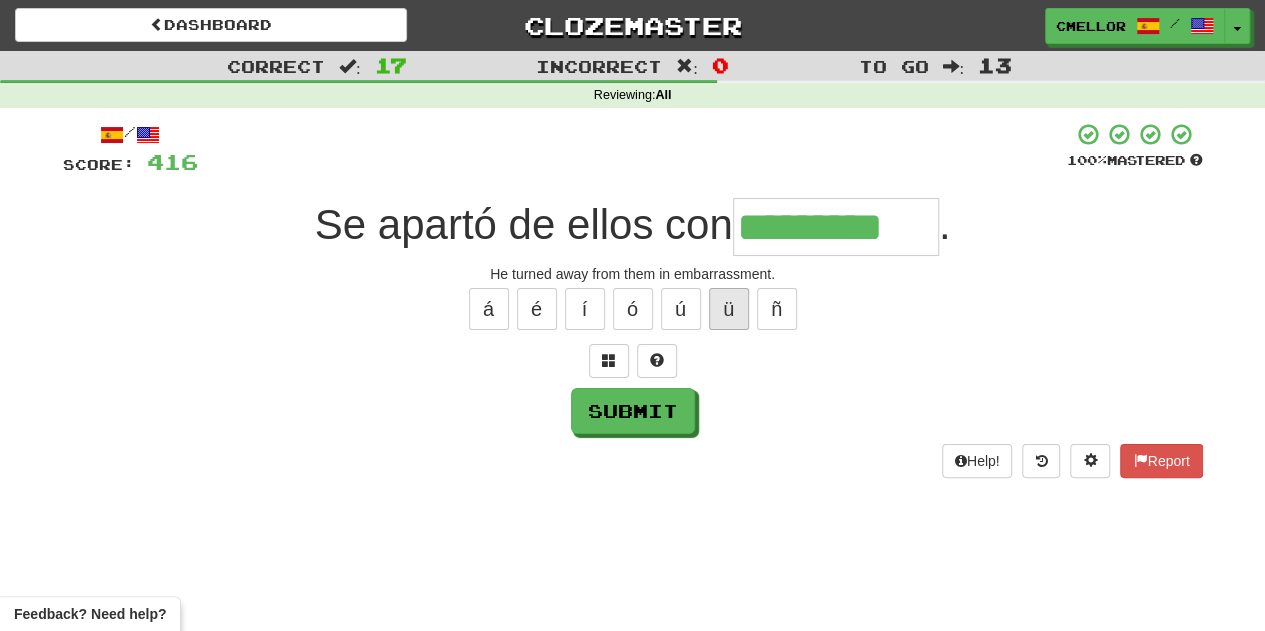type on "*********" 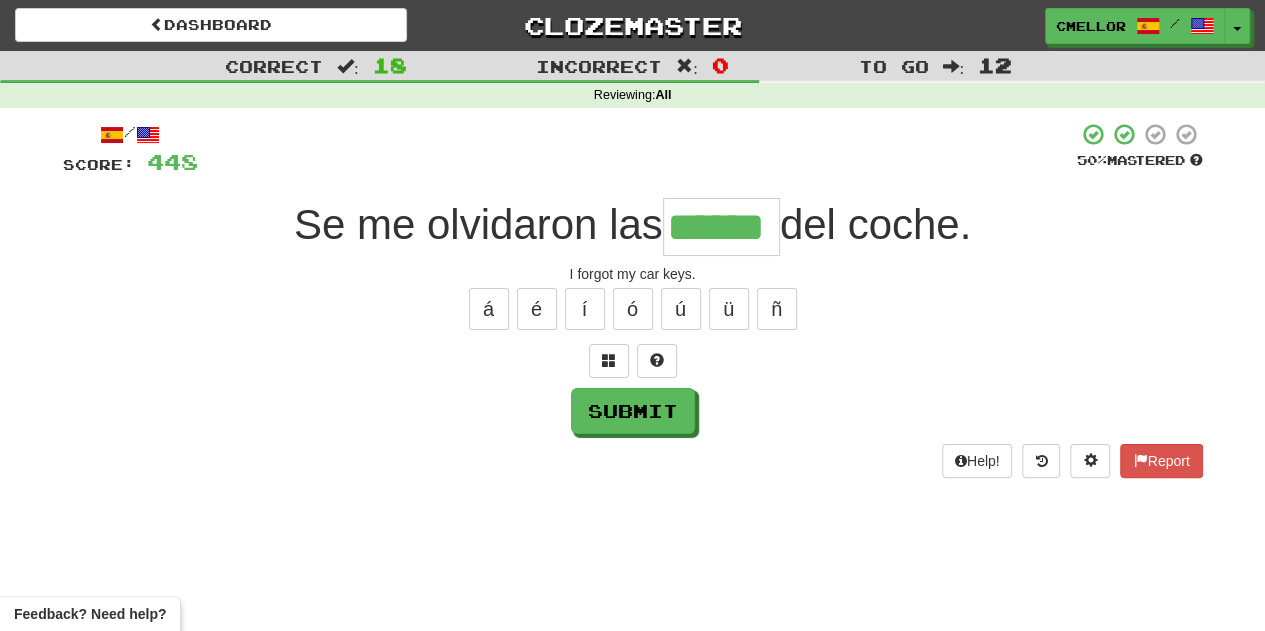type on "******" 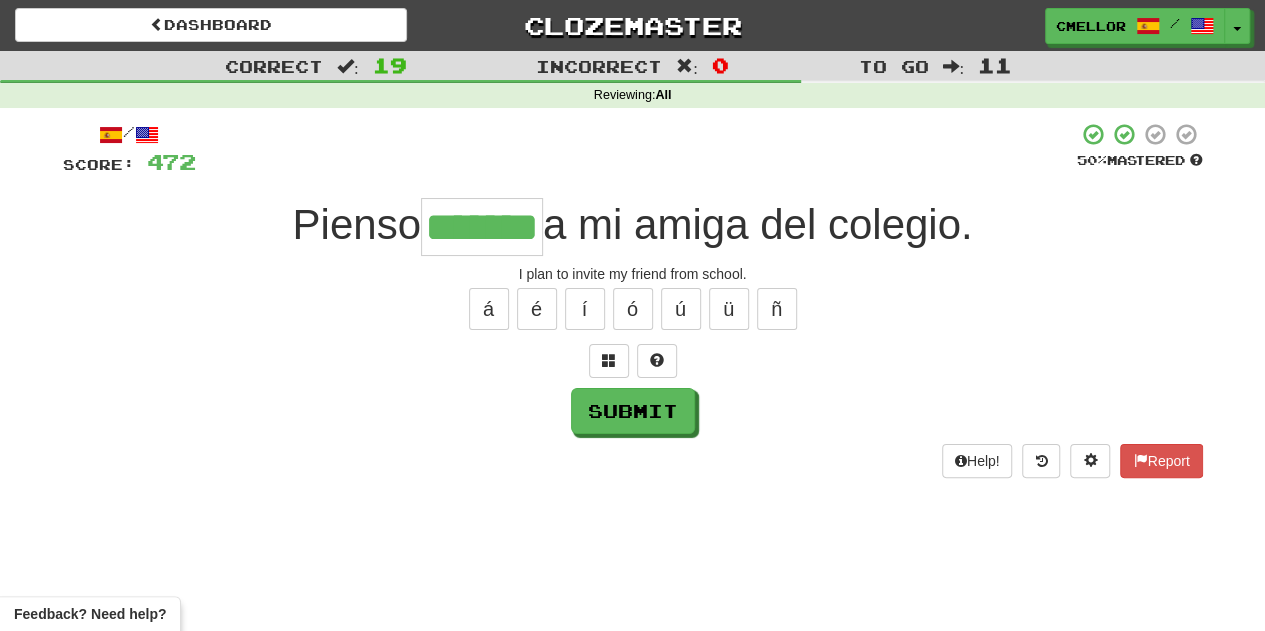 type on "*******" 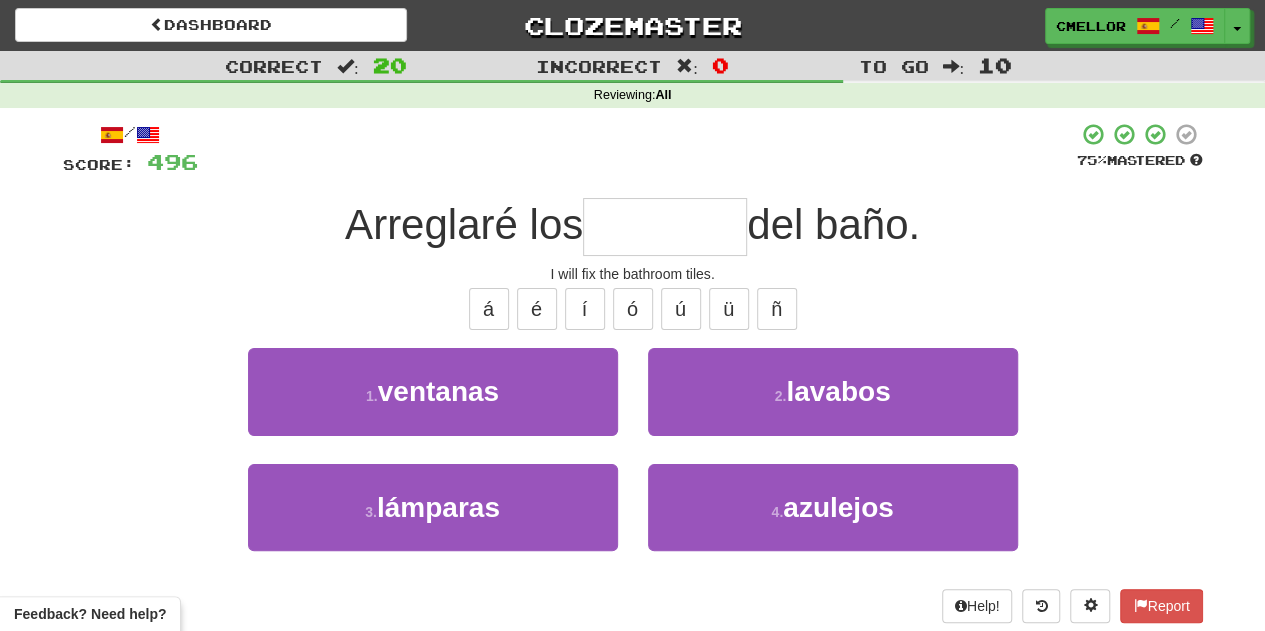 type on "********" 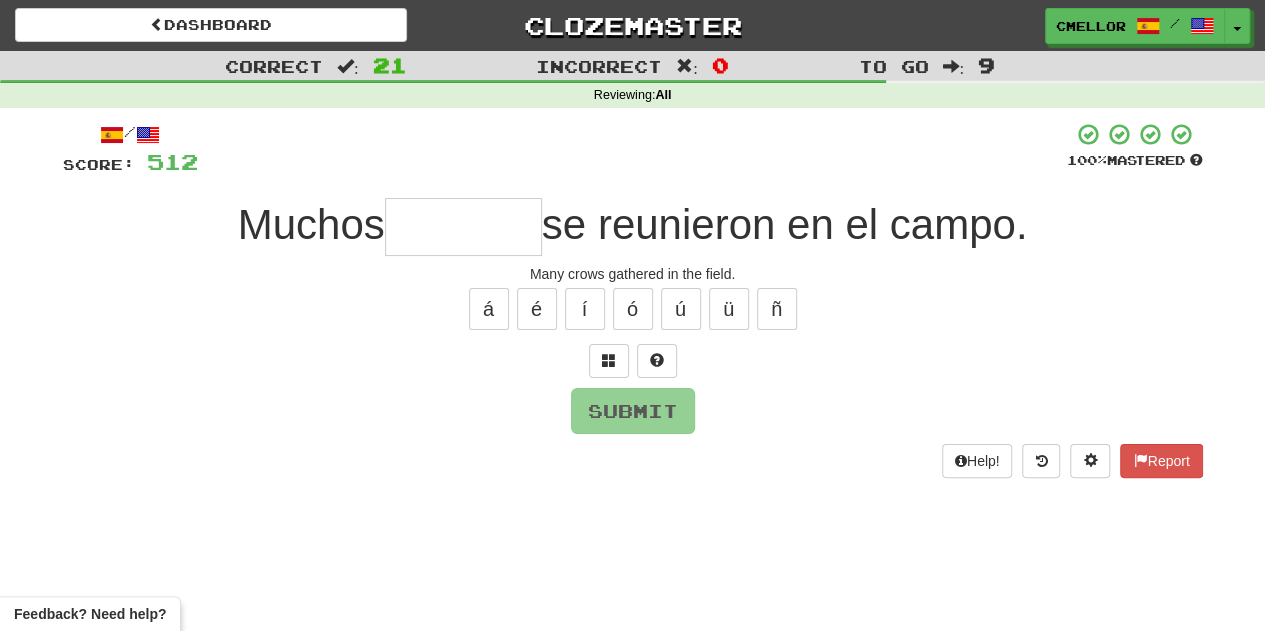 type on "*" 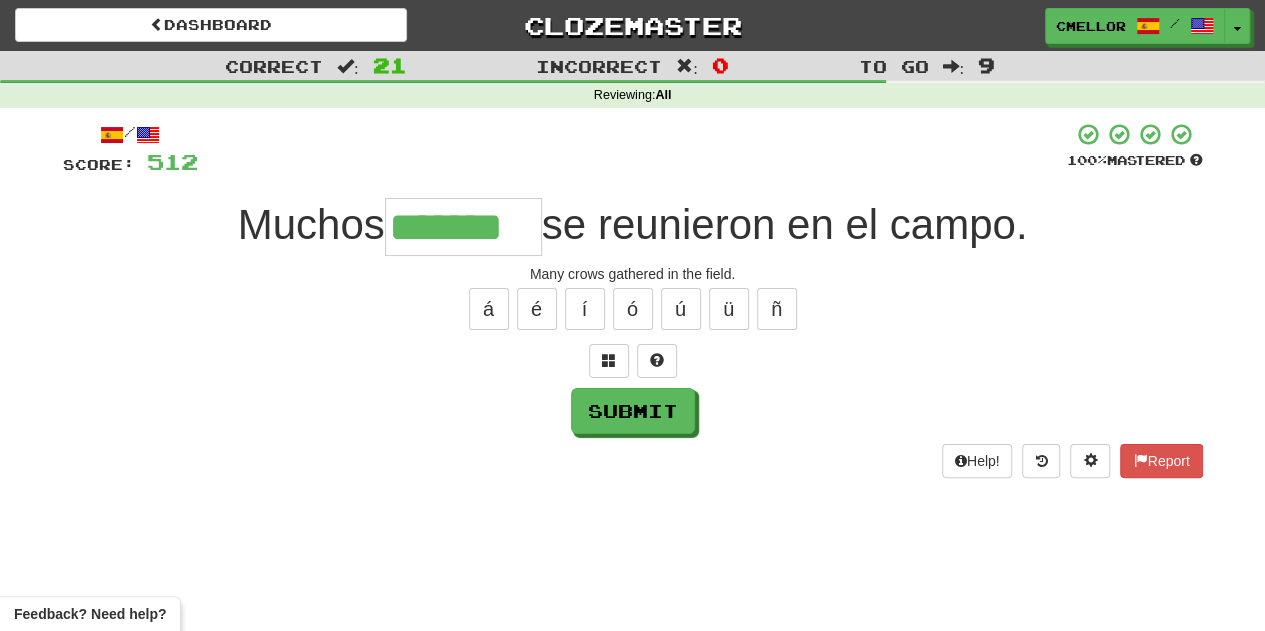 type on "*******" 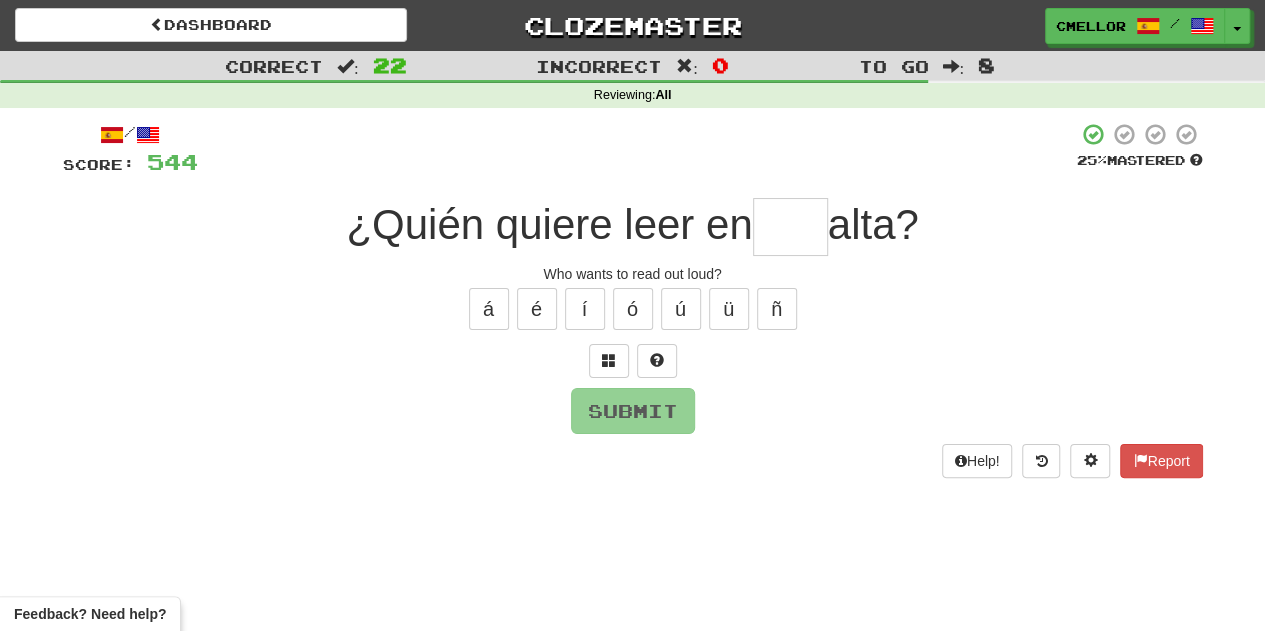 type on "*" 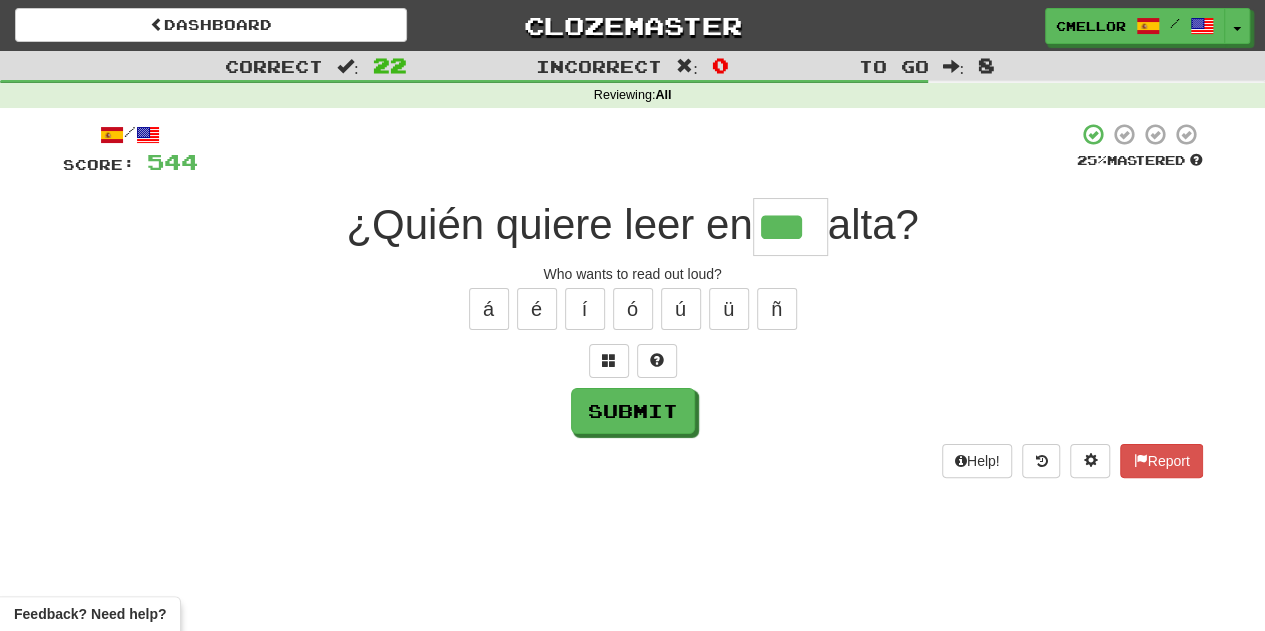 type on "***" 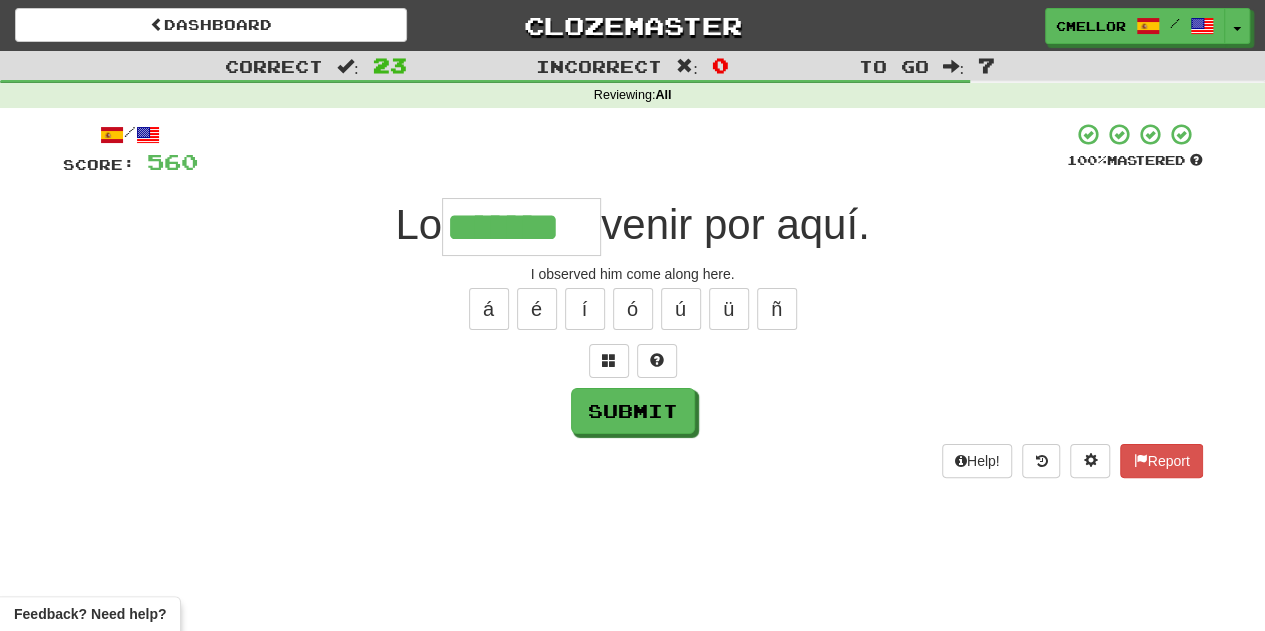 type on "*******" 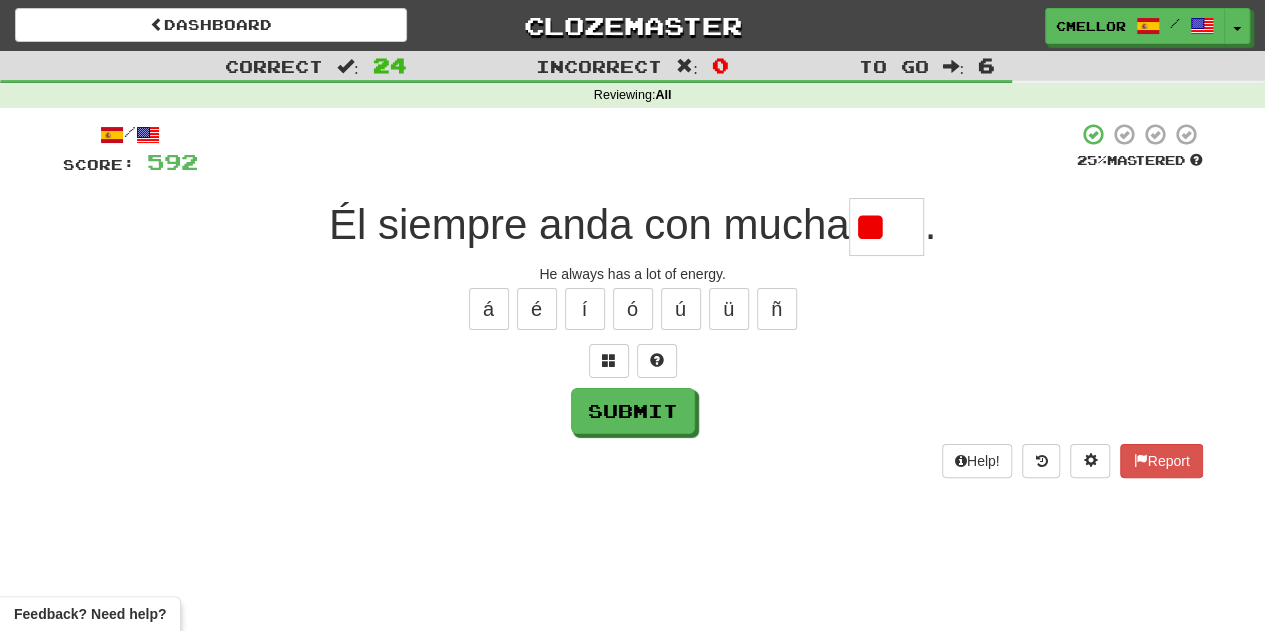 type on "*" 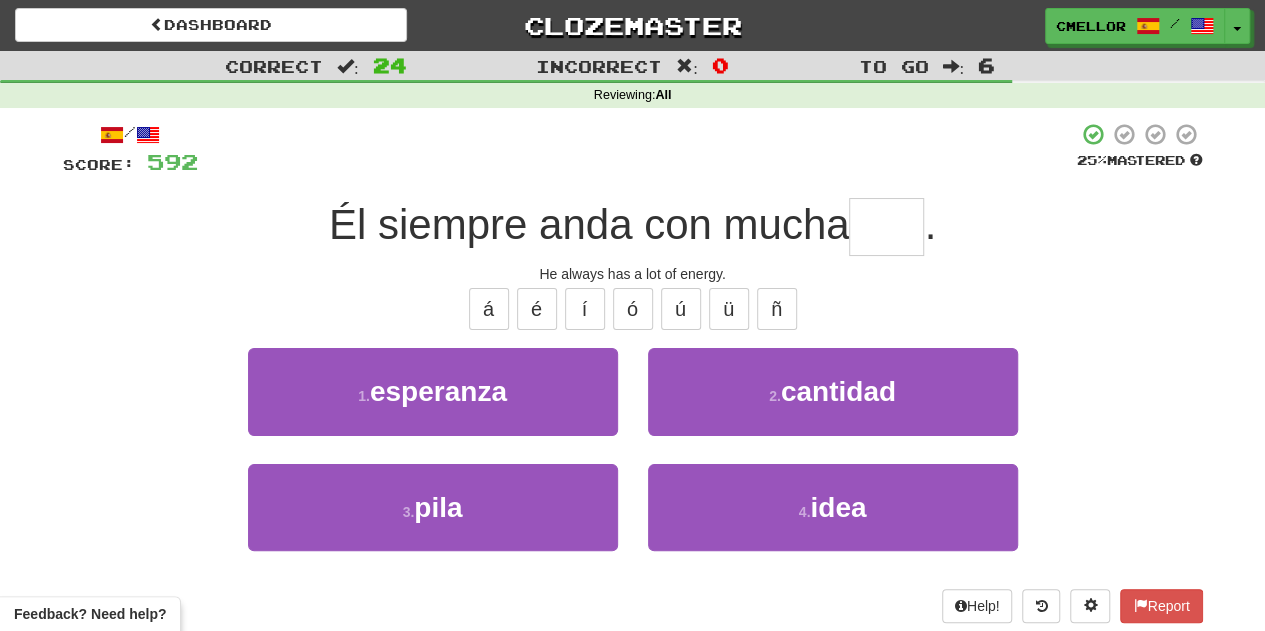 type on "****" 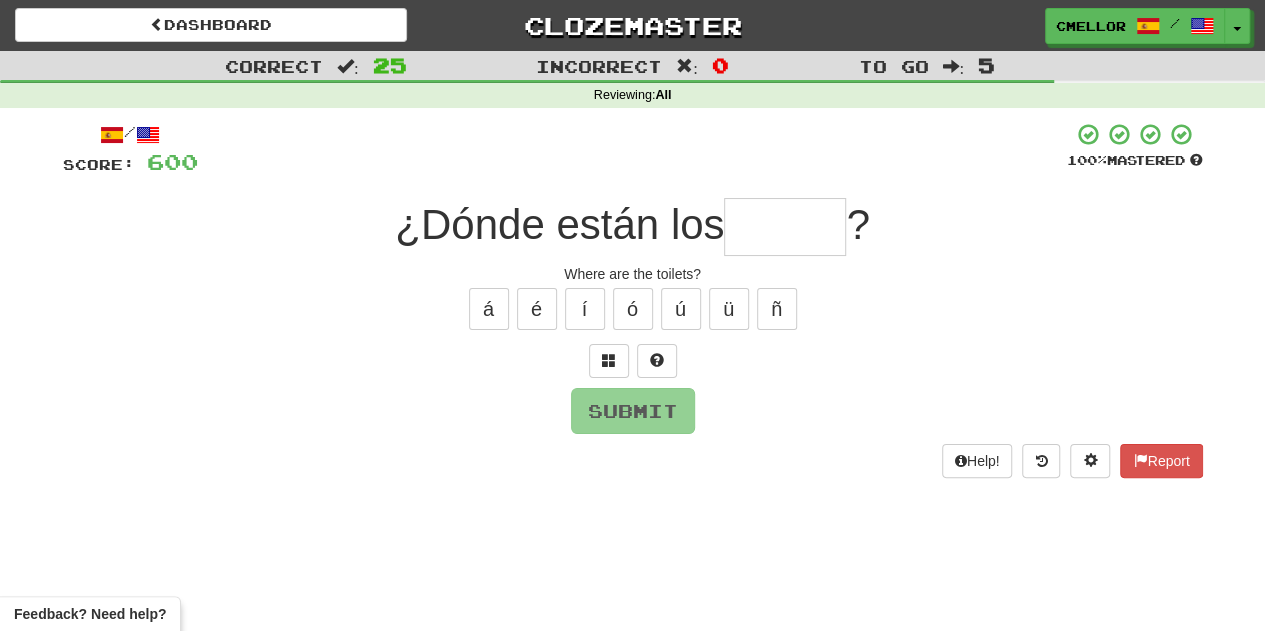 type on "*" 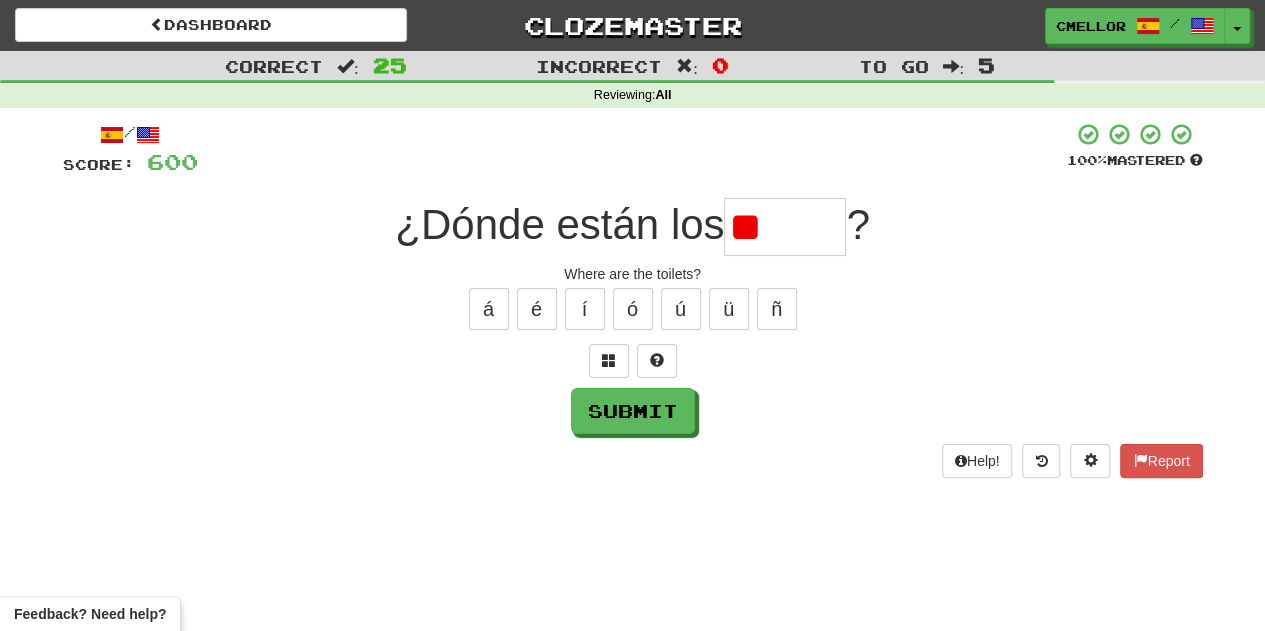 type on "*" 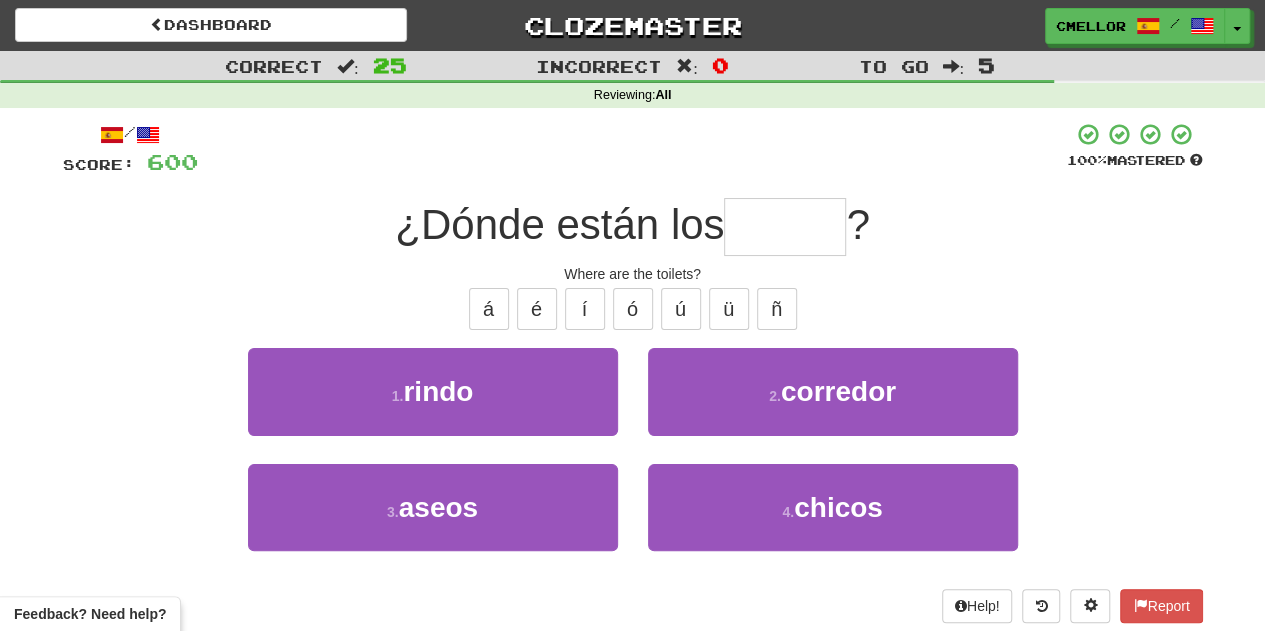 type on "*****" 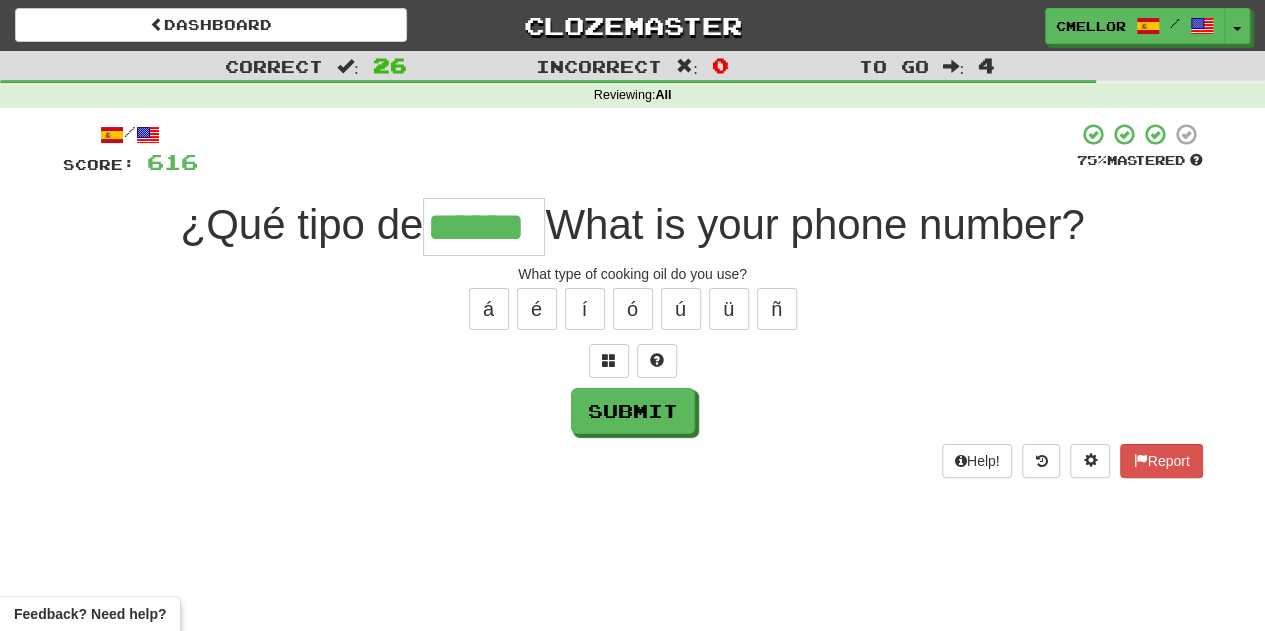 type on "******" 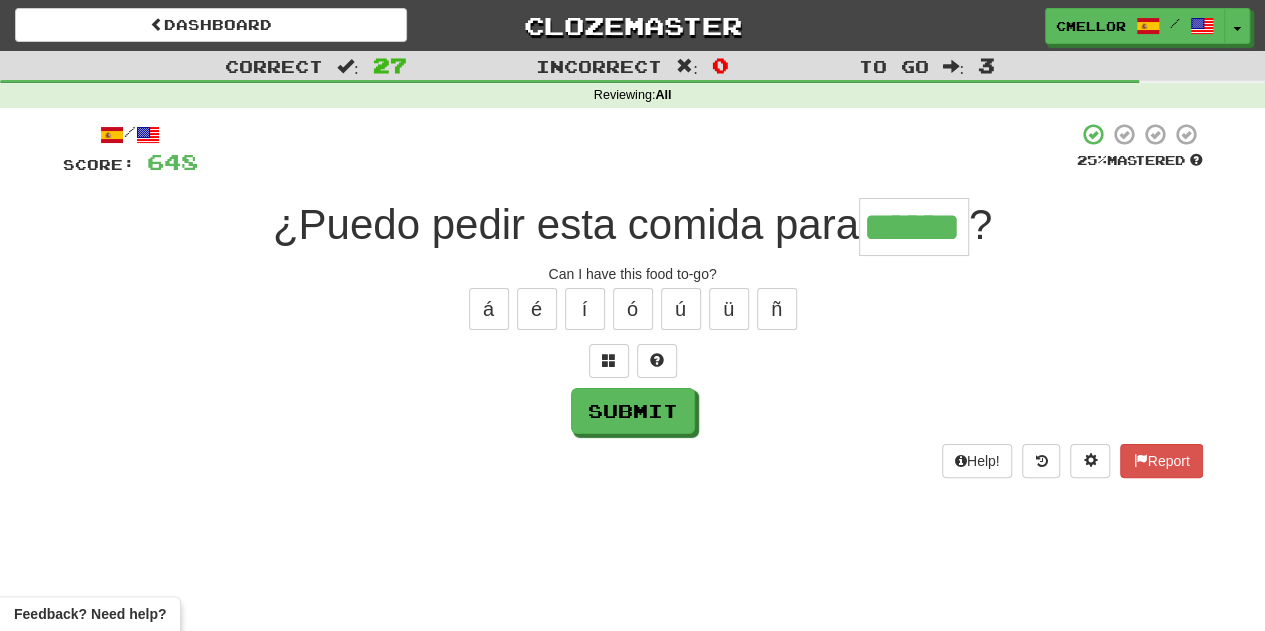 type on "******" 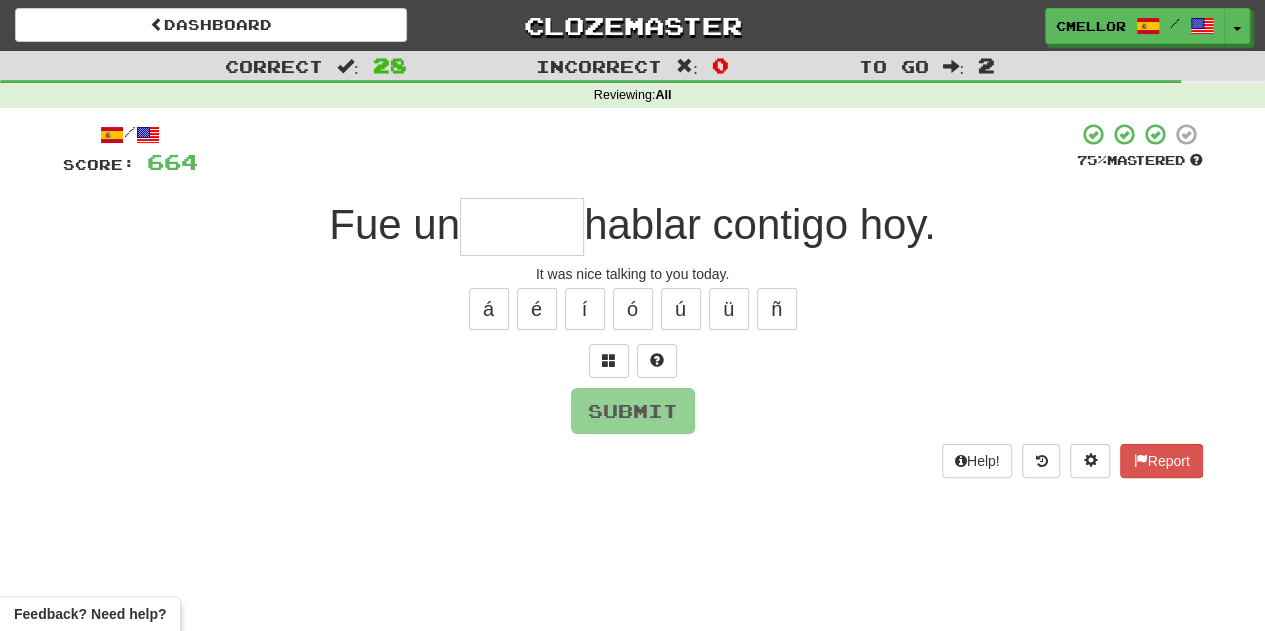 type on "*" 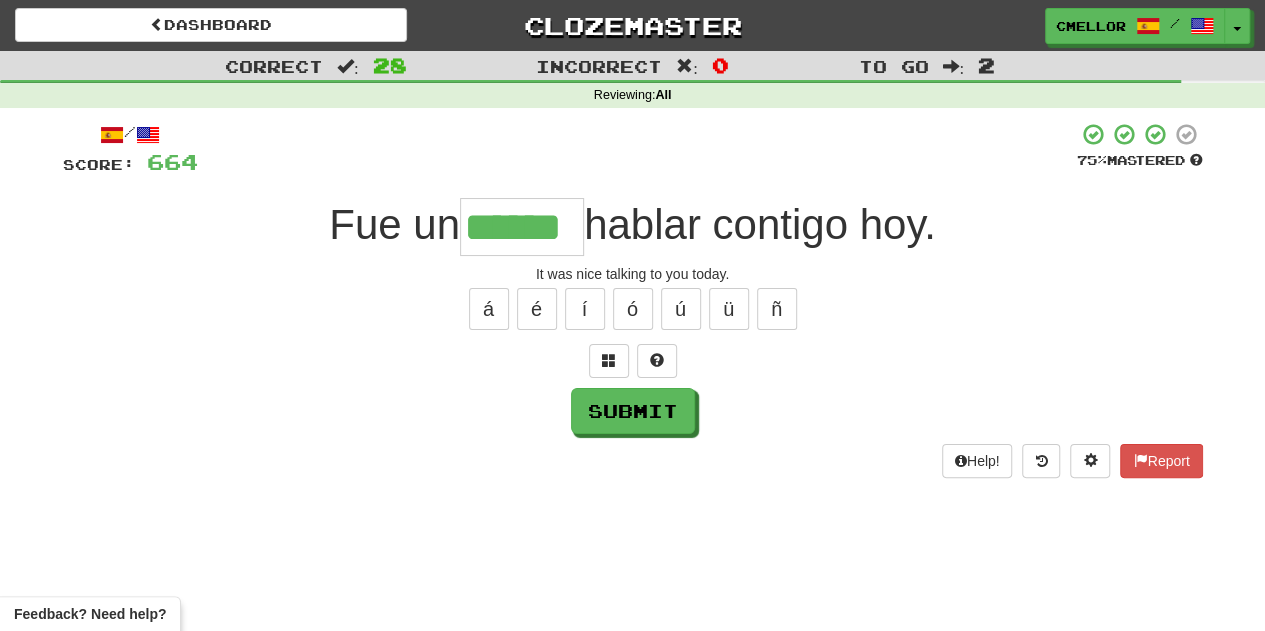 type on "******" 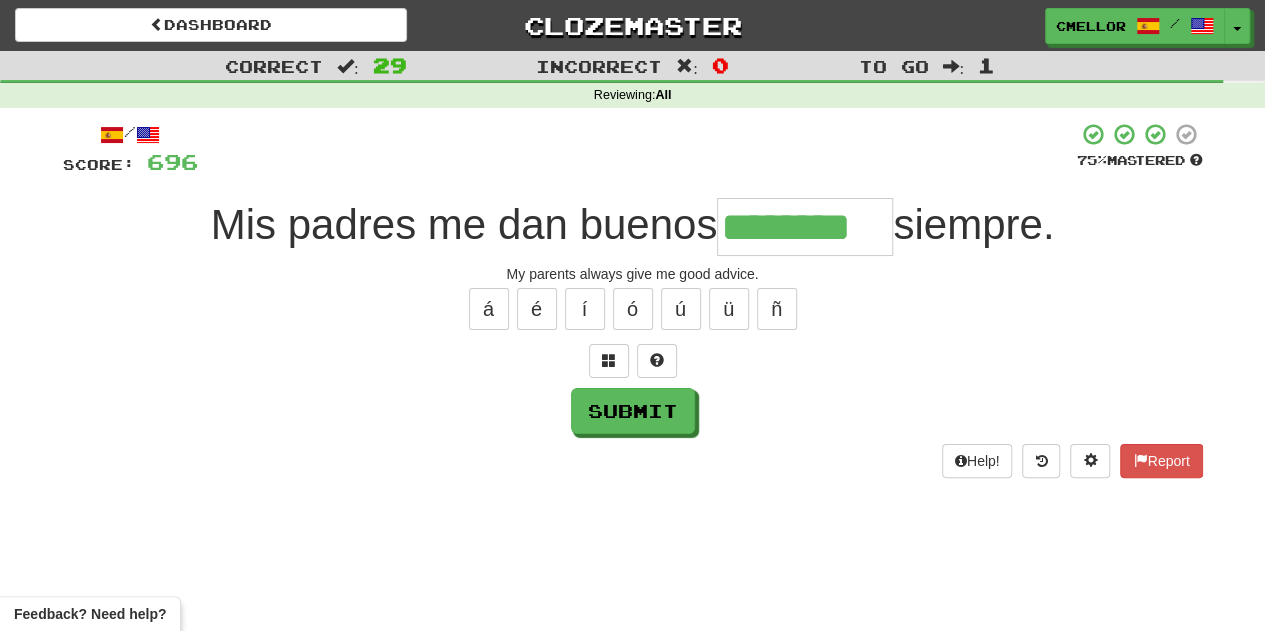 type on "********" 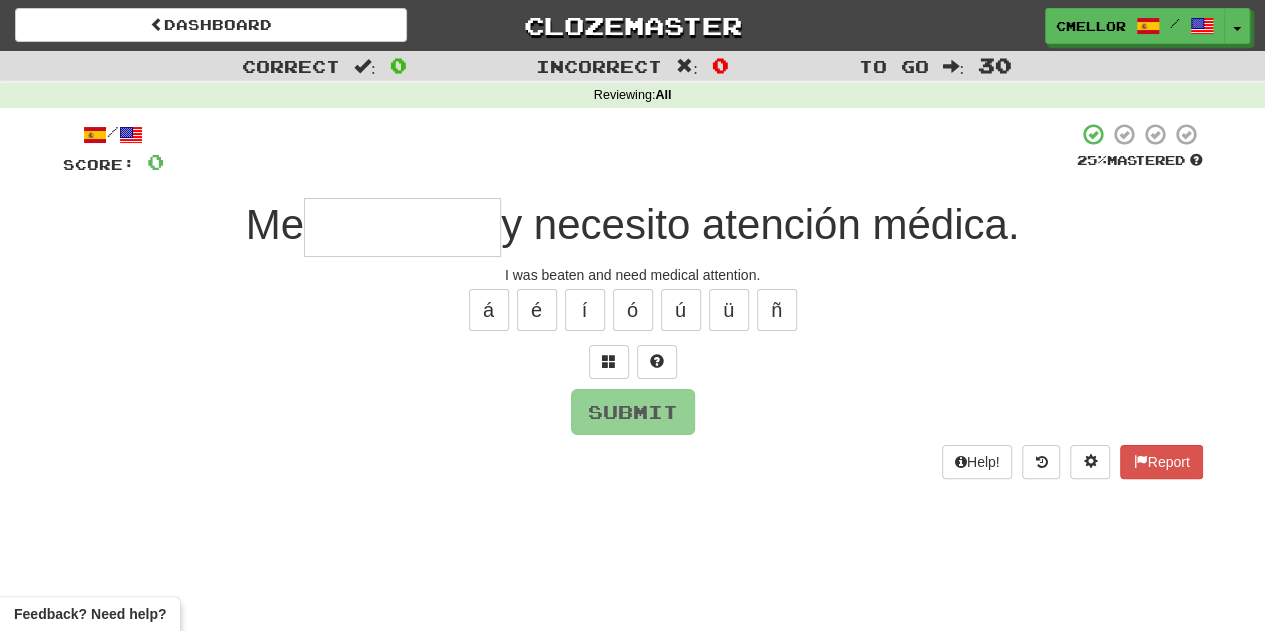 click at bounding box center [402, 227] 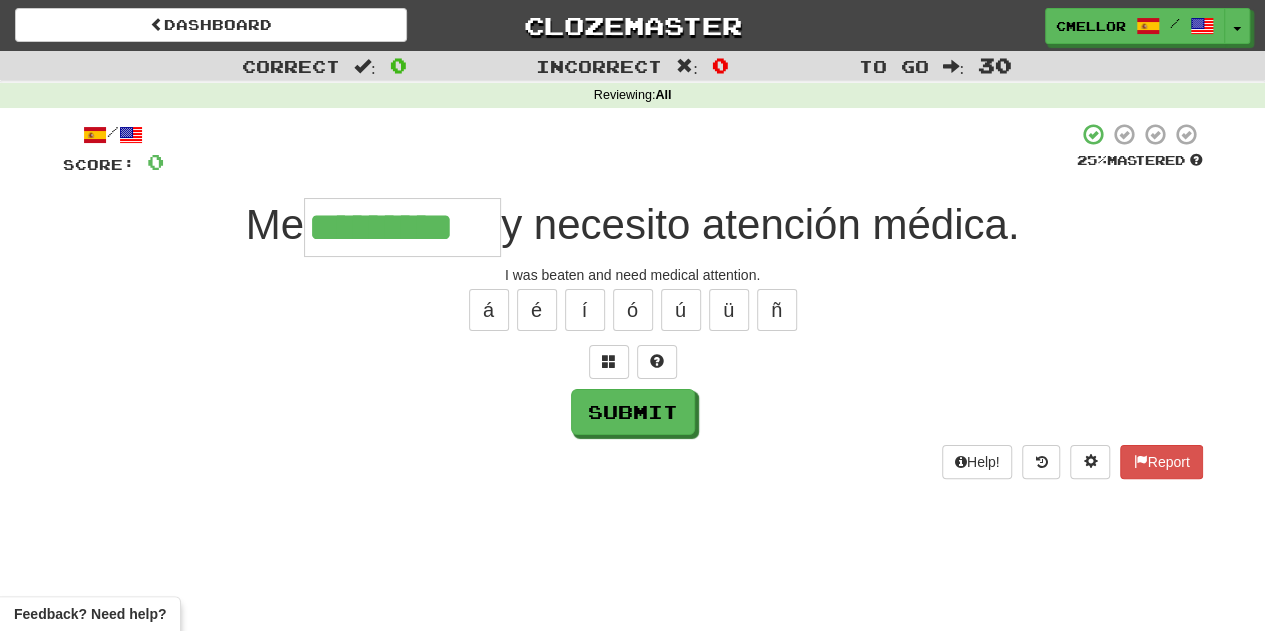 type on "*********" 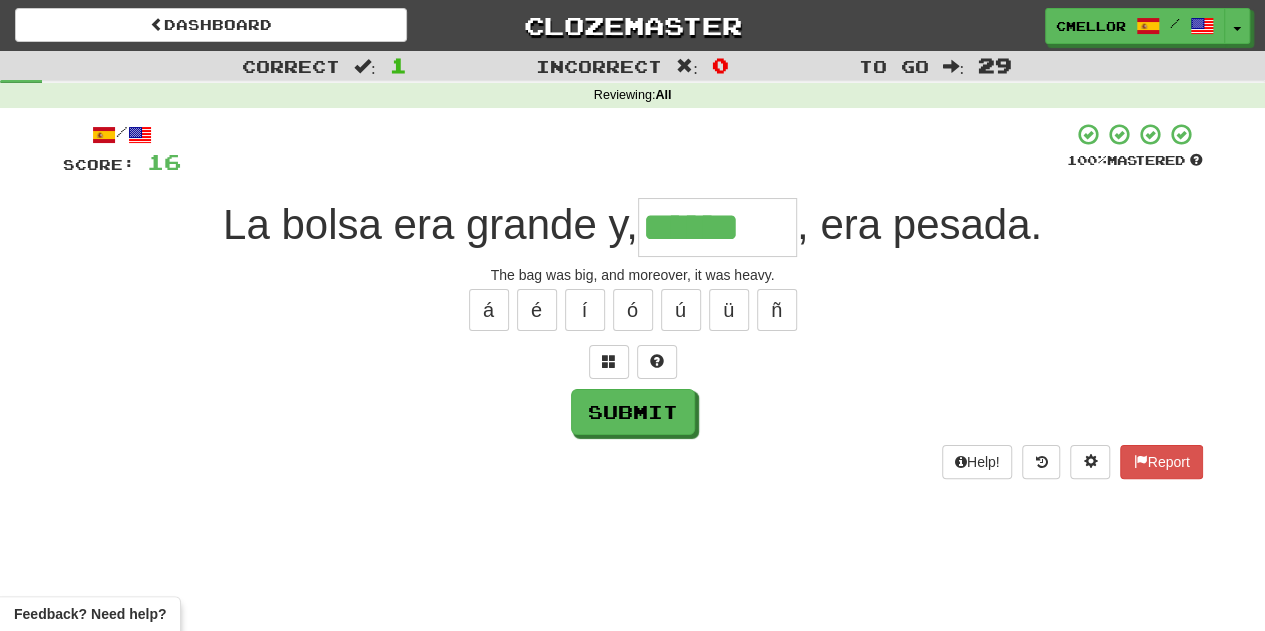 type on "******" 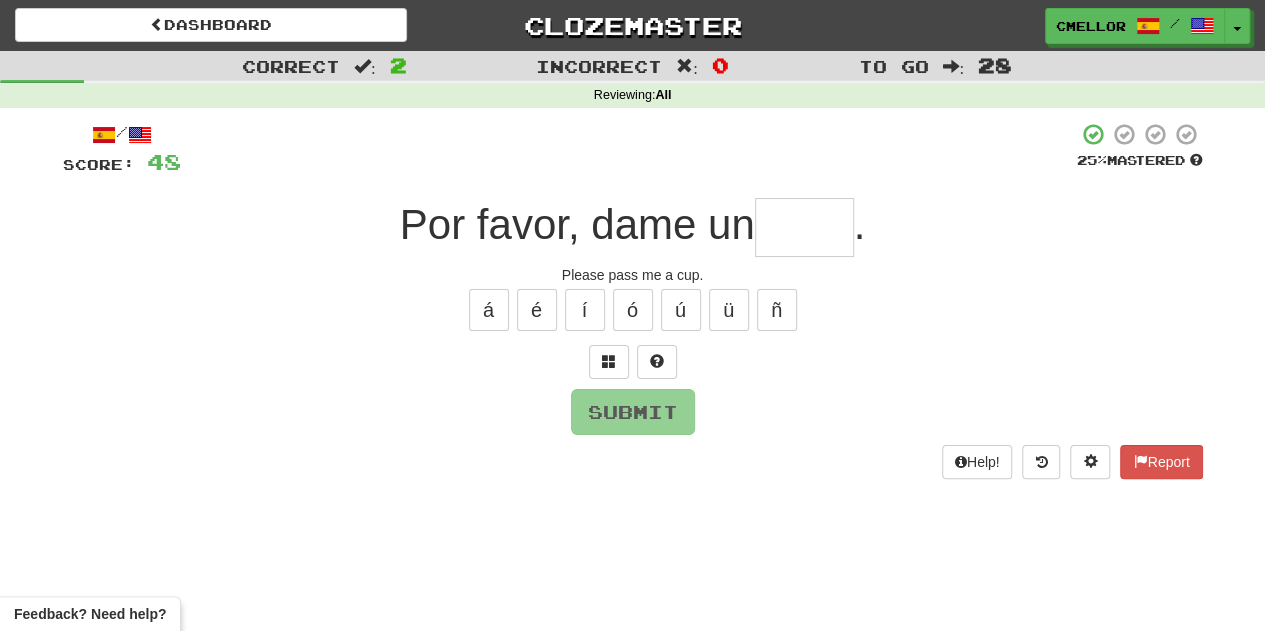 type on "*" 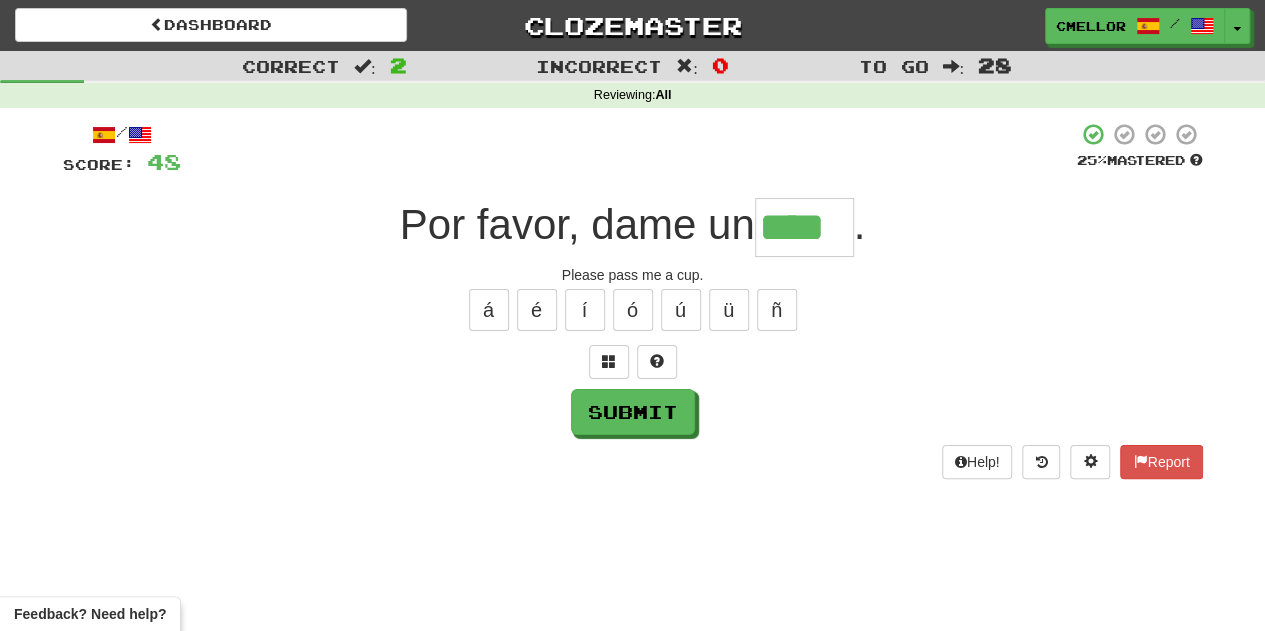 type on "****" 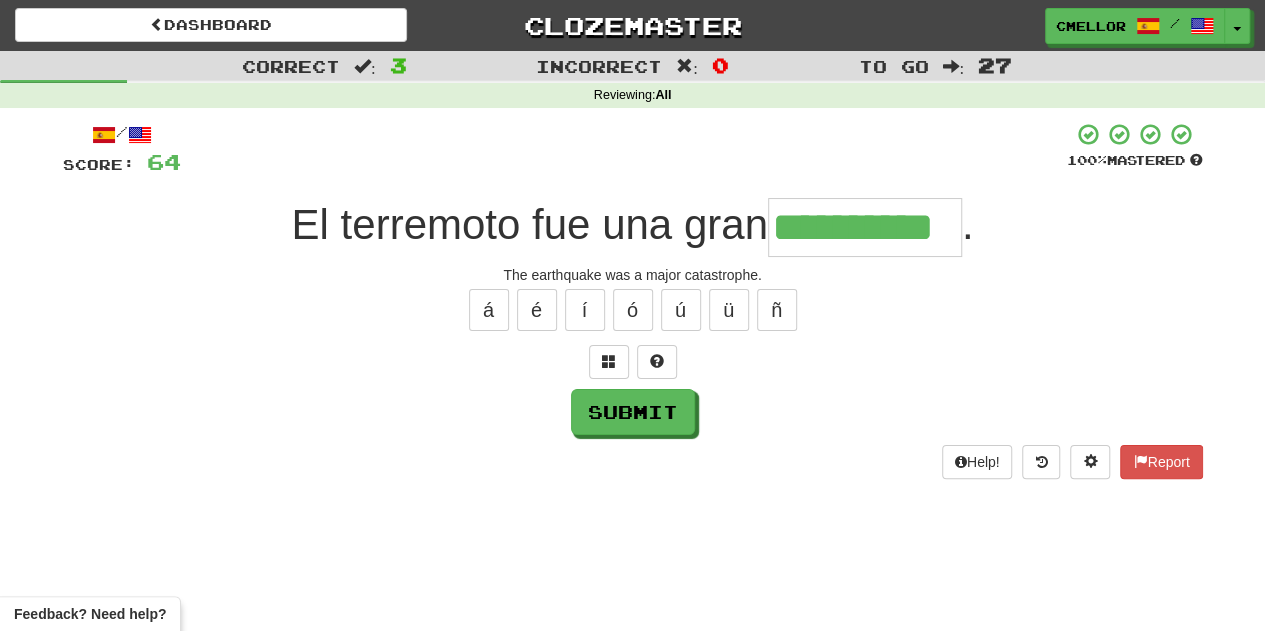 type on "**********" 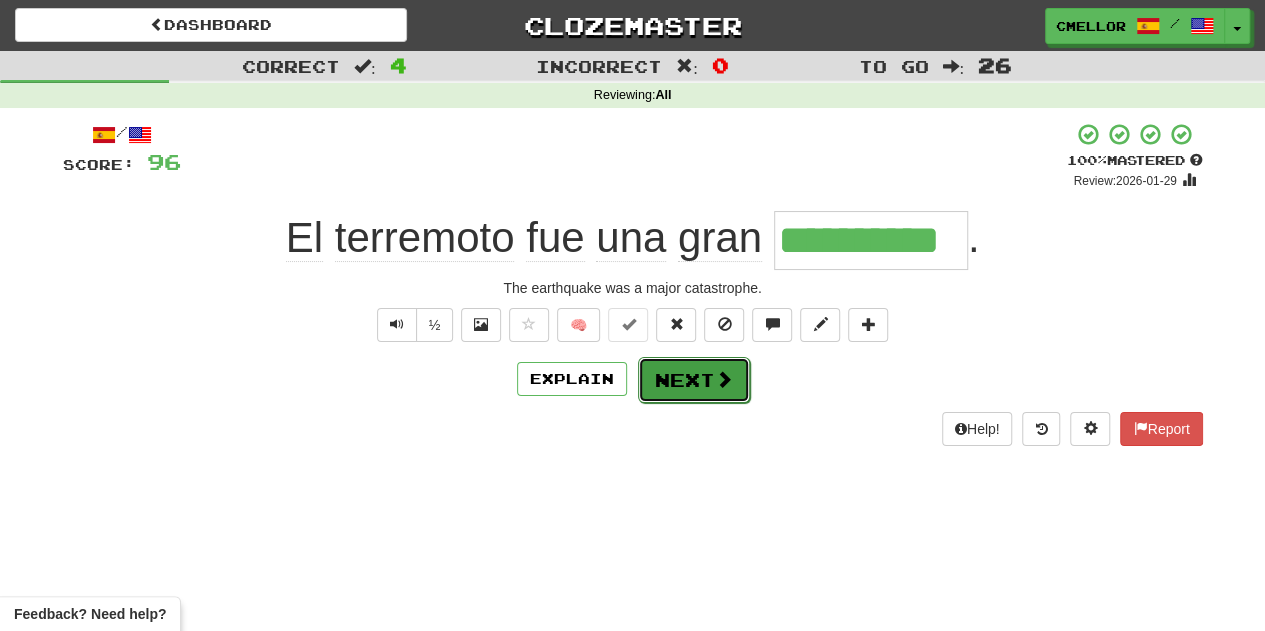drag, startPoint x: 364, startPoint y: 203, endPoint x: 730, endPoint y: 374, distance: 403.97647 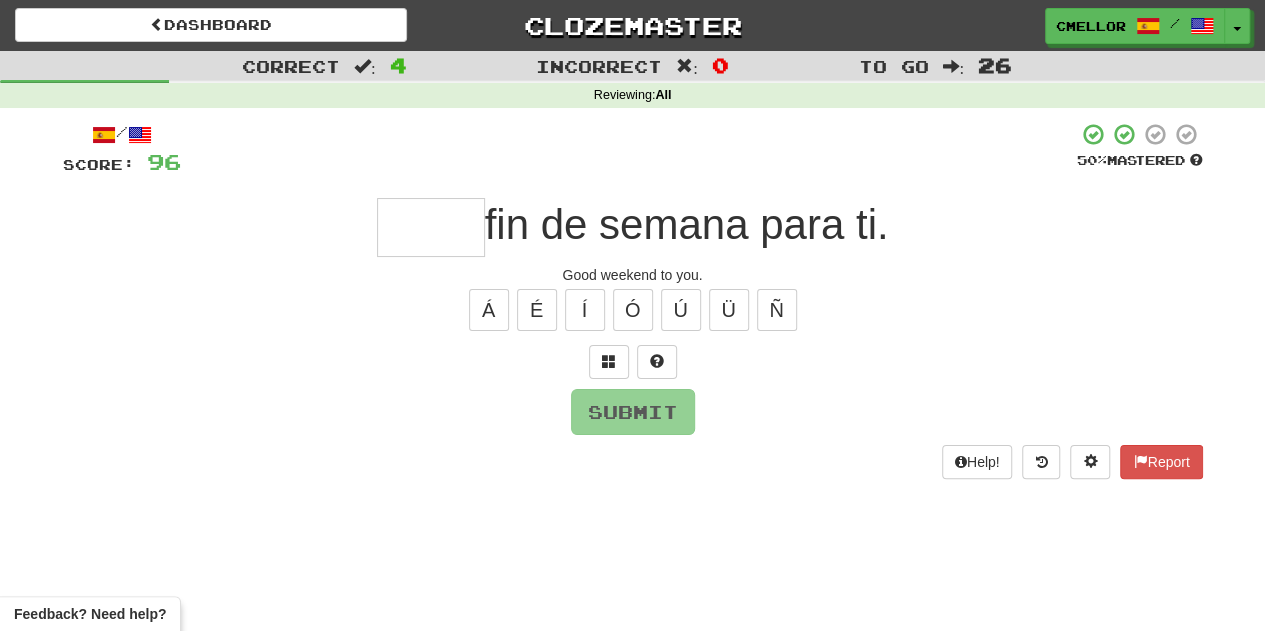 click at bounding box center [633, 362] 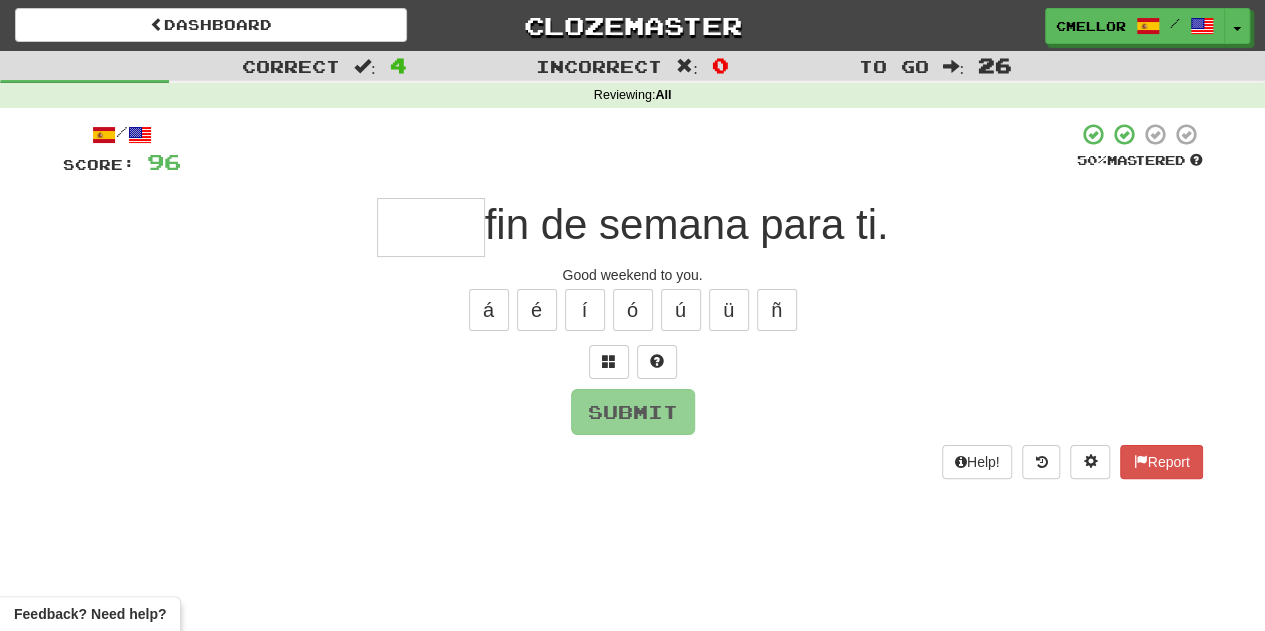 click at bounding box center (431, 227) 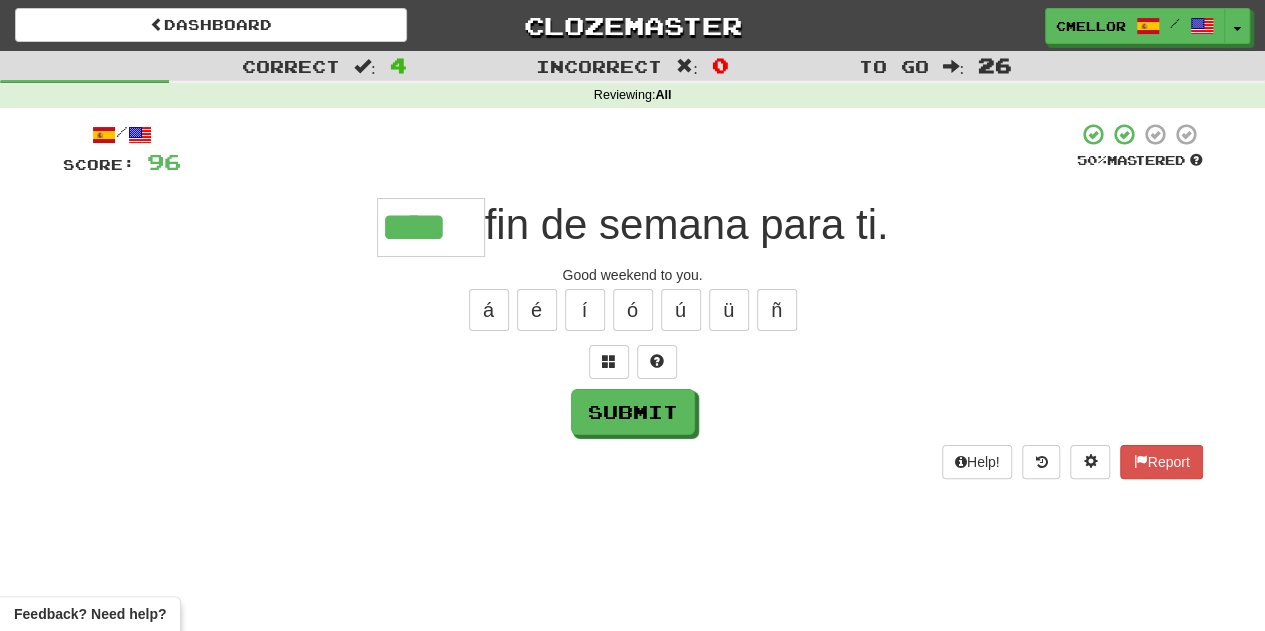 type on "****" 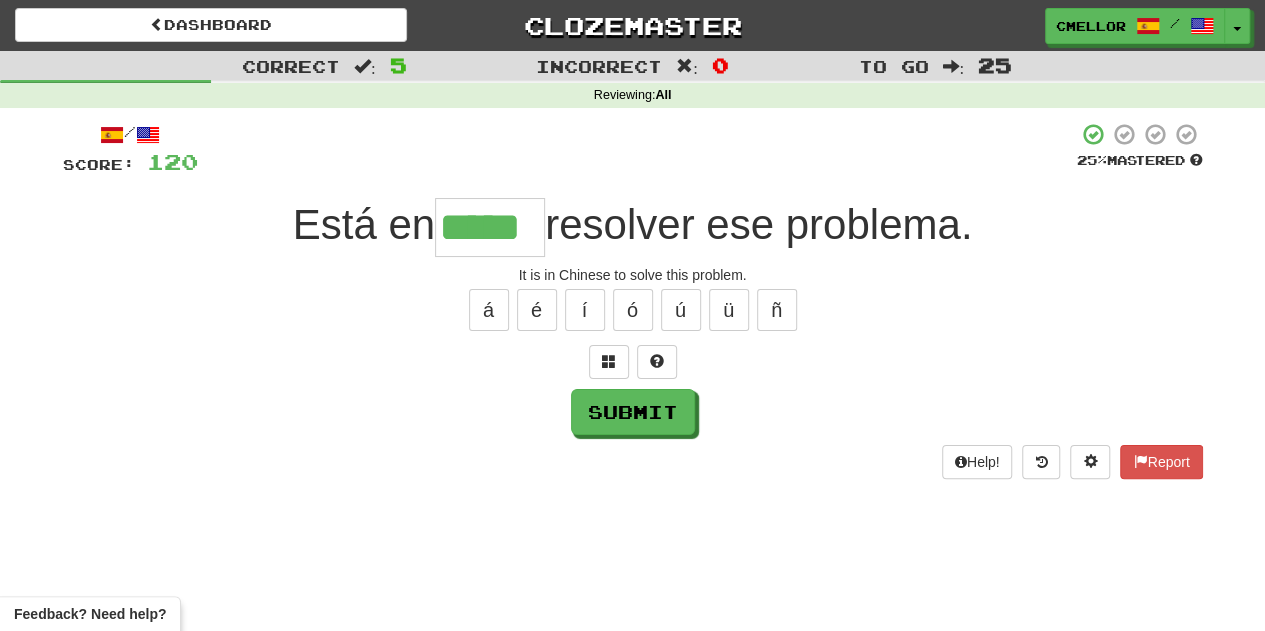 type on "*****" 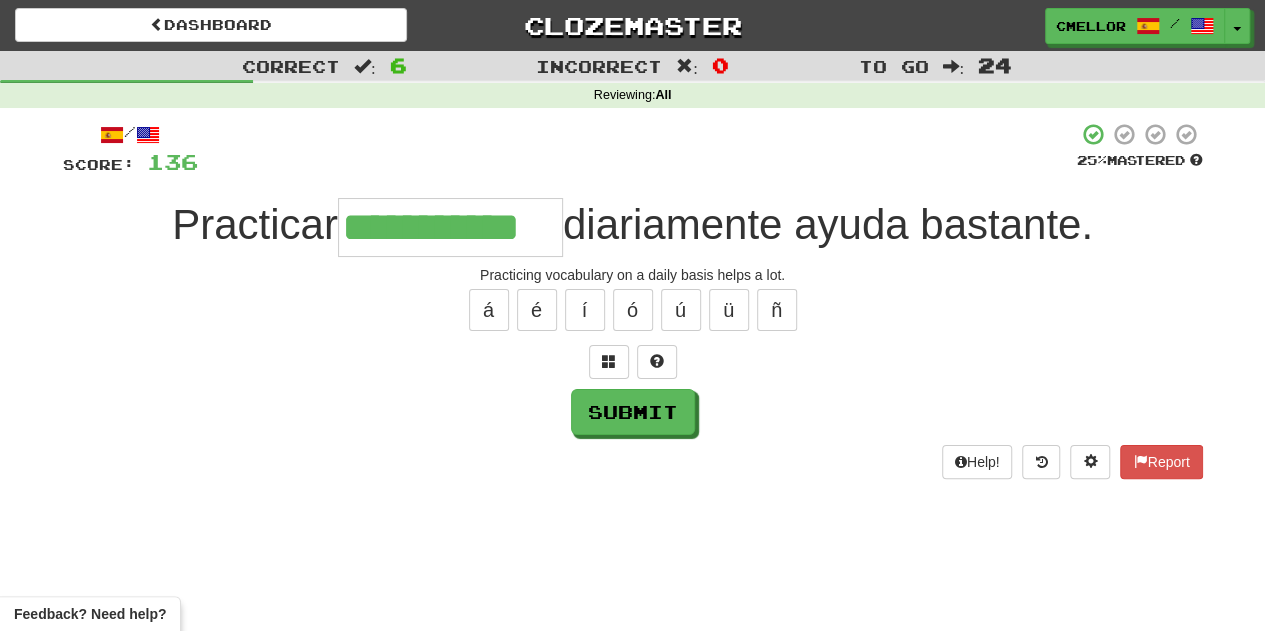 type on "**********" 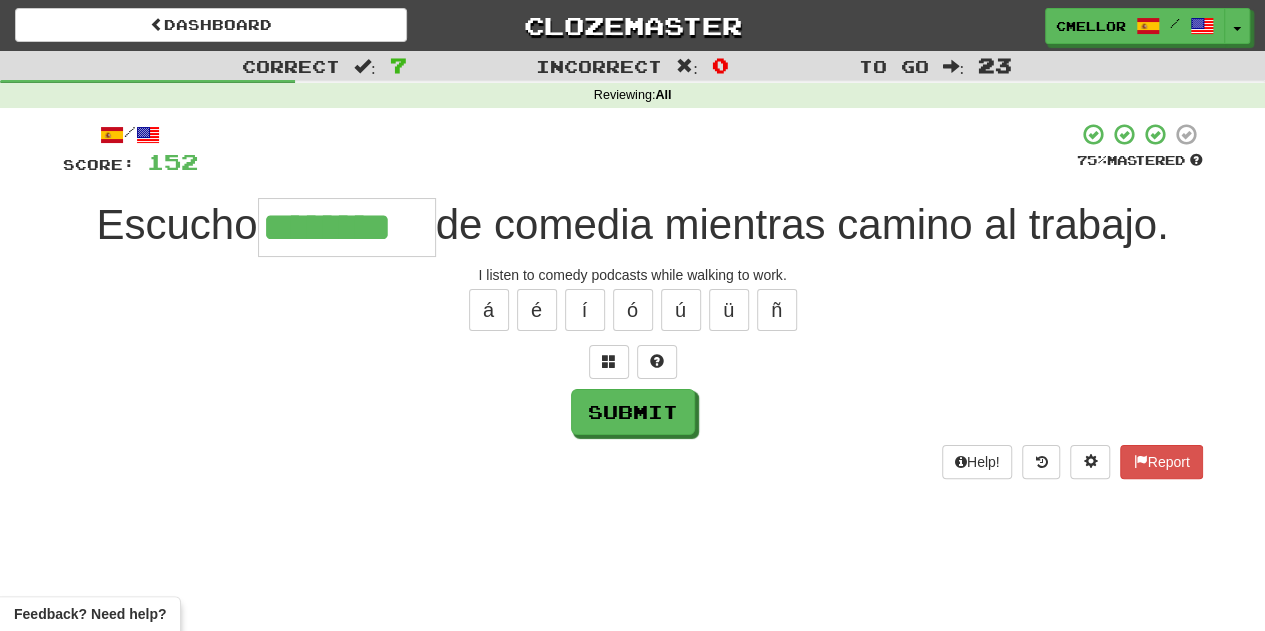 type on "********" 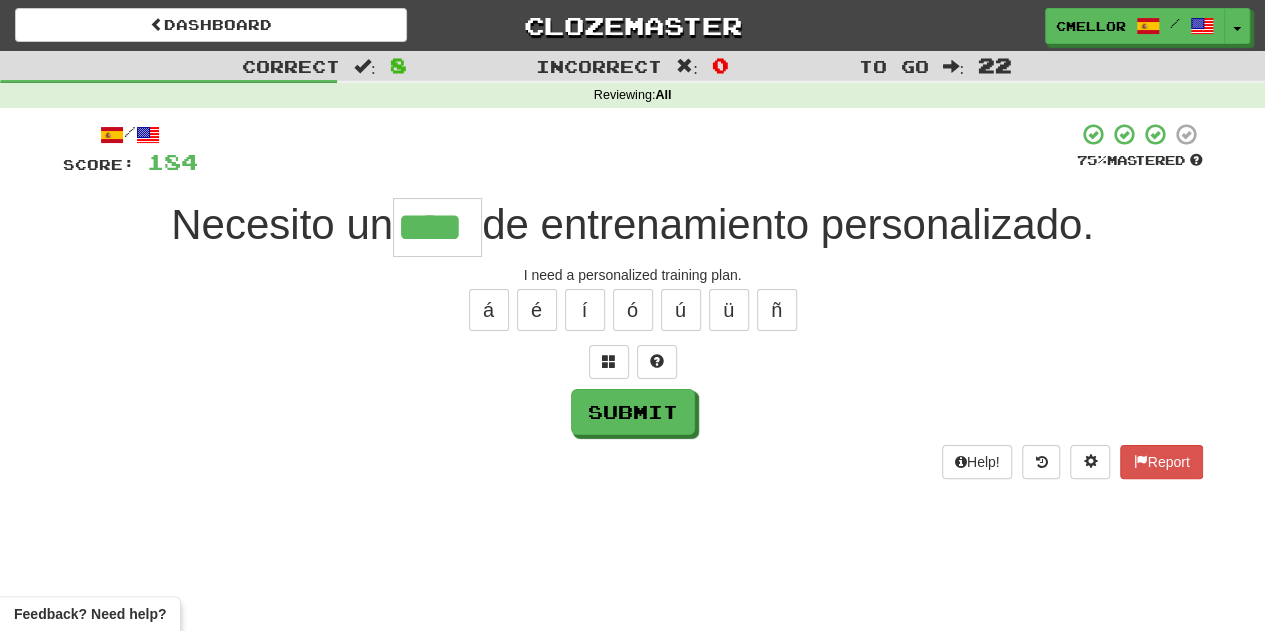 type on "****" 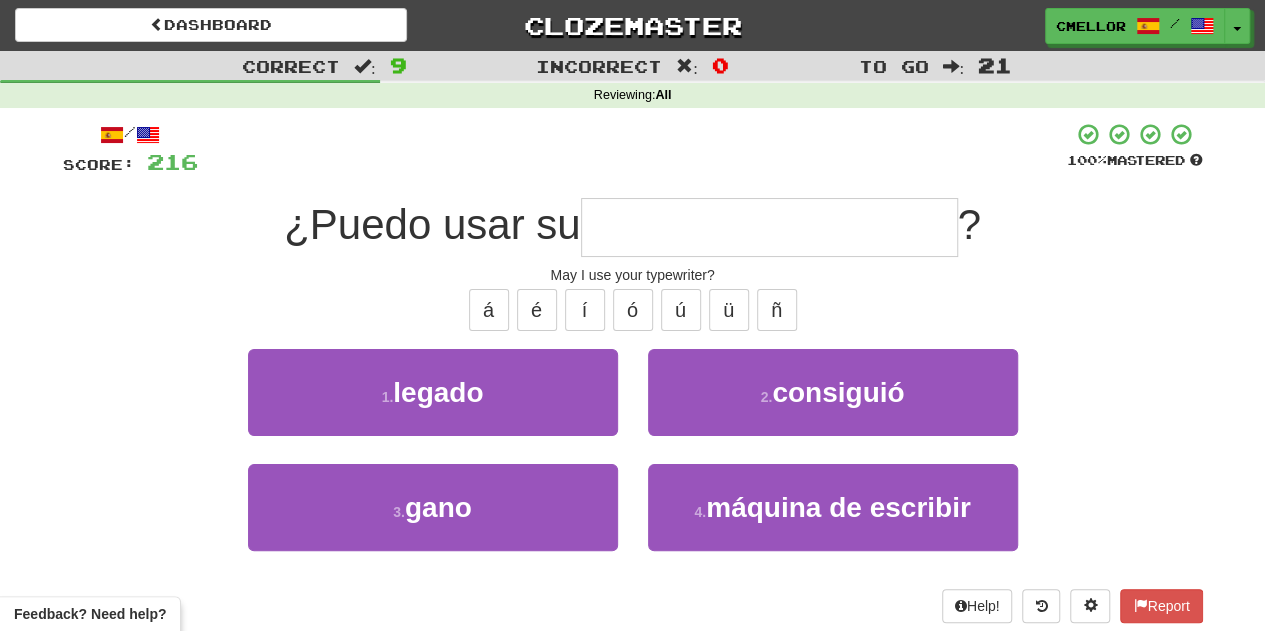 type on "**********" 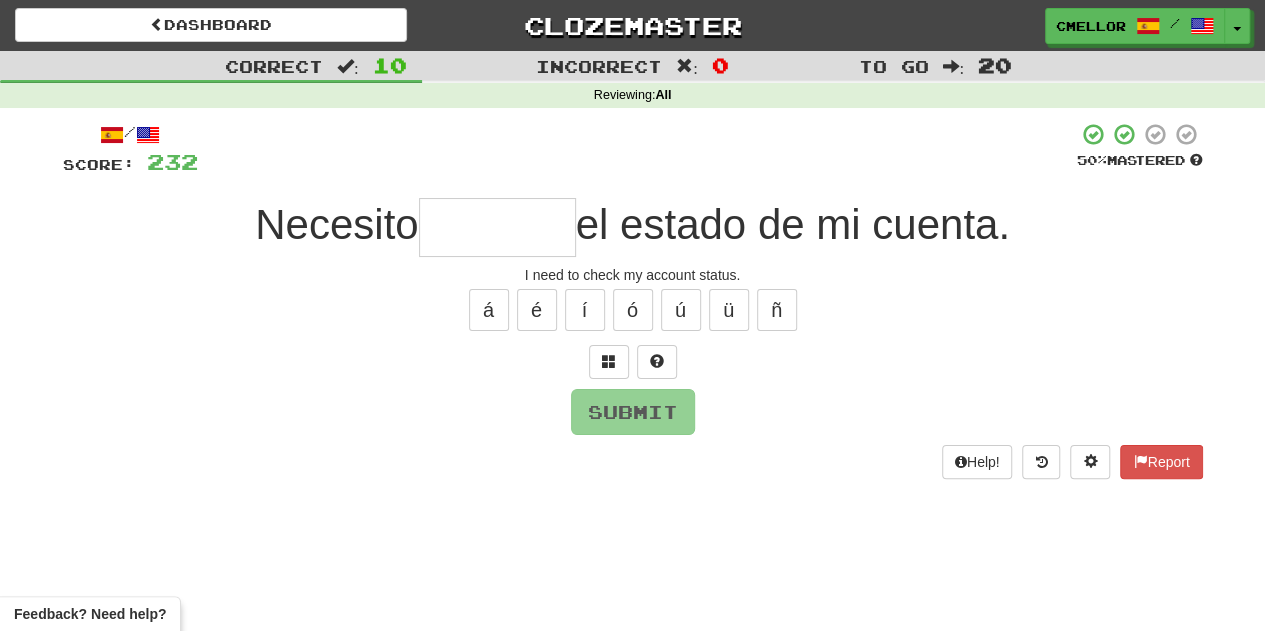 type on "*" 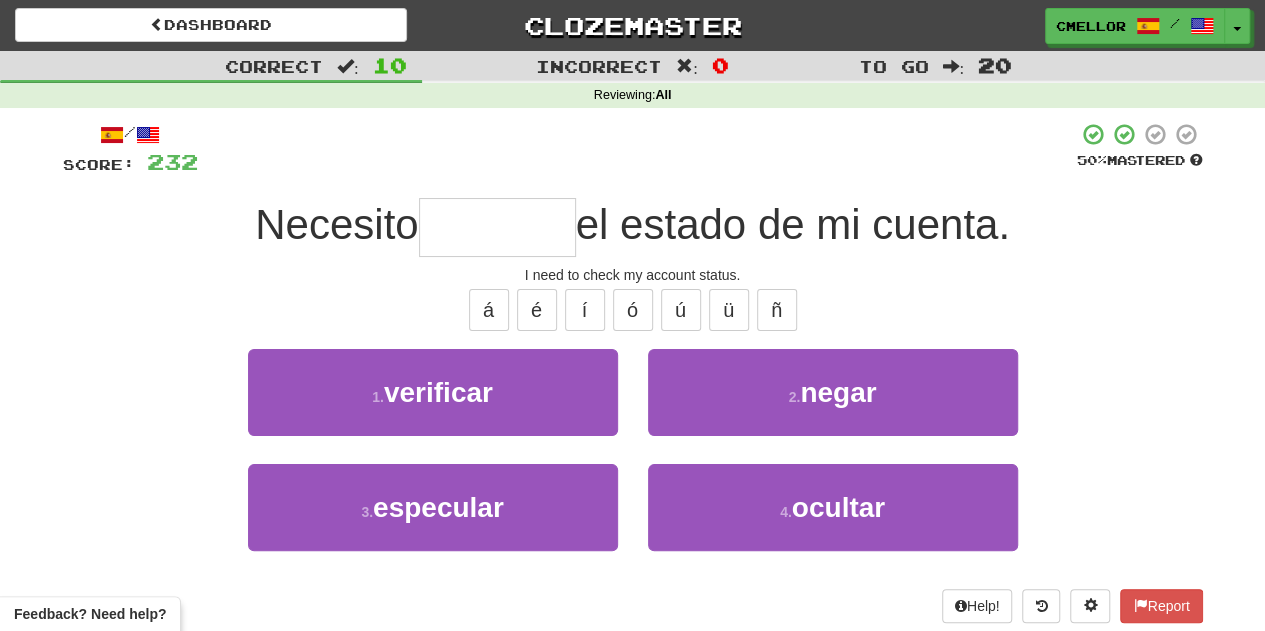 type on "*********" 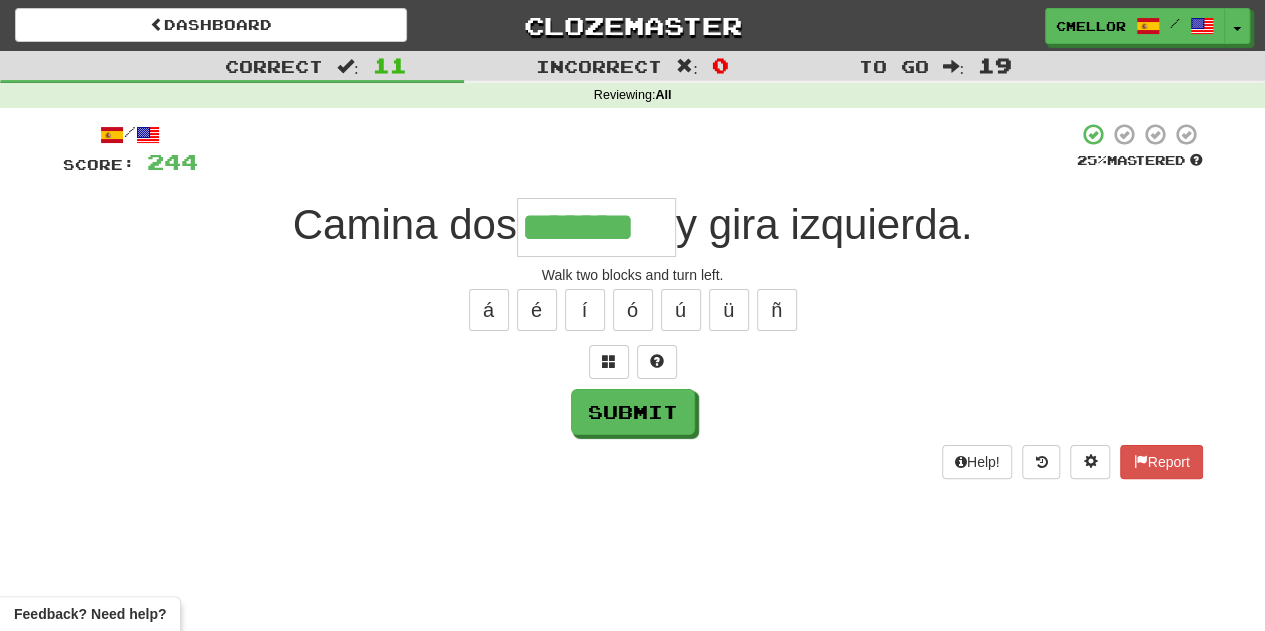 type on "*******" 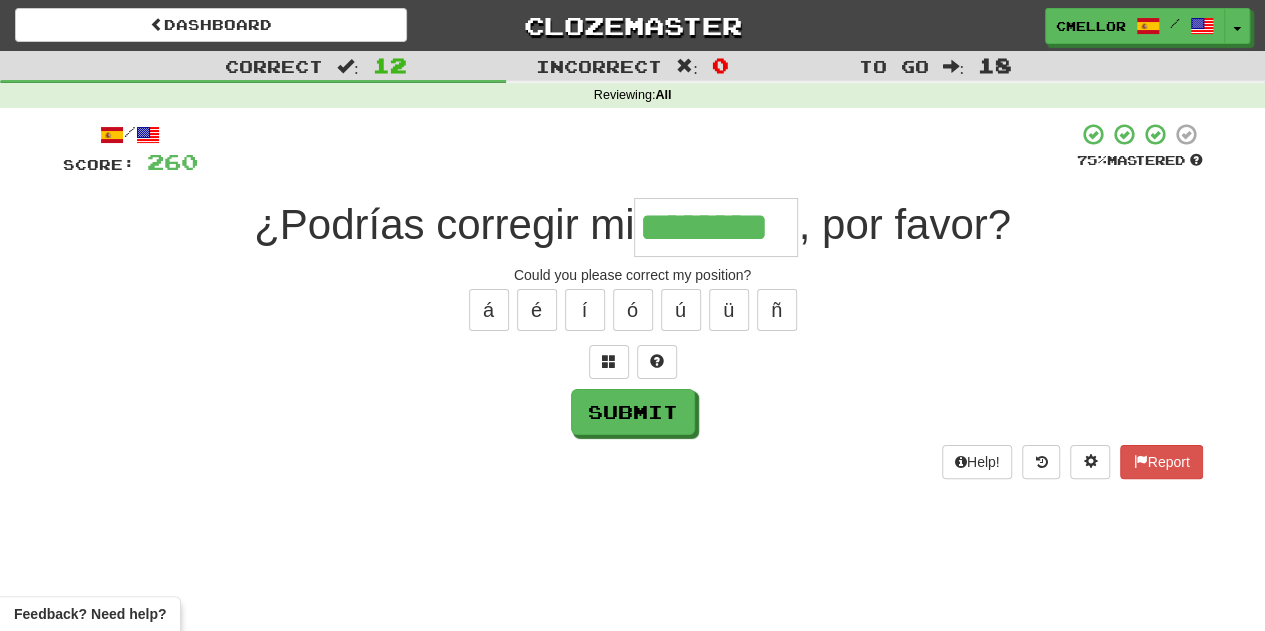 type on "********" 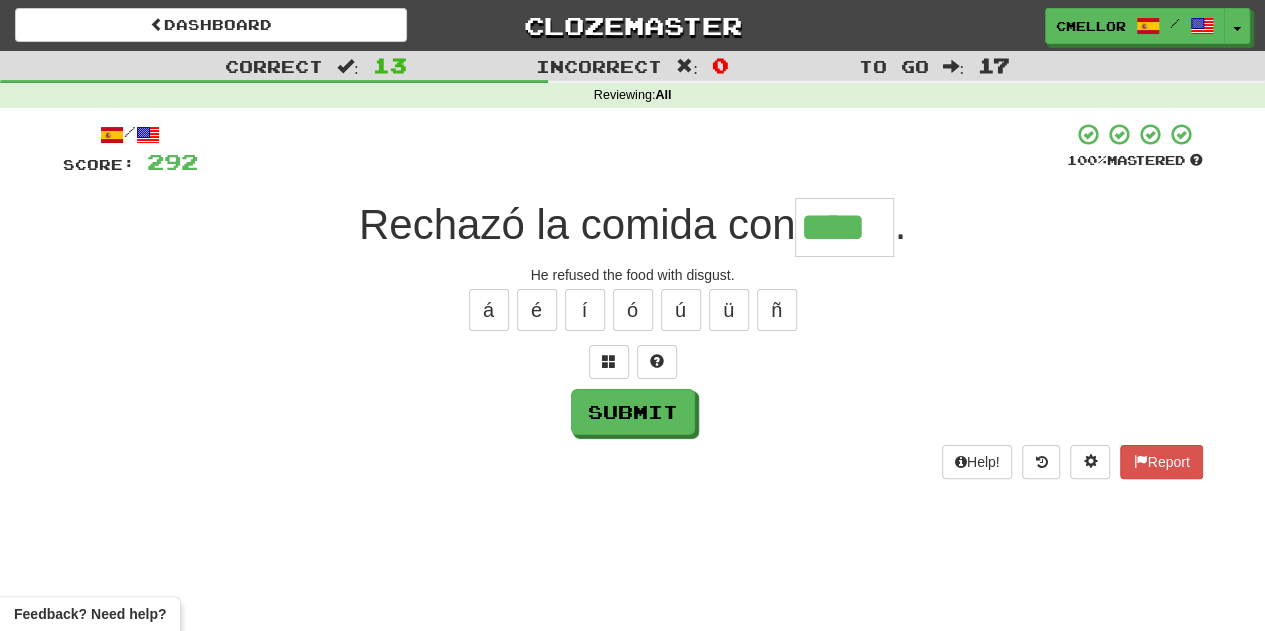 type on "****" 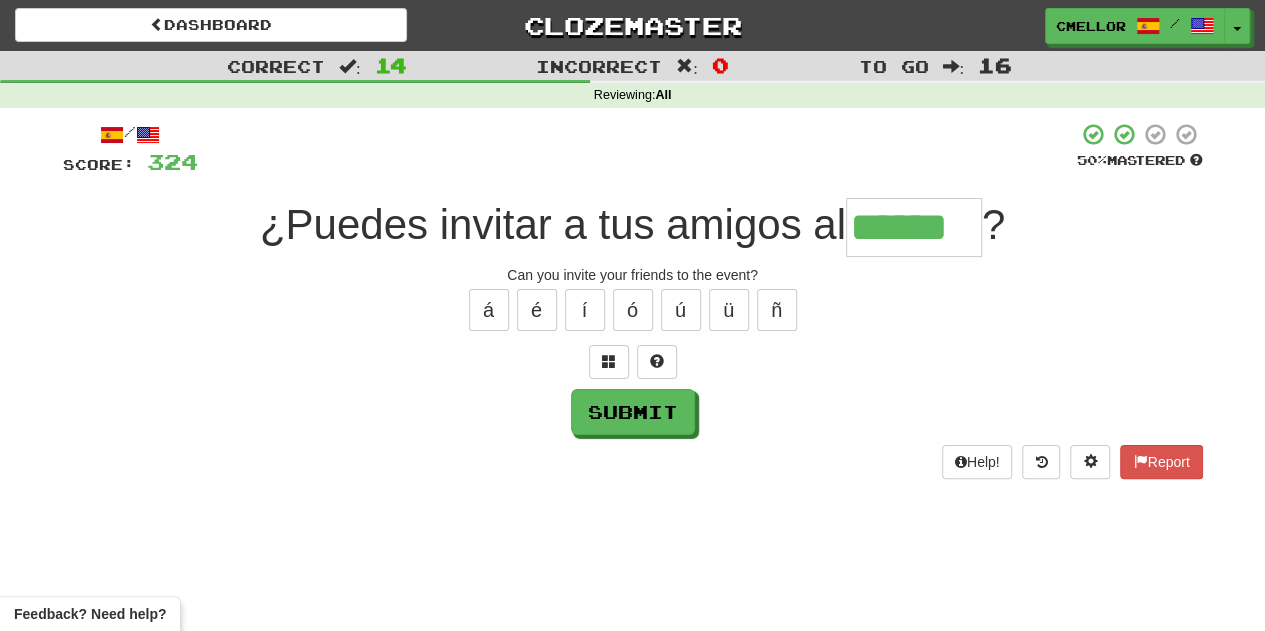 type on "******" 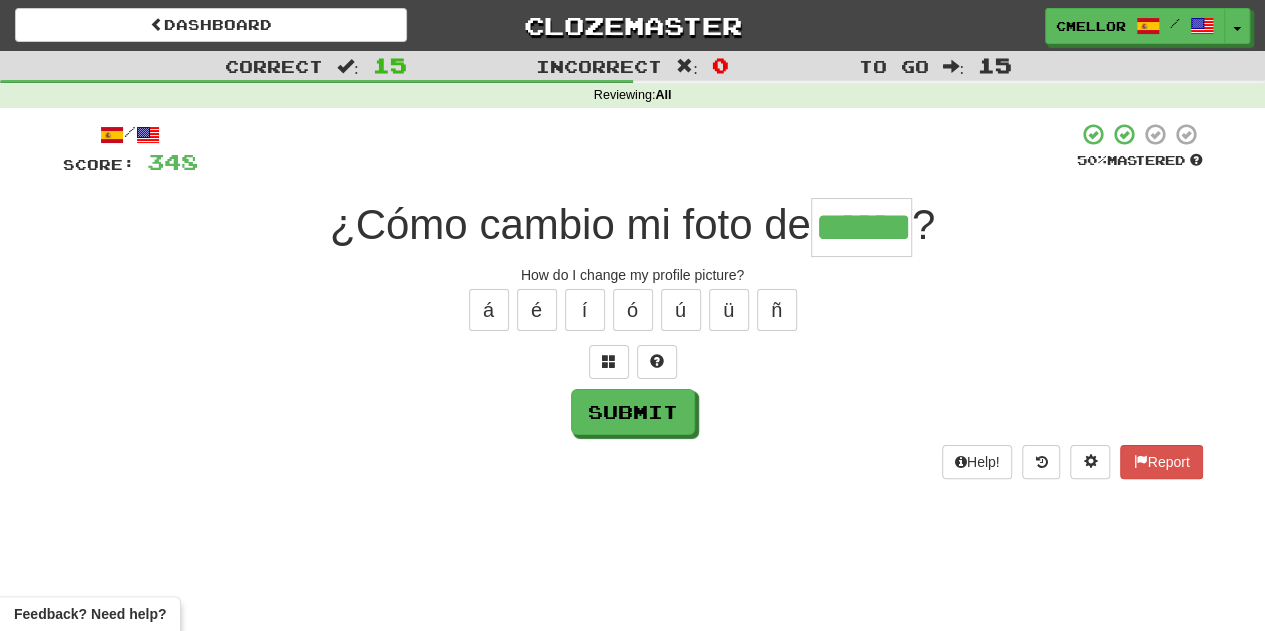 type on "******" 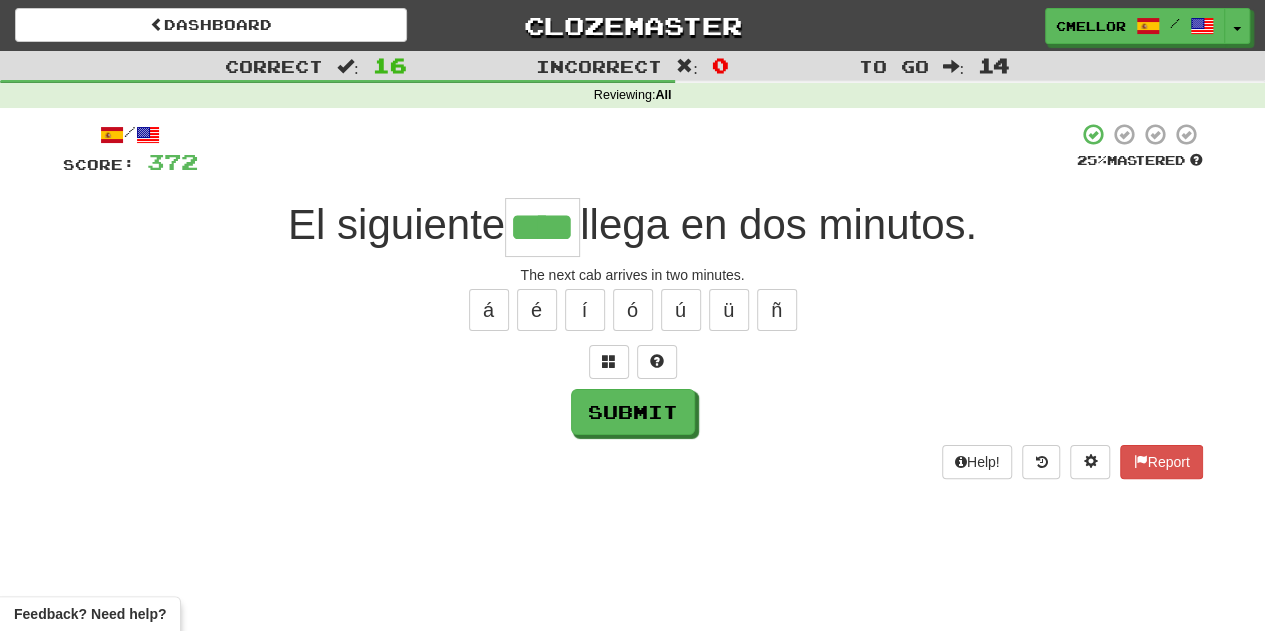 type on "****" 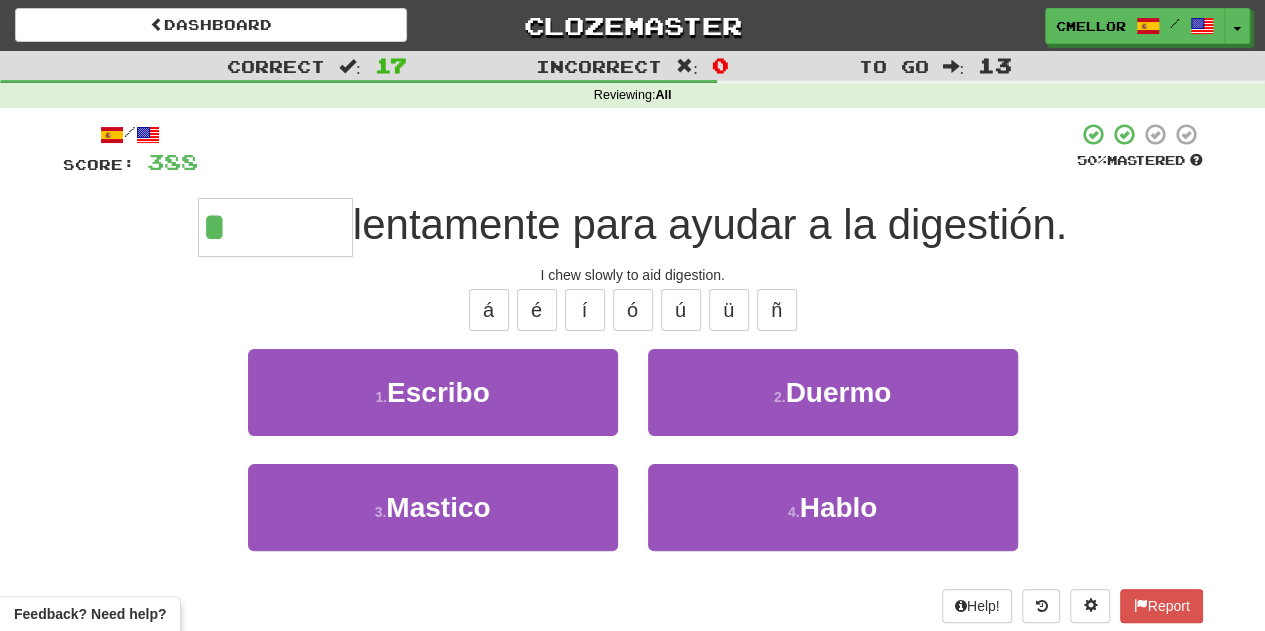type on "*******" 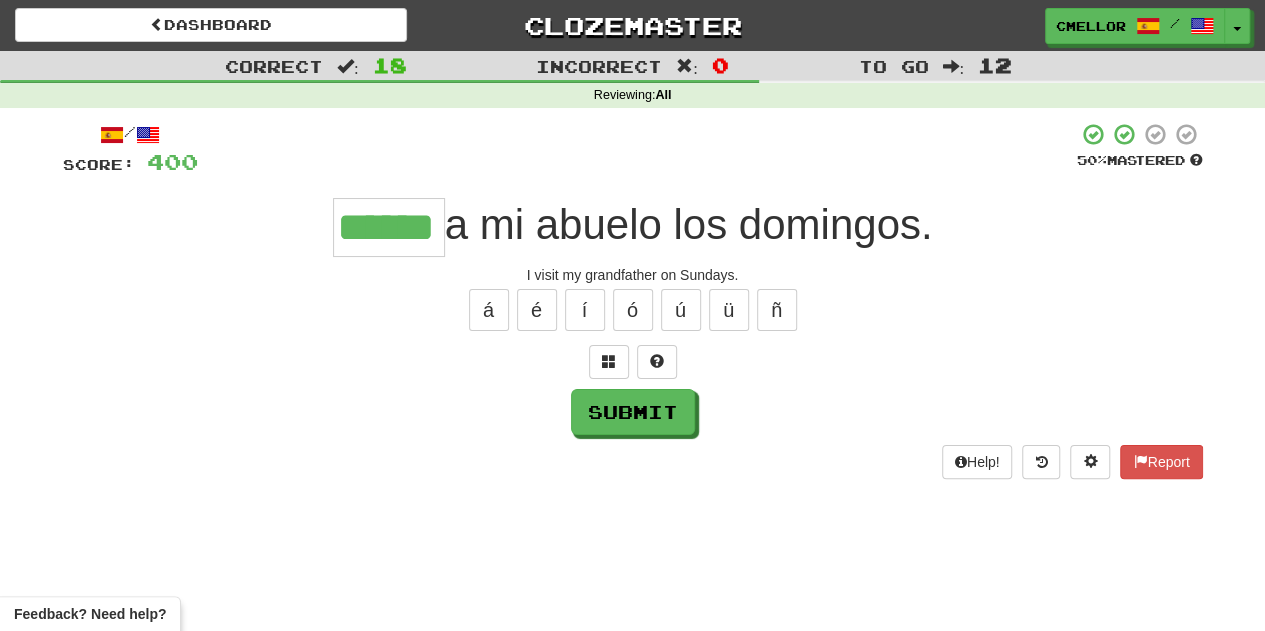 type on "******" 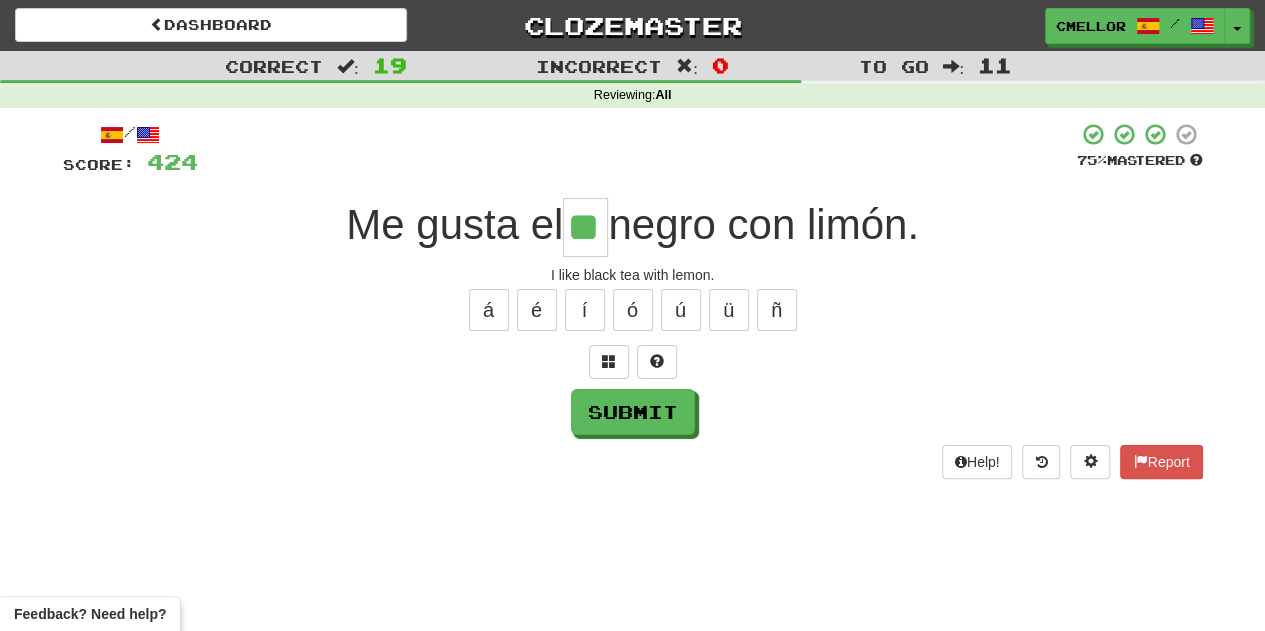 type on "**" 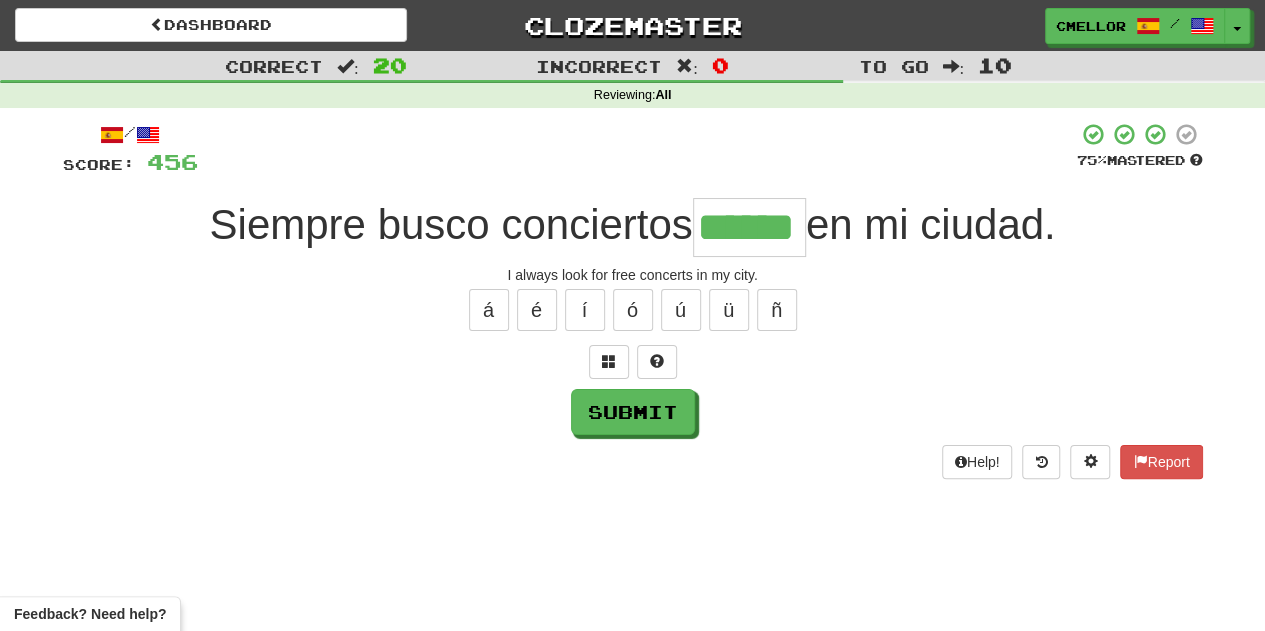 type on "******" 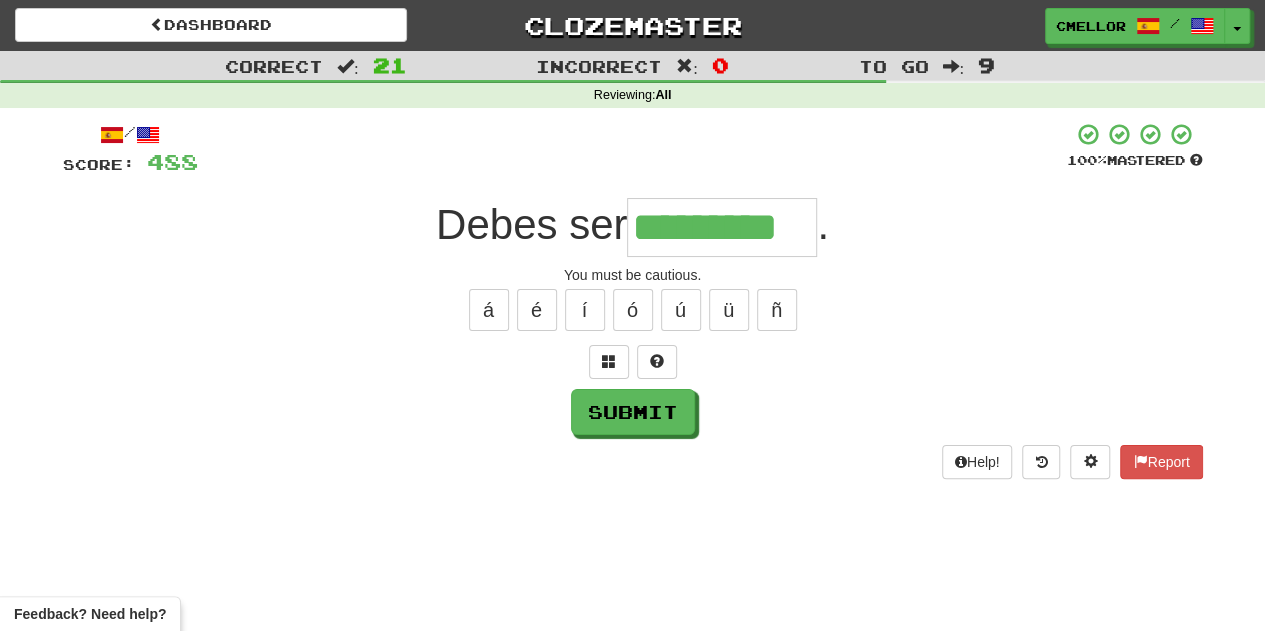 type on "*********" 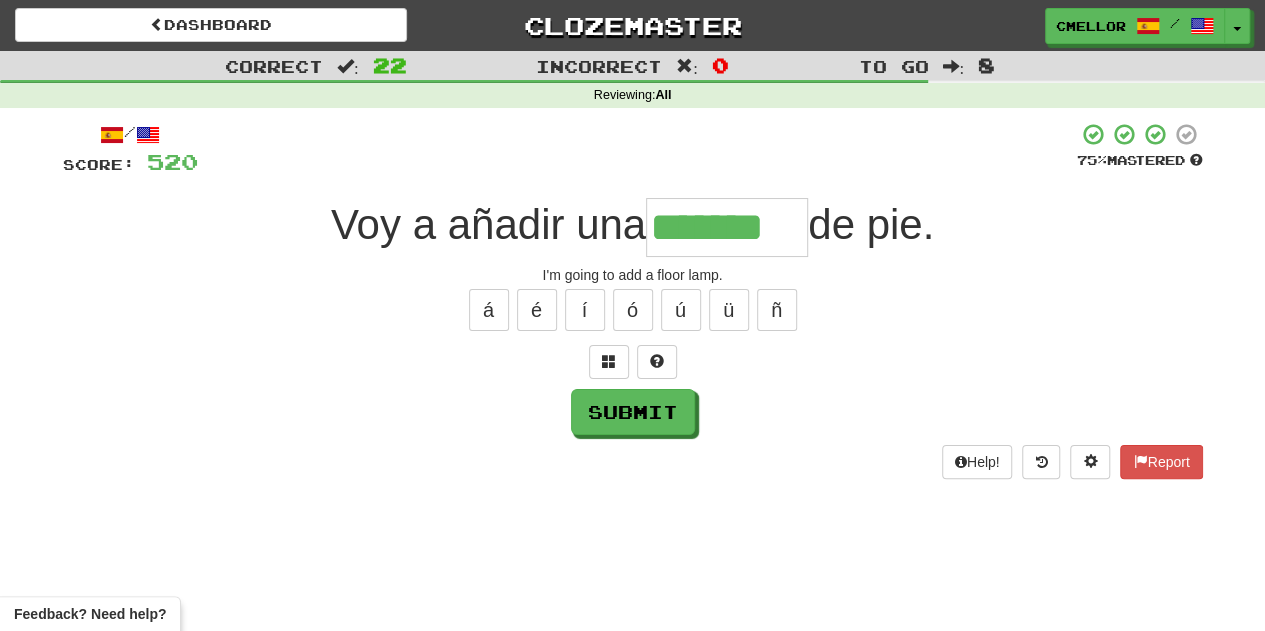 type on "*******" 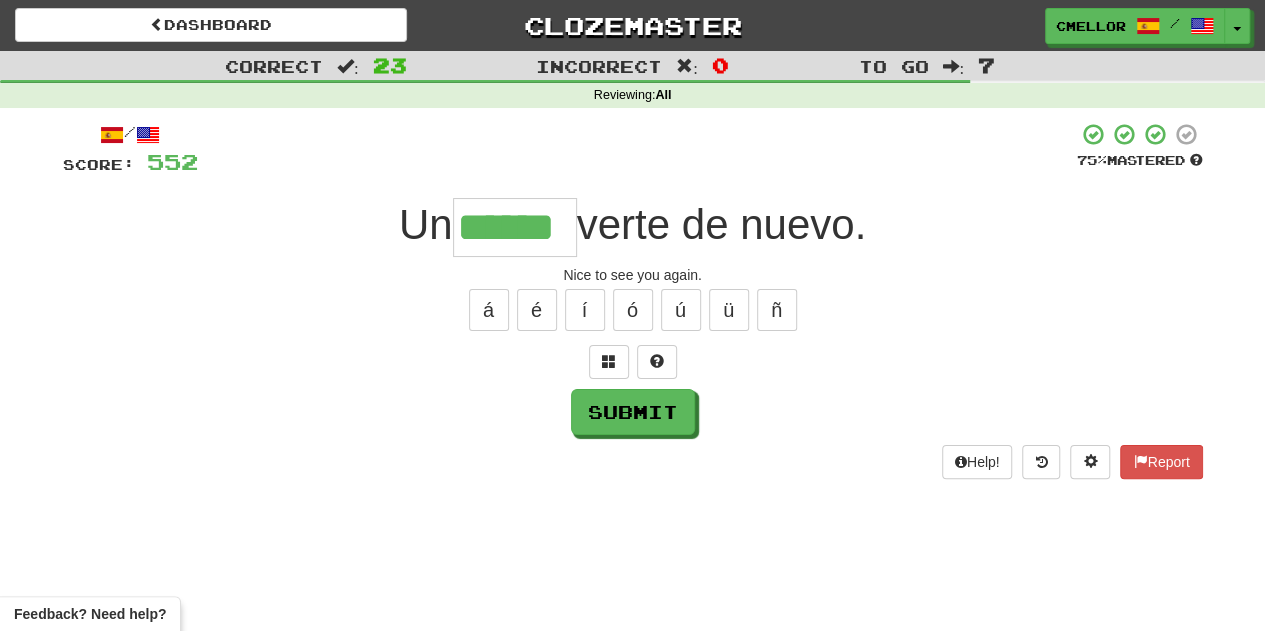 type on "******" 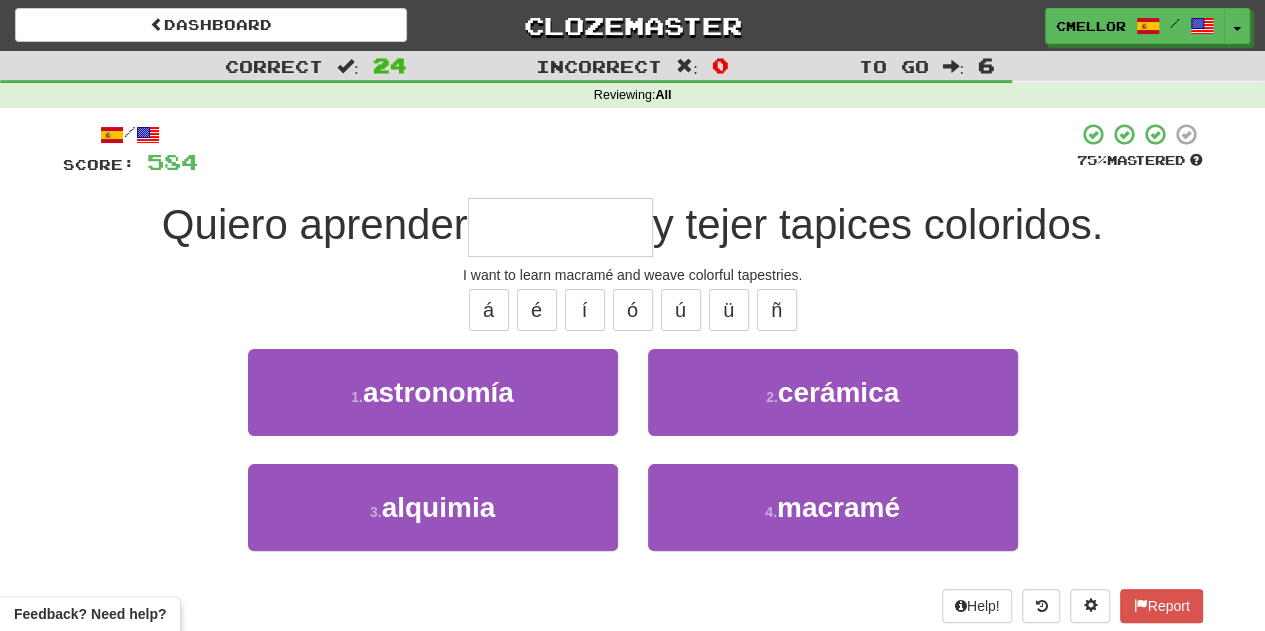 type on "*******" 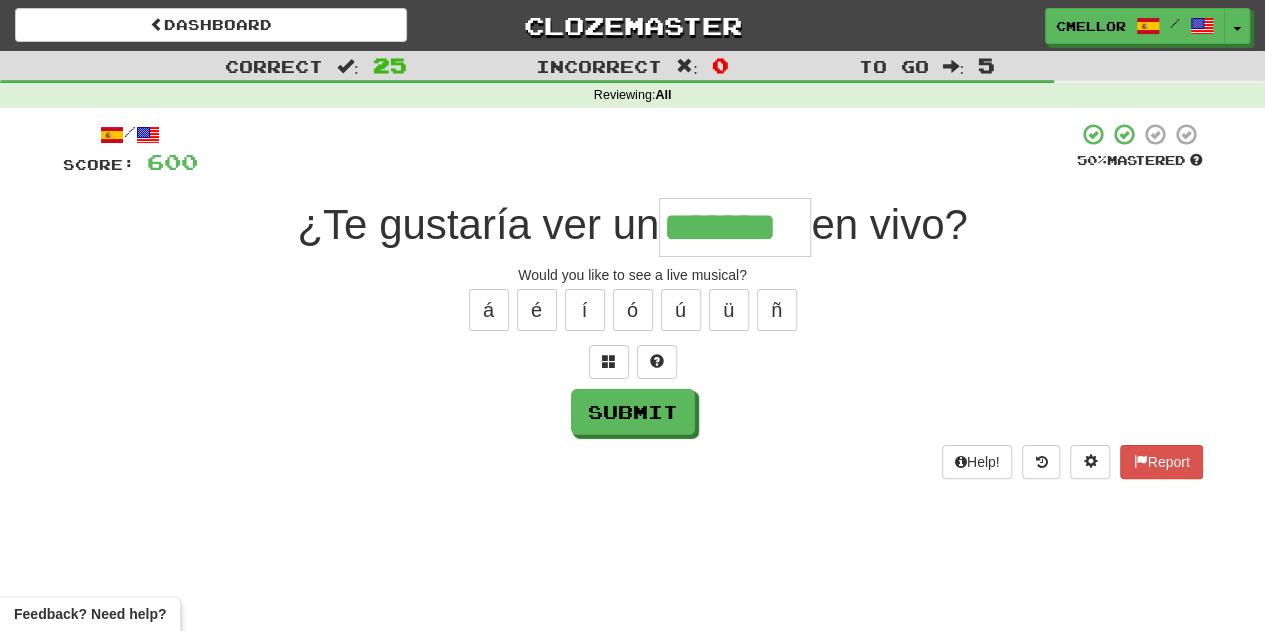 type on "*******" 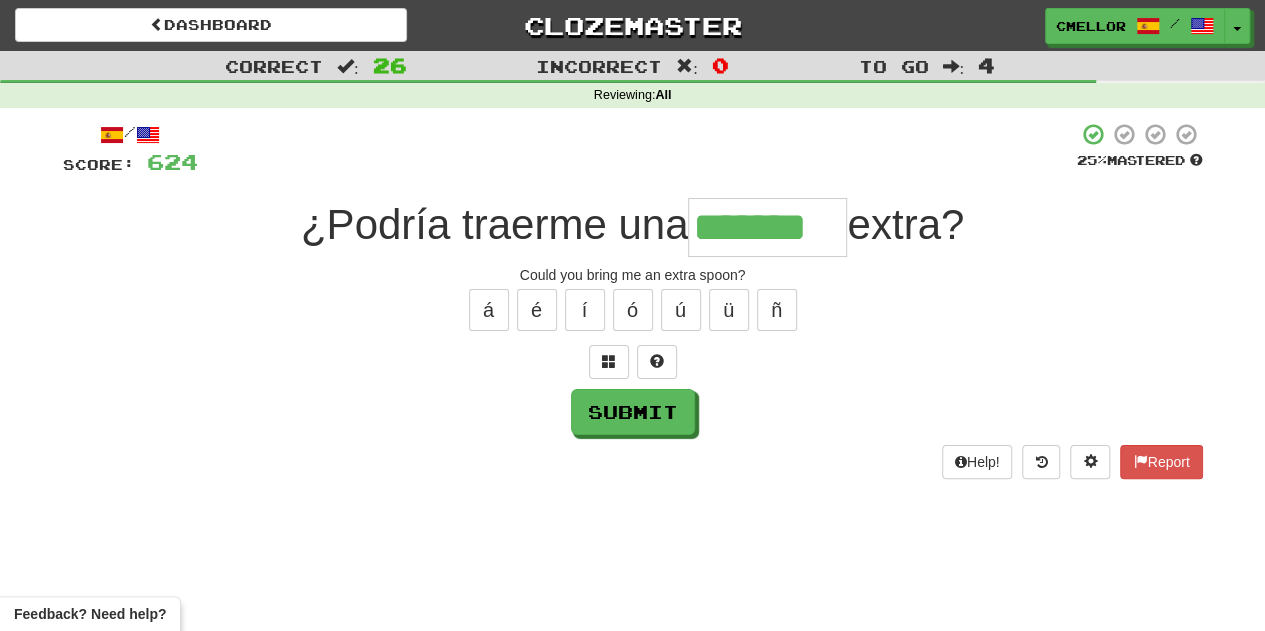 type on "*******" 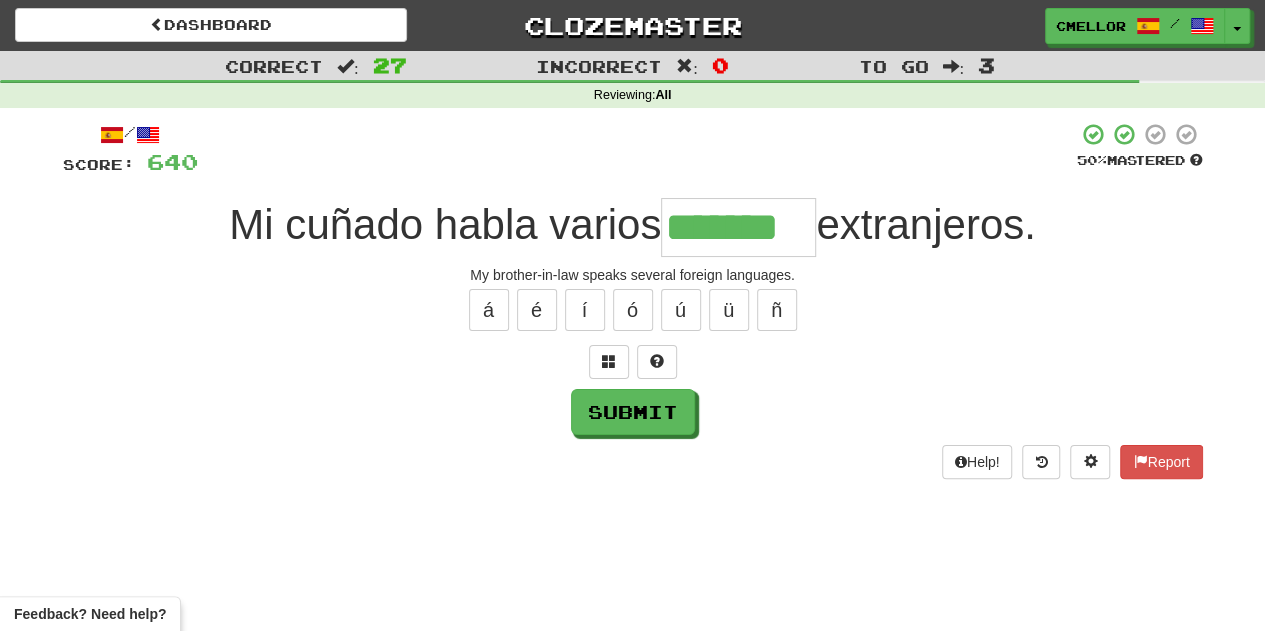 type on "*******" 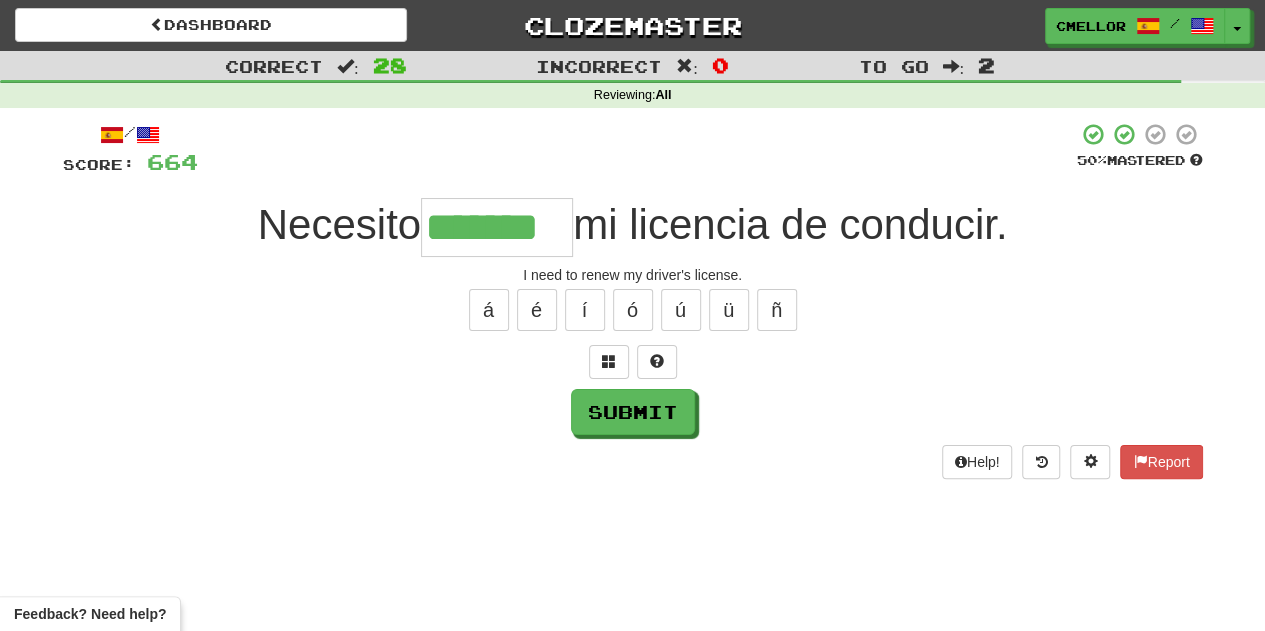 type on "*******" 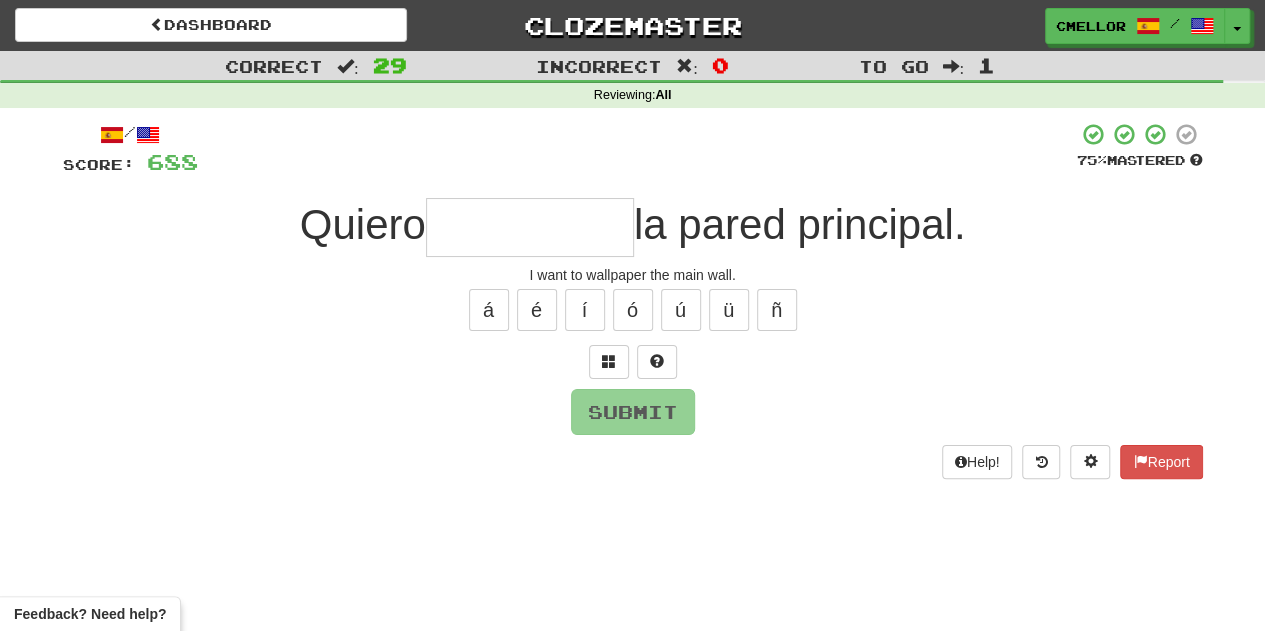 type on "*" 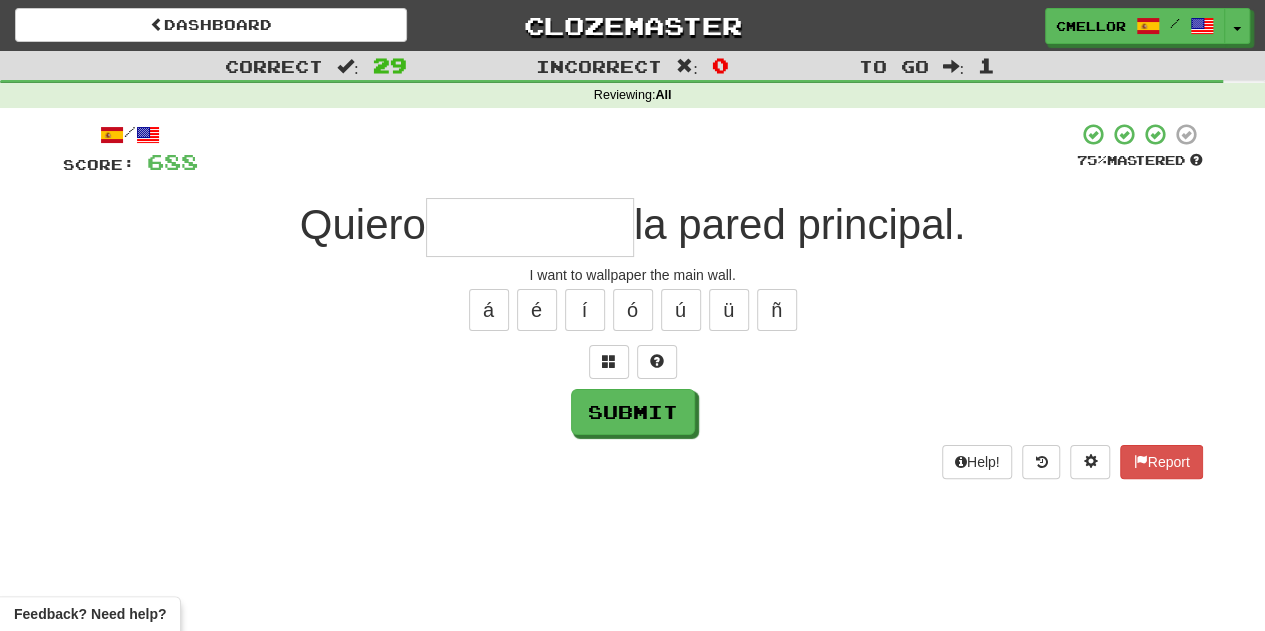 type on "*" 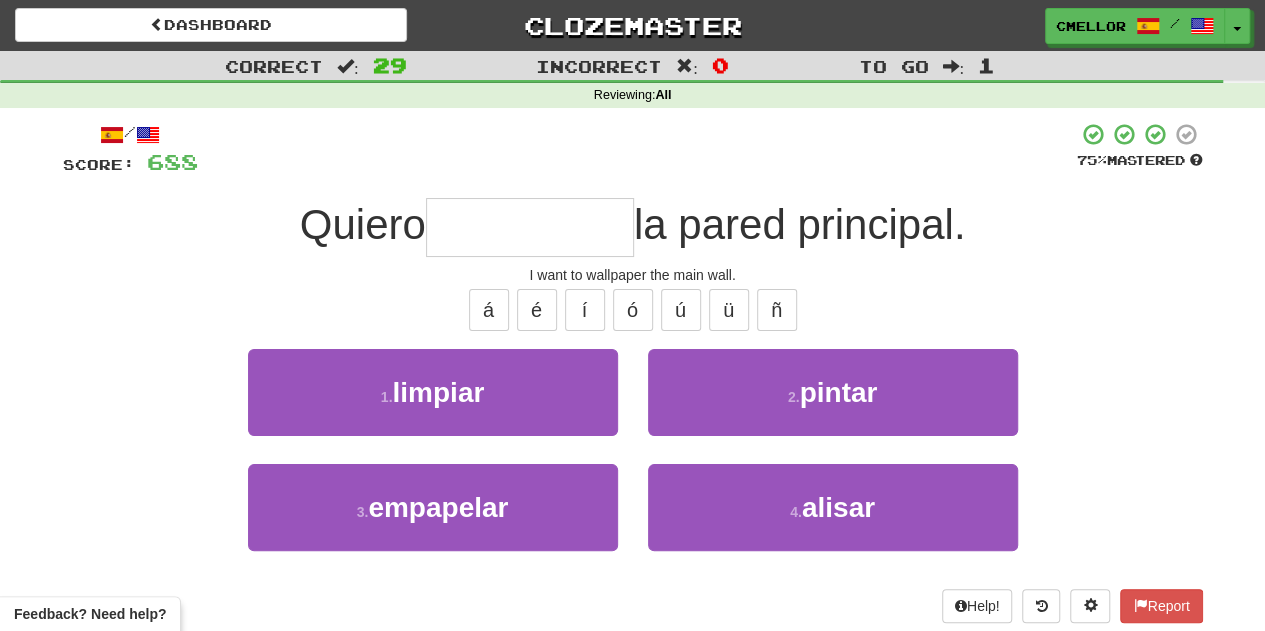 type on "*********" 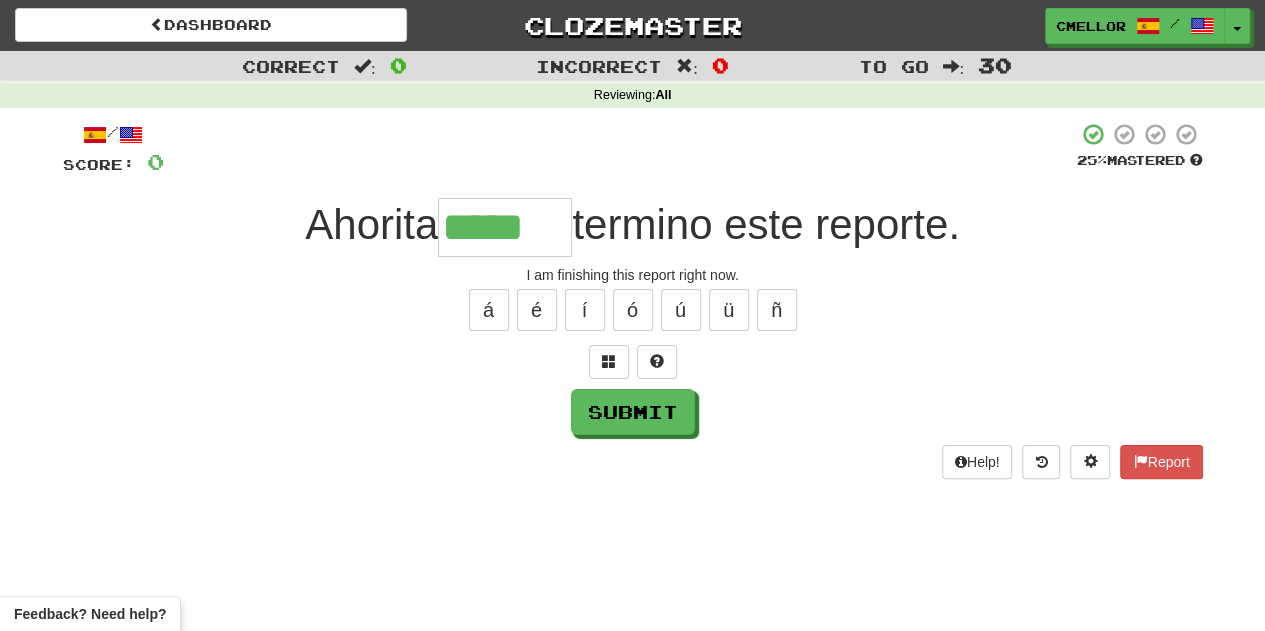 type on "*****" 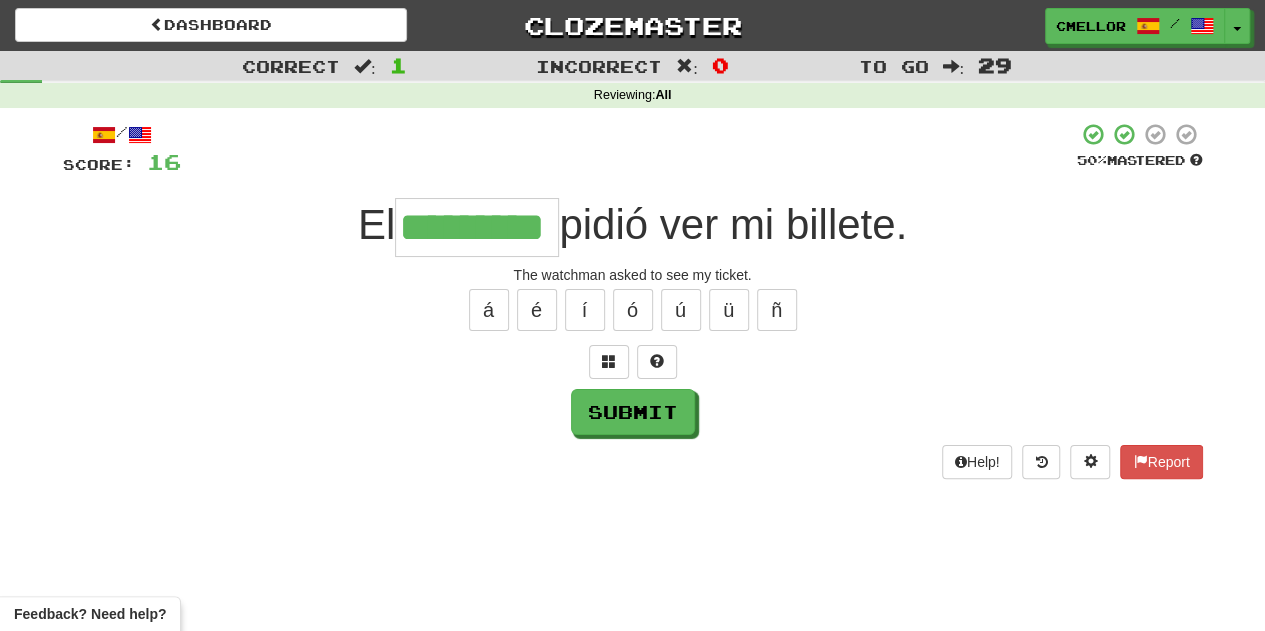 type on "*********" 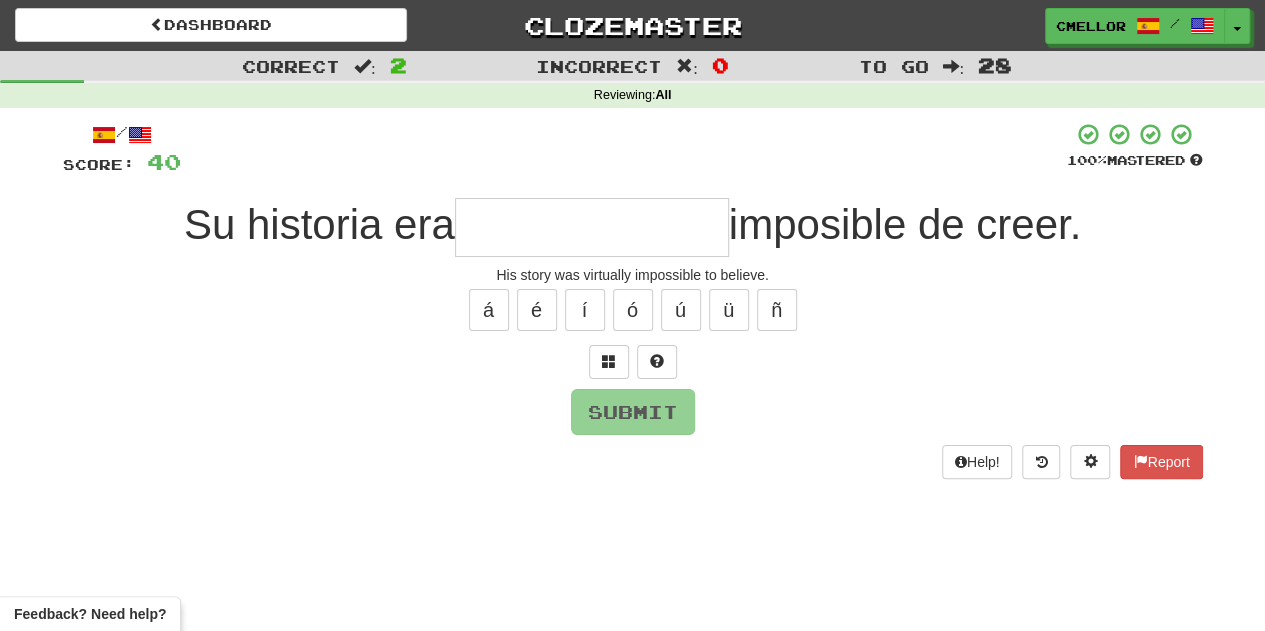 click at bounding box center (592, 227) 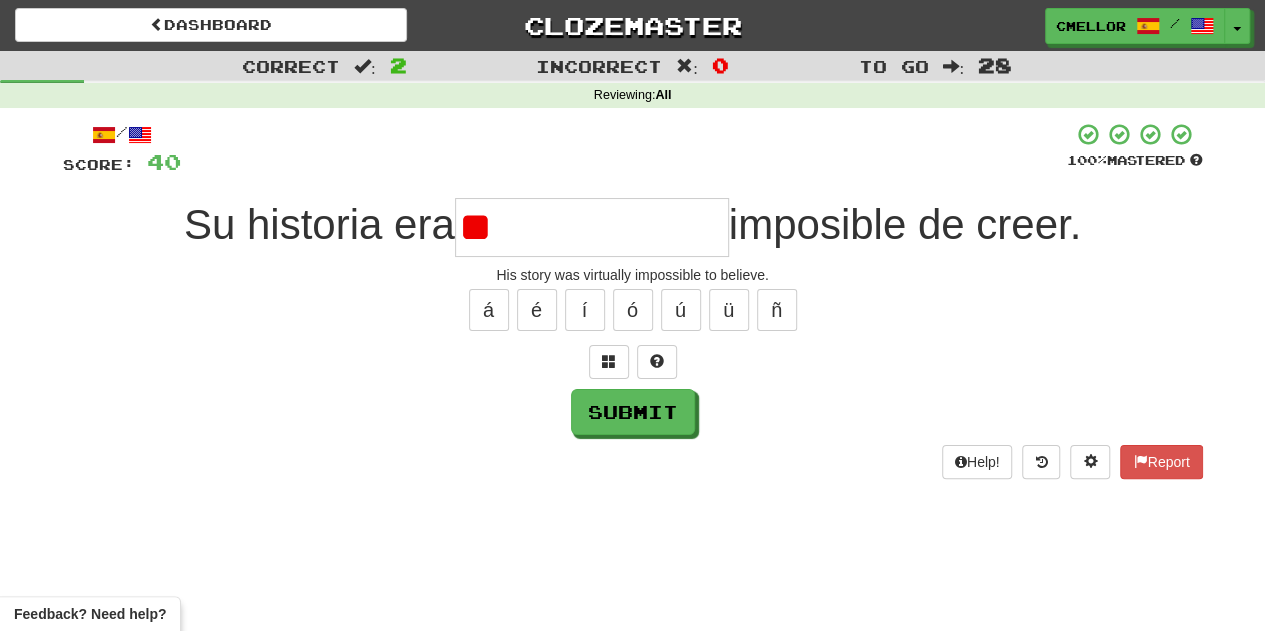 type on "*" 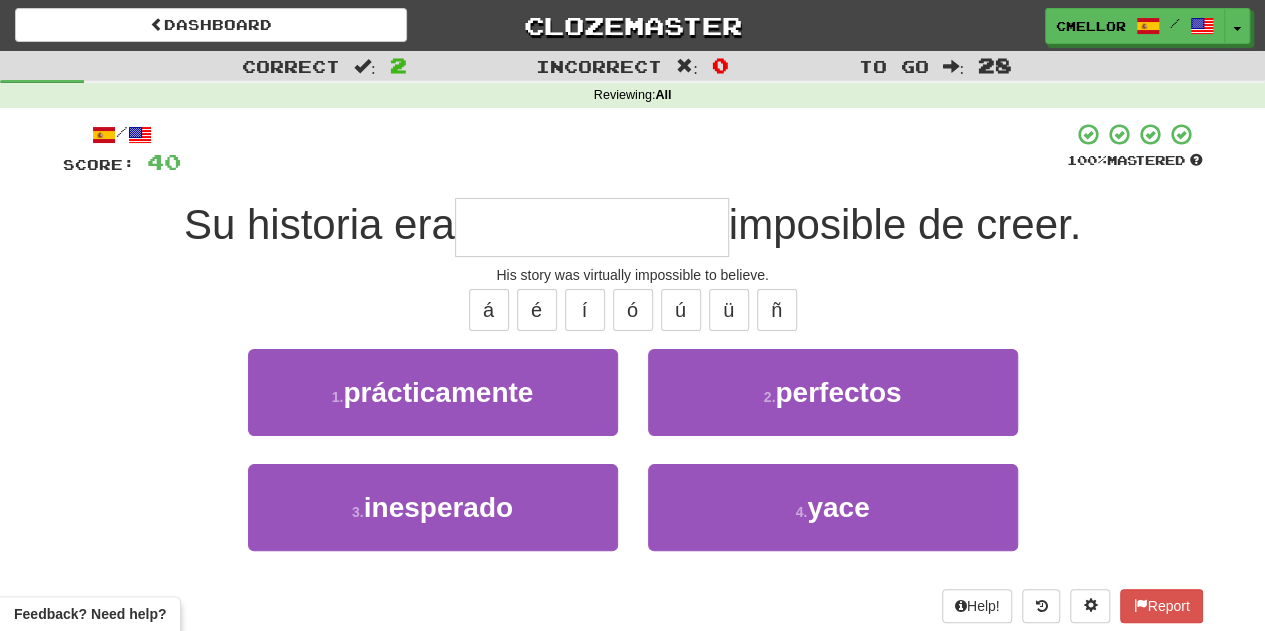 type on "**********" 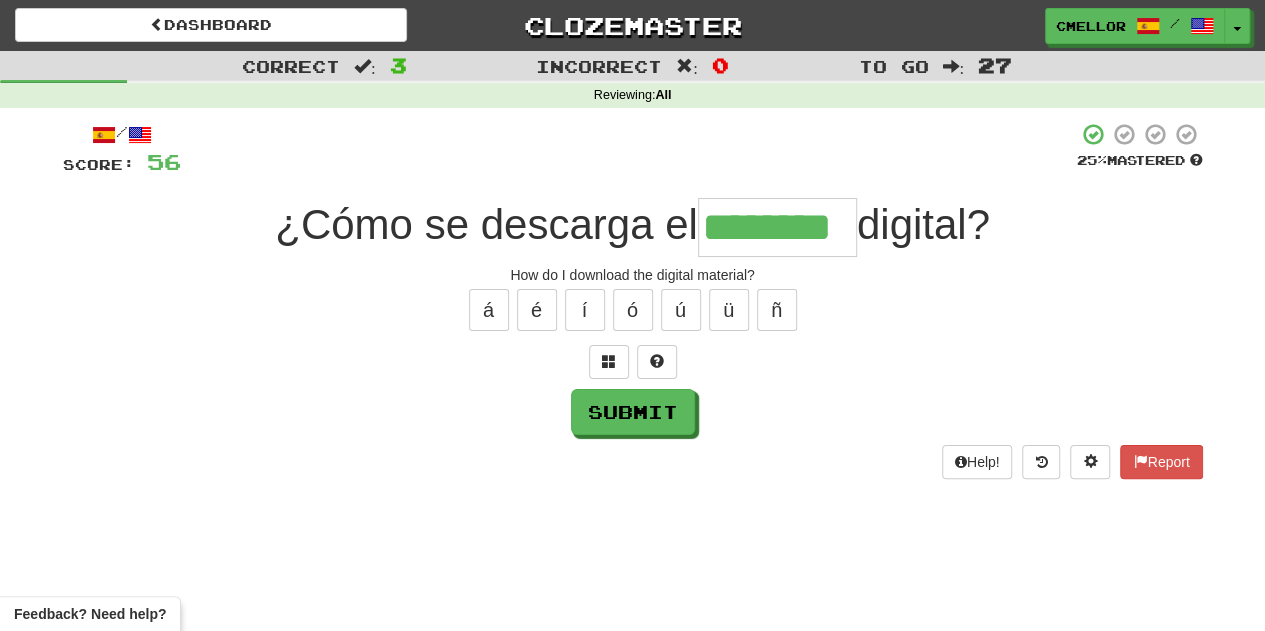 type on "********" 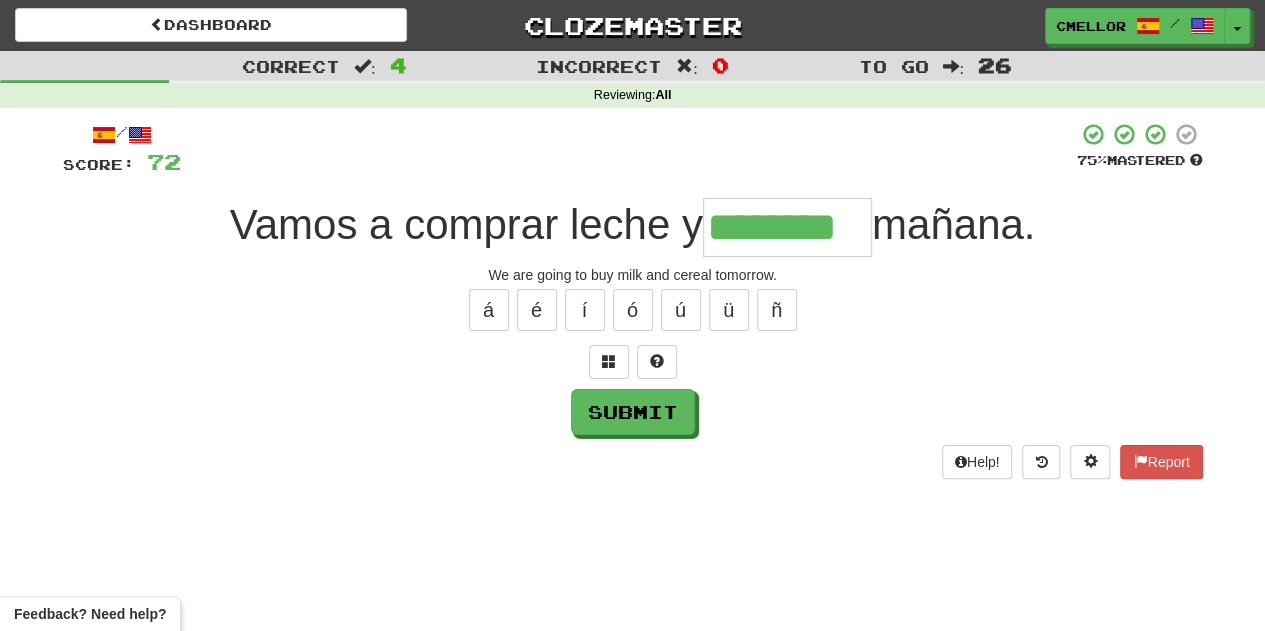 type on "********" 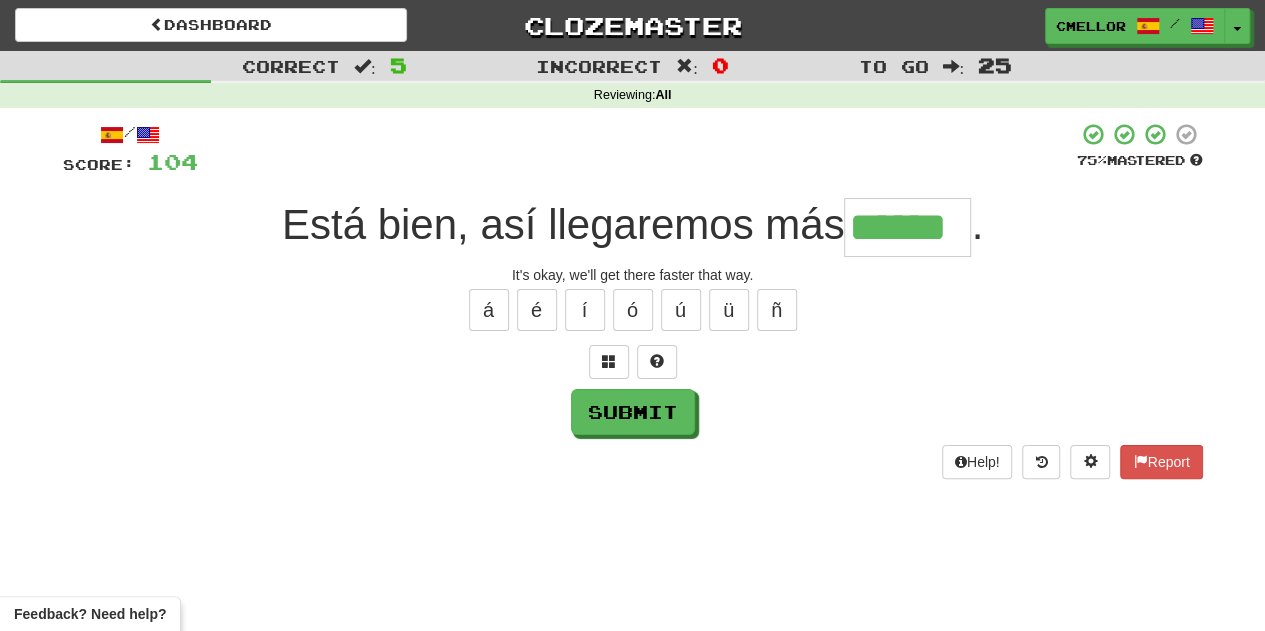 type on "******" 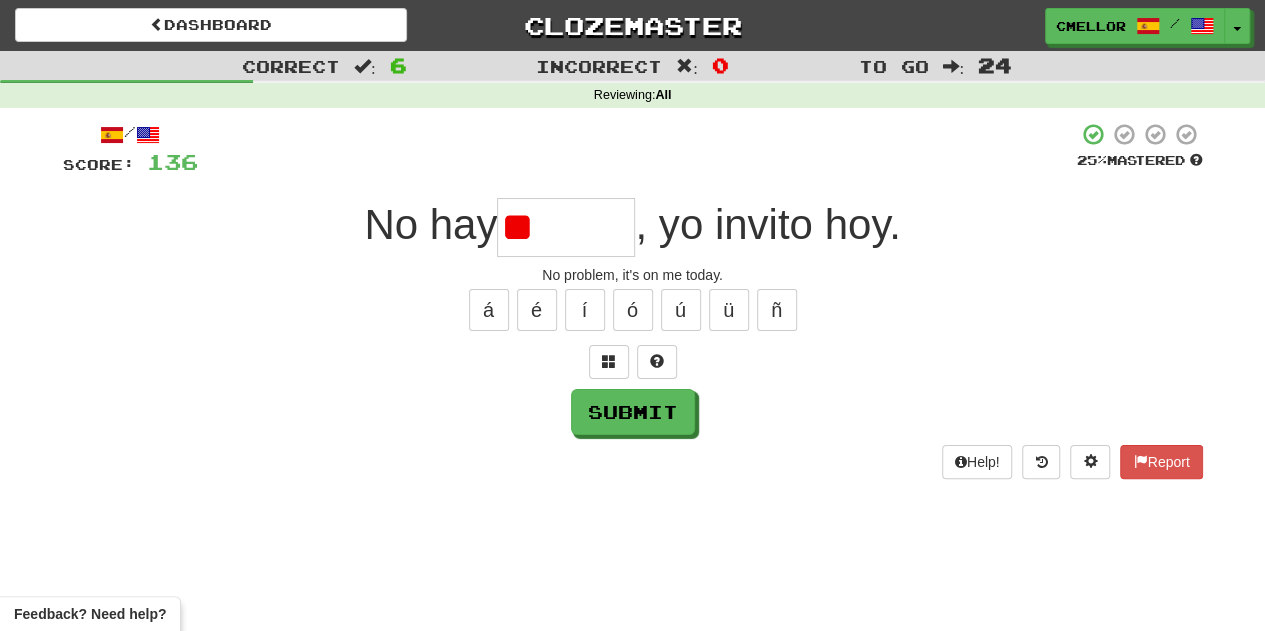type on "*" 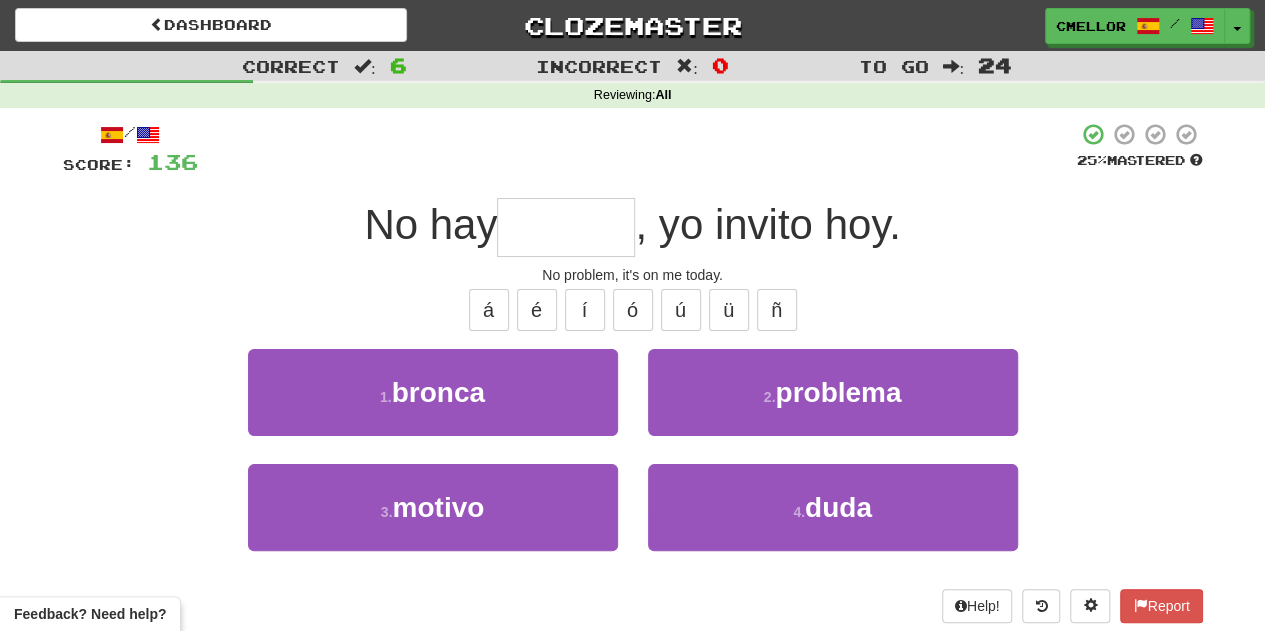 type on "******" 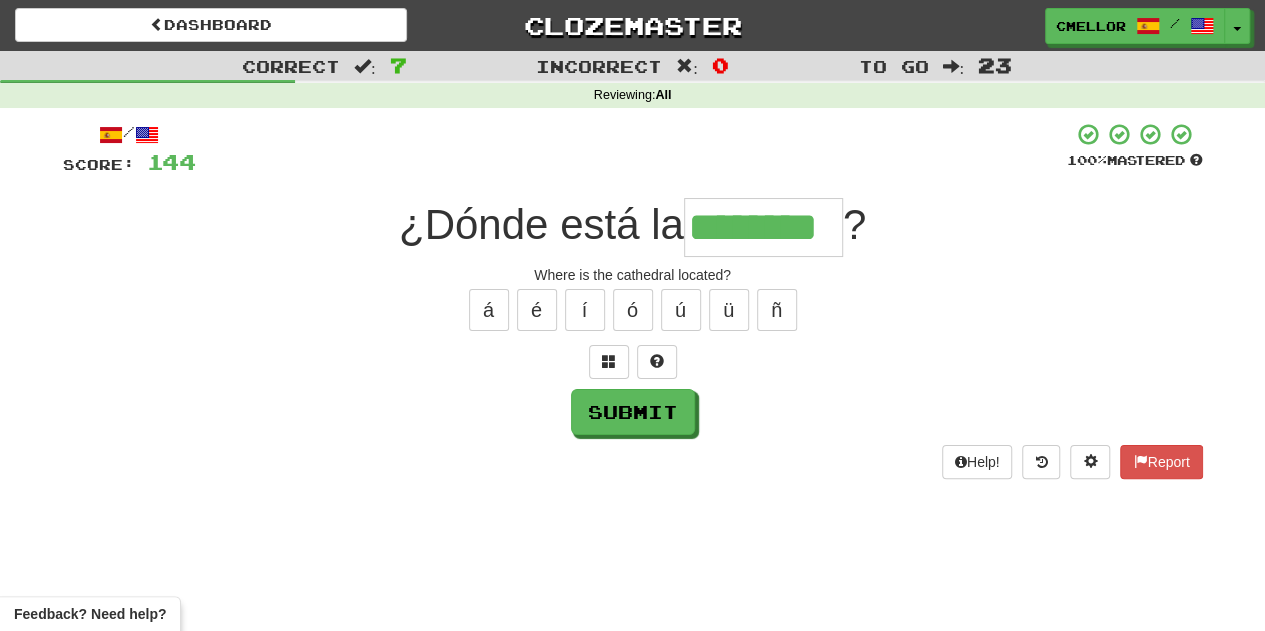 type on "********" 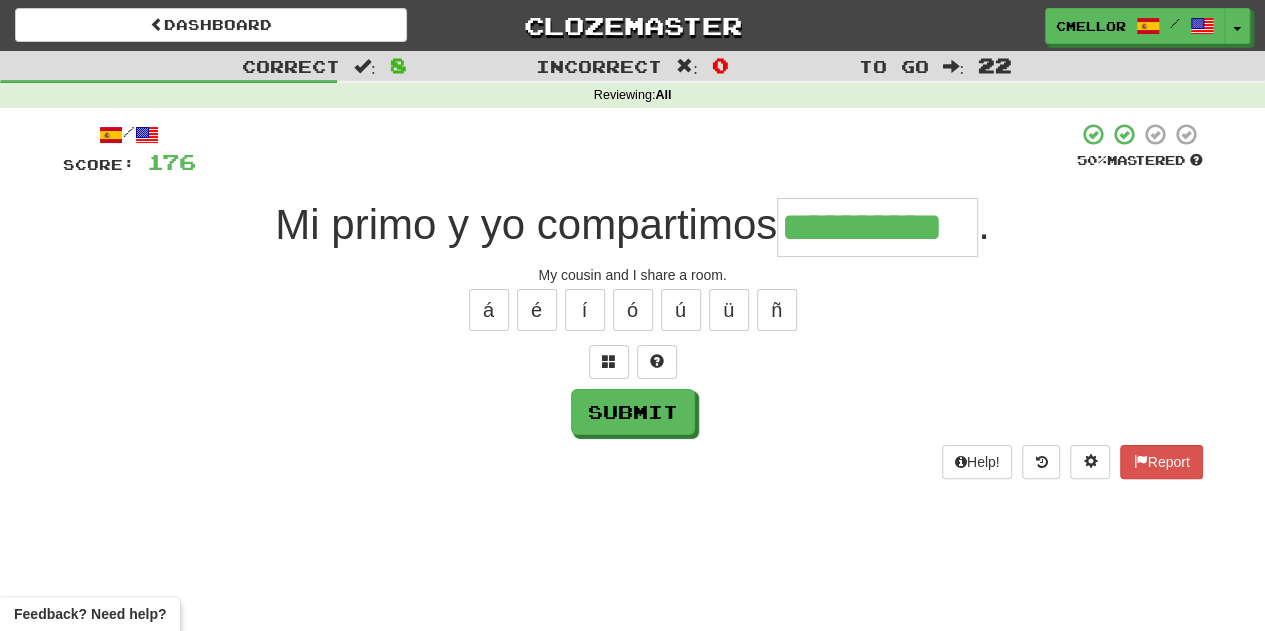type on "**********" 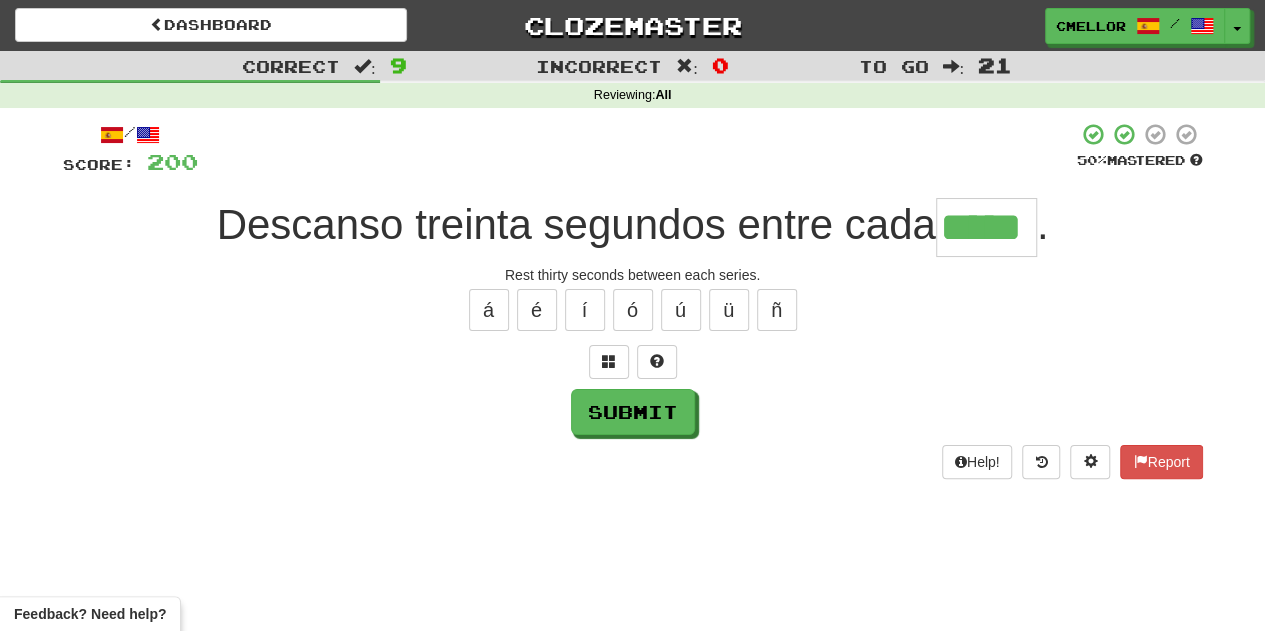 type on "*****" 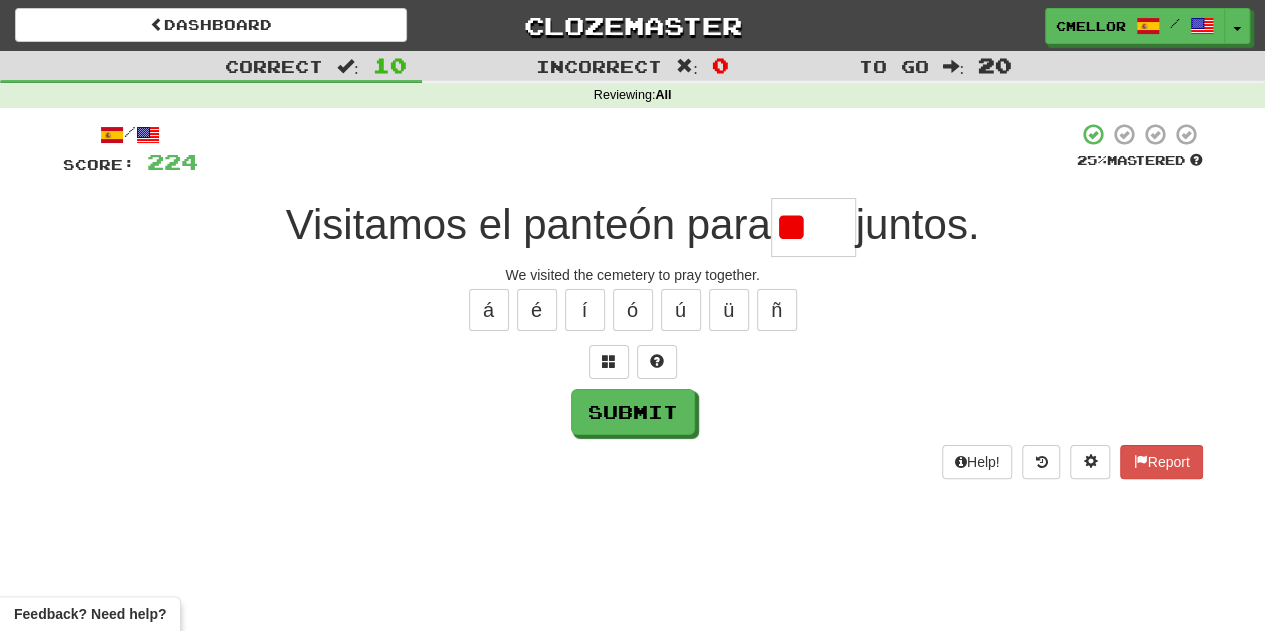 type on "*" 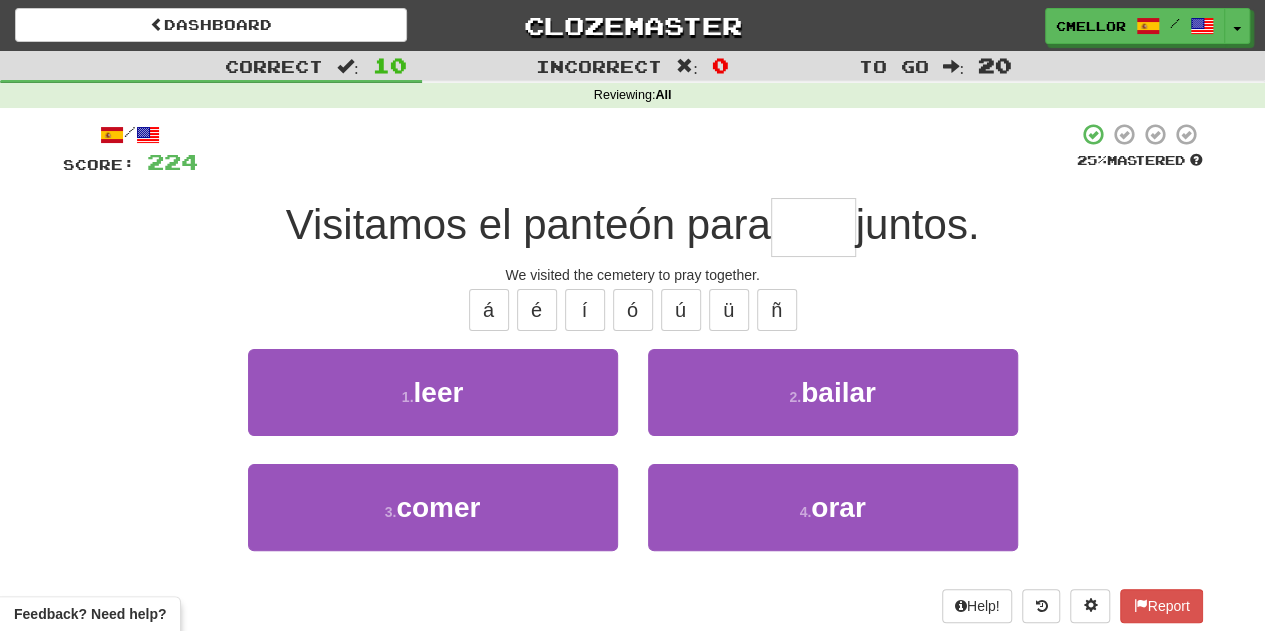 type on "****" 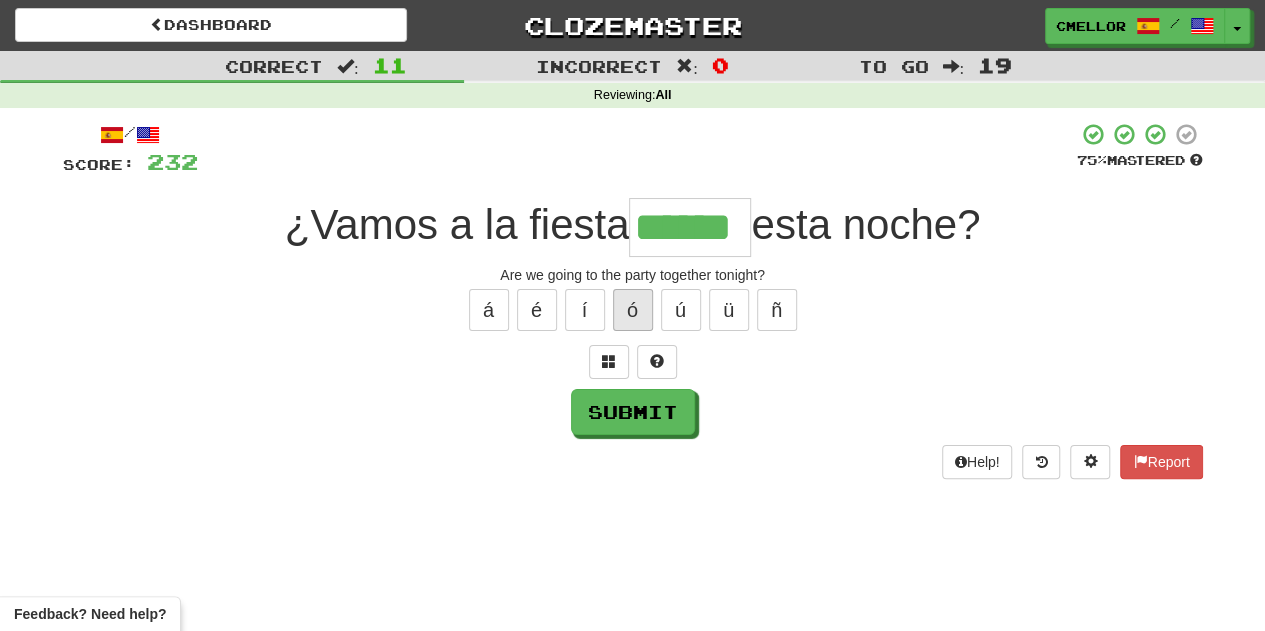 type on "******" 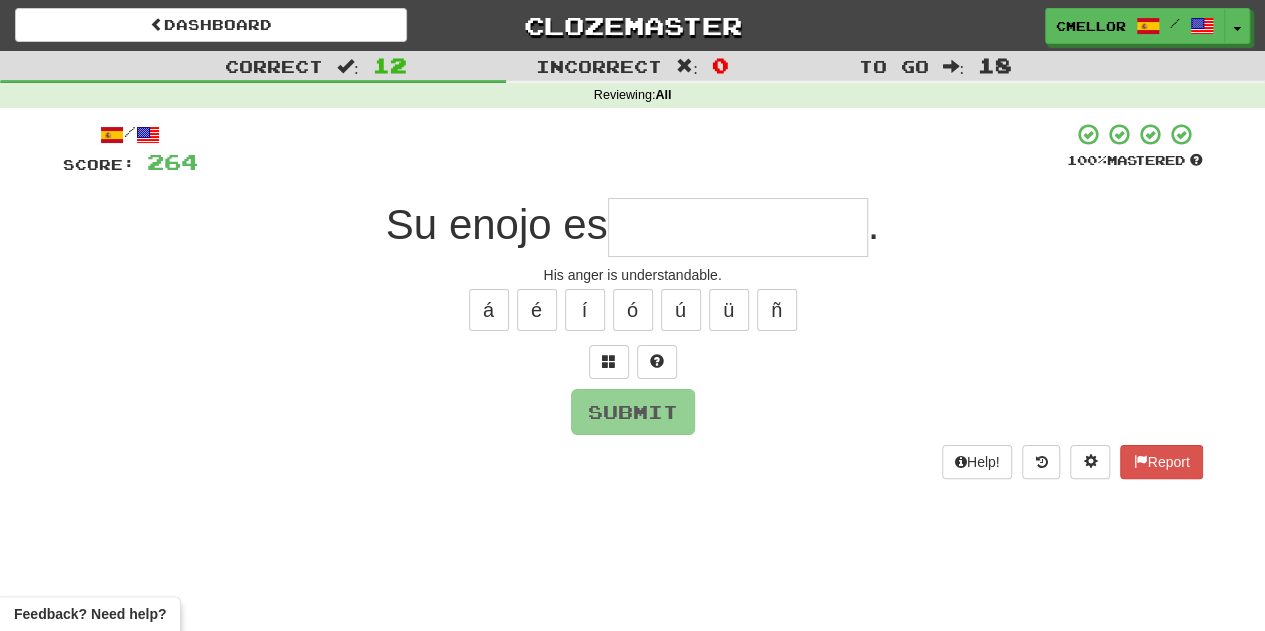 click at bounding box center (633, 362) 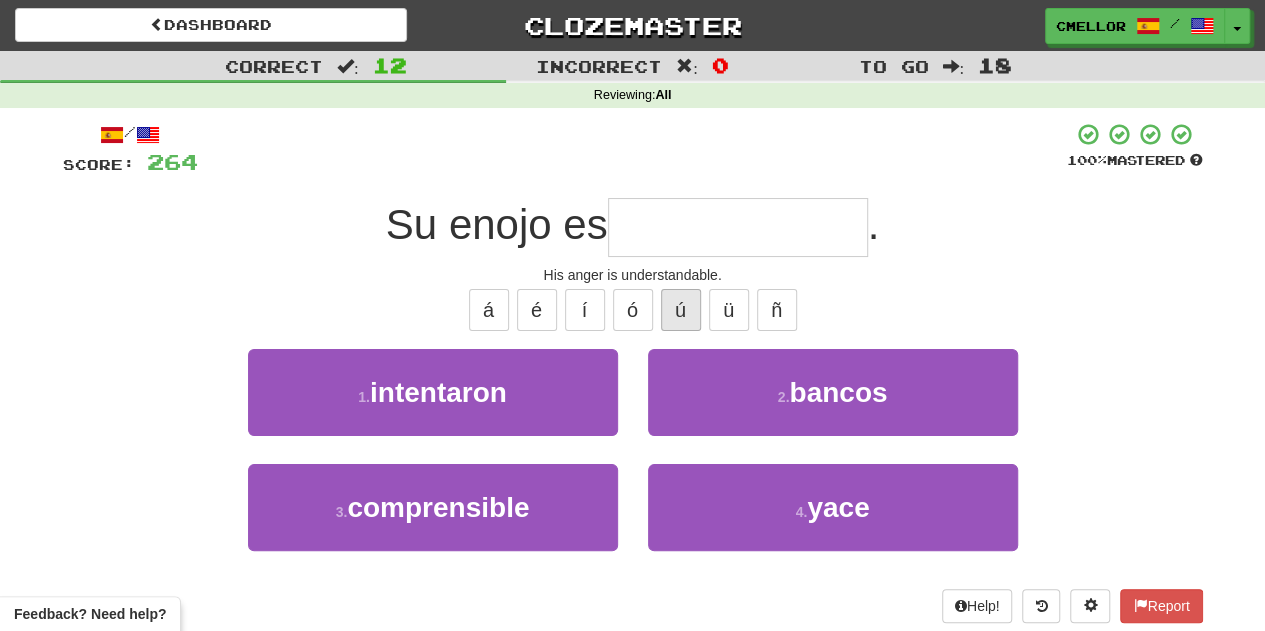 type on "**********" 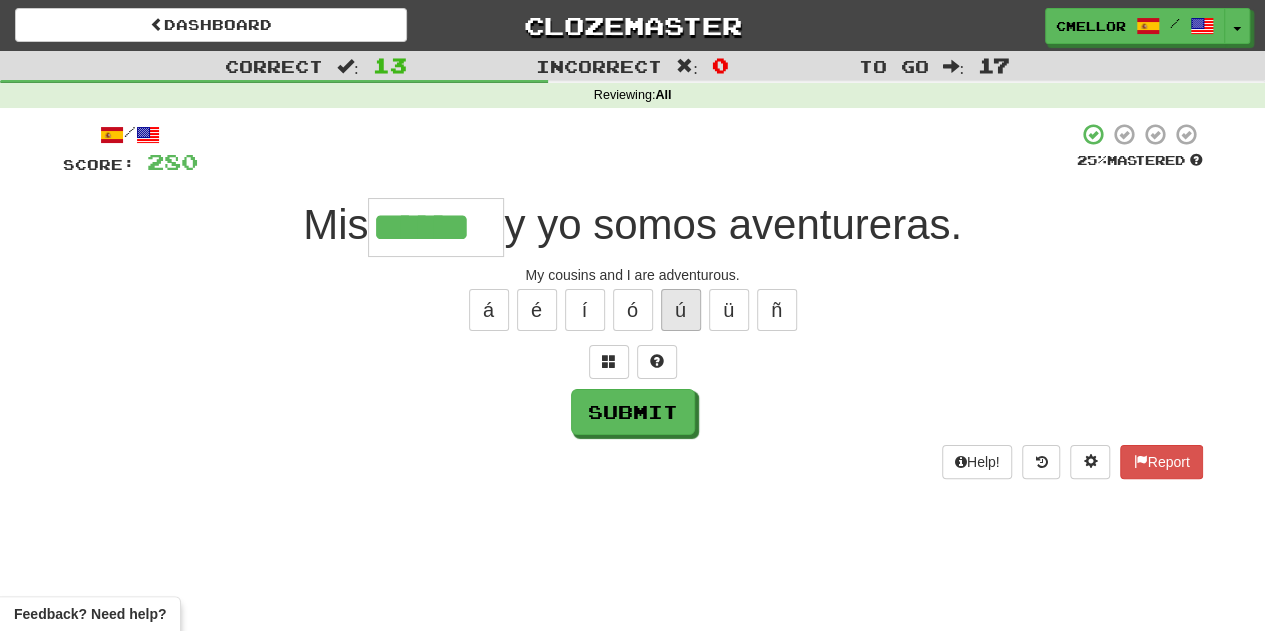 type on "******" 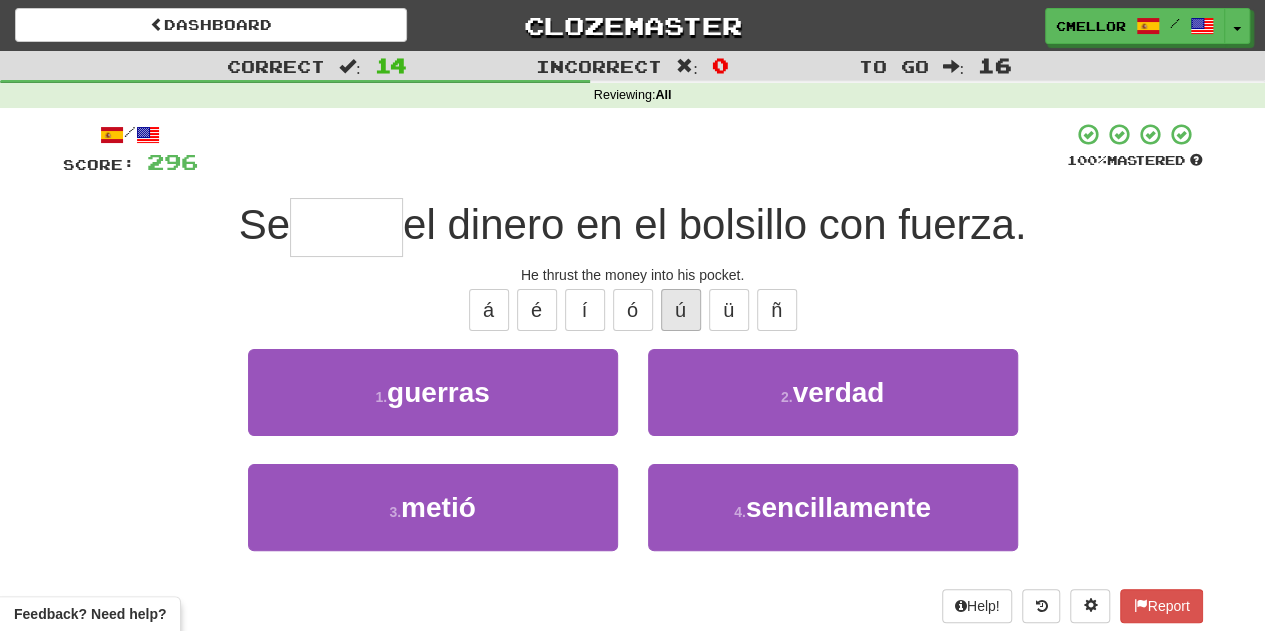 type on "*****" 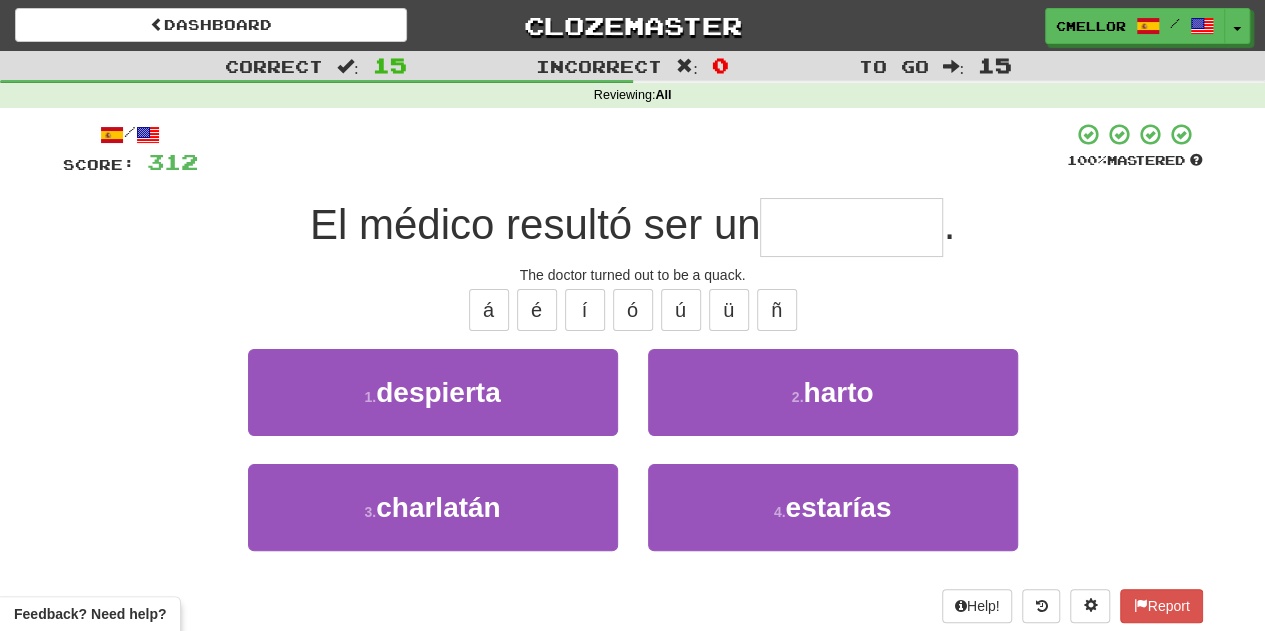 type on "*********" 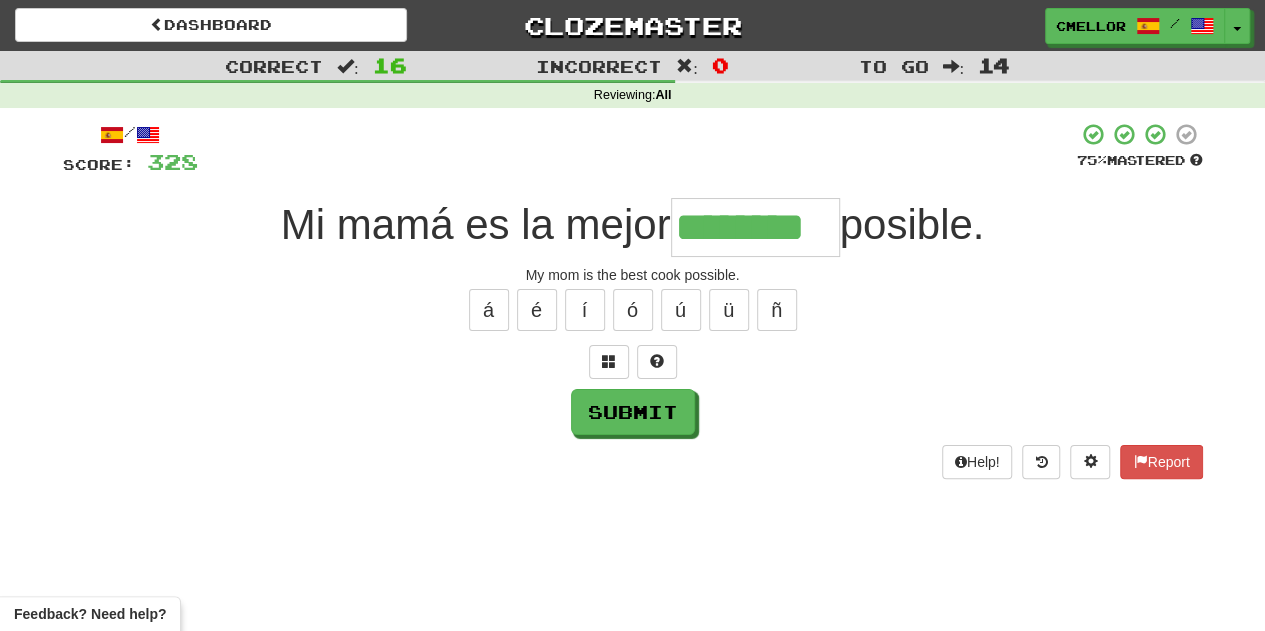 type on "********" 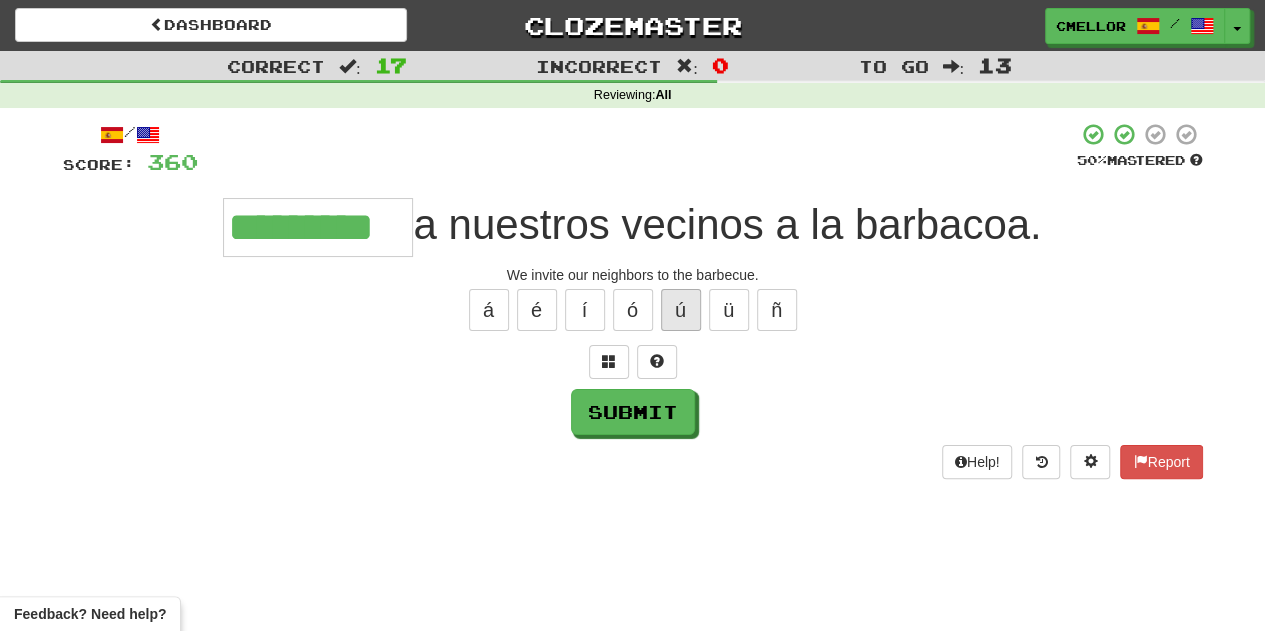 type on "*********" 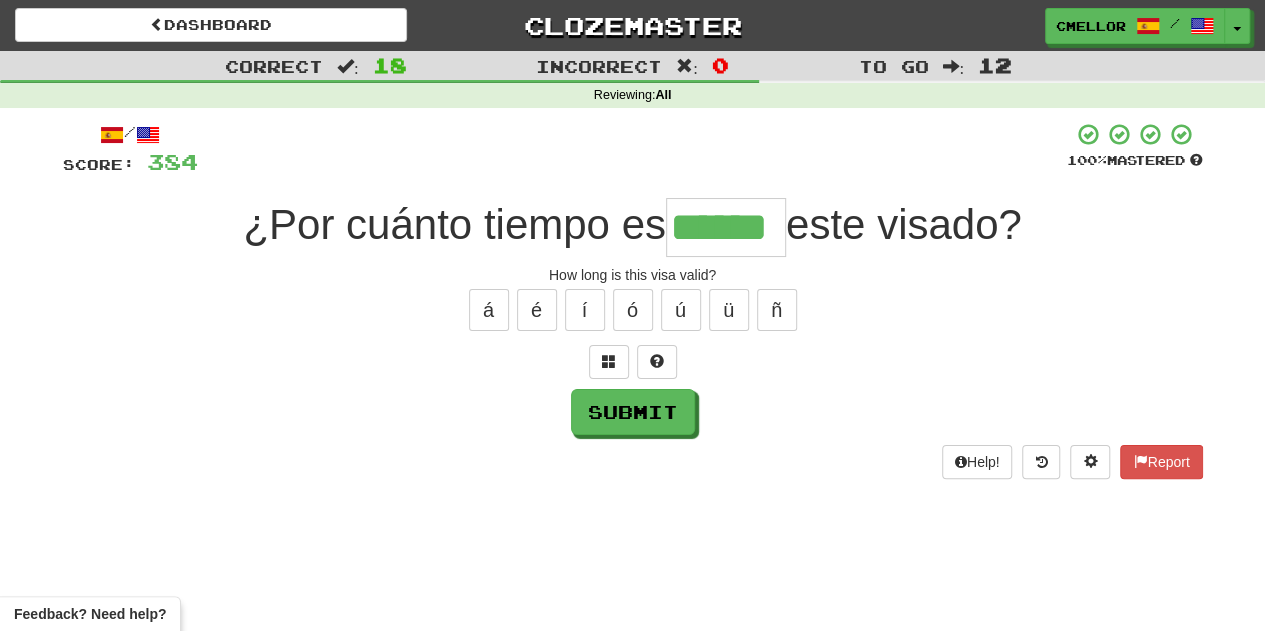 type on "******" 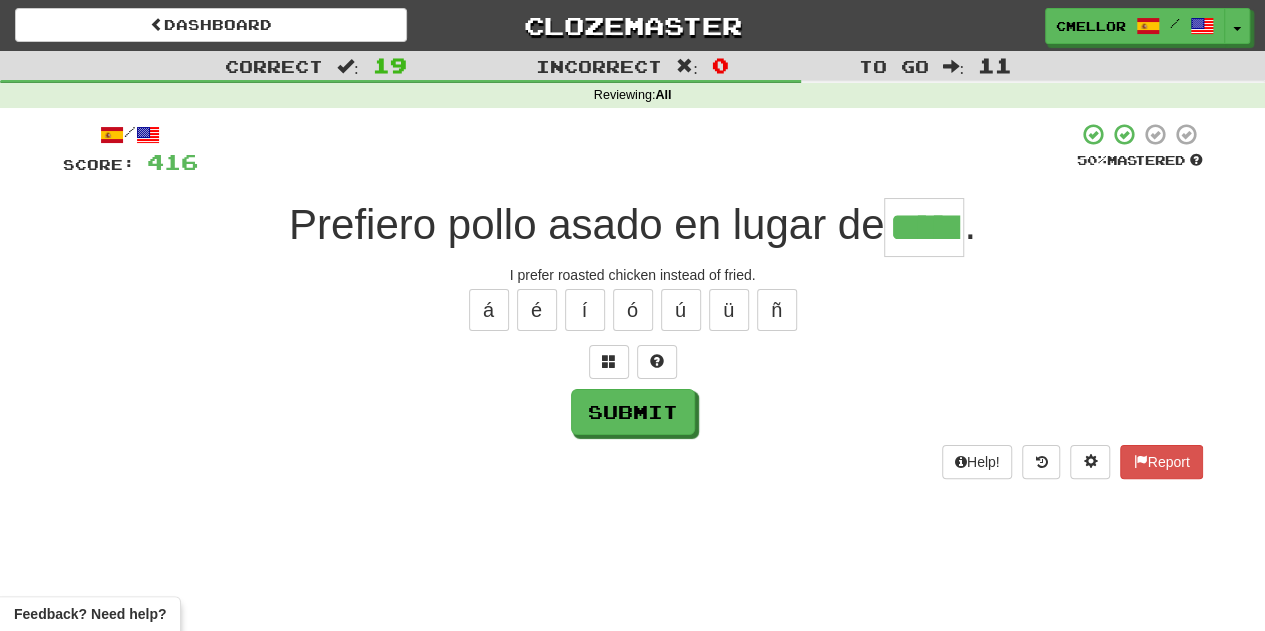 type on "*****" 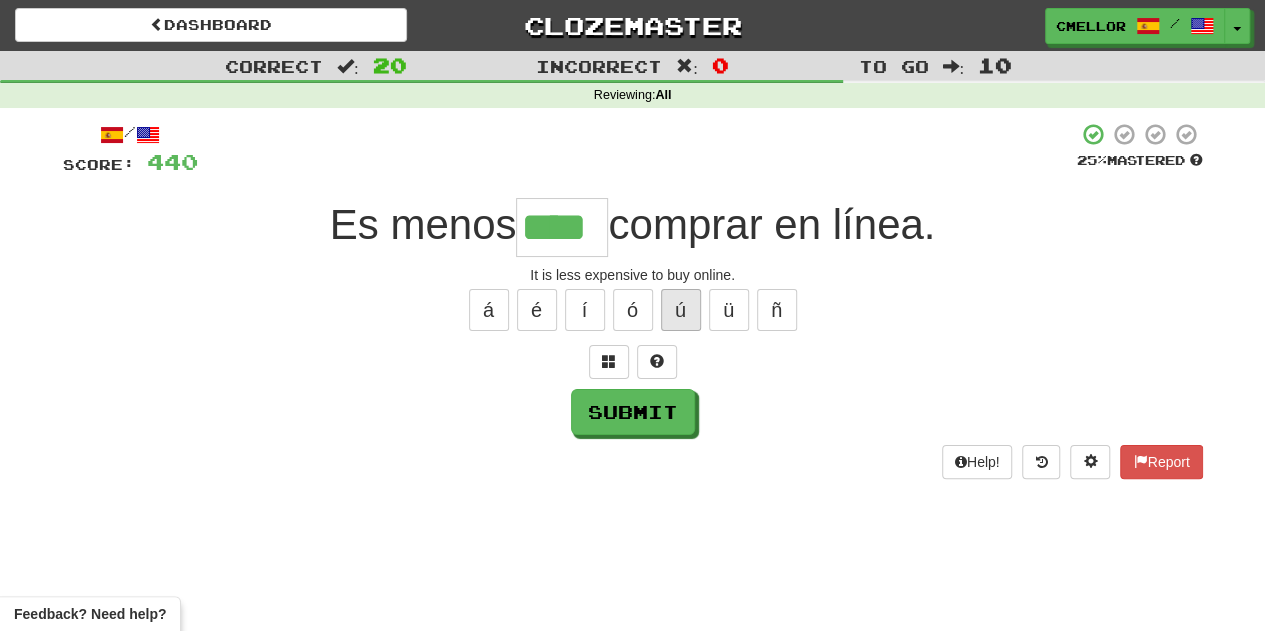 type on "****" 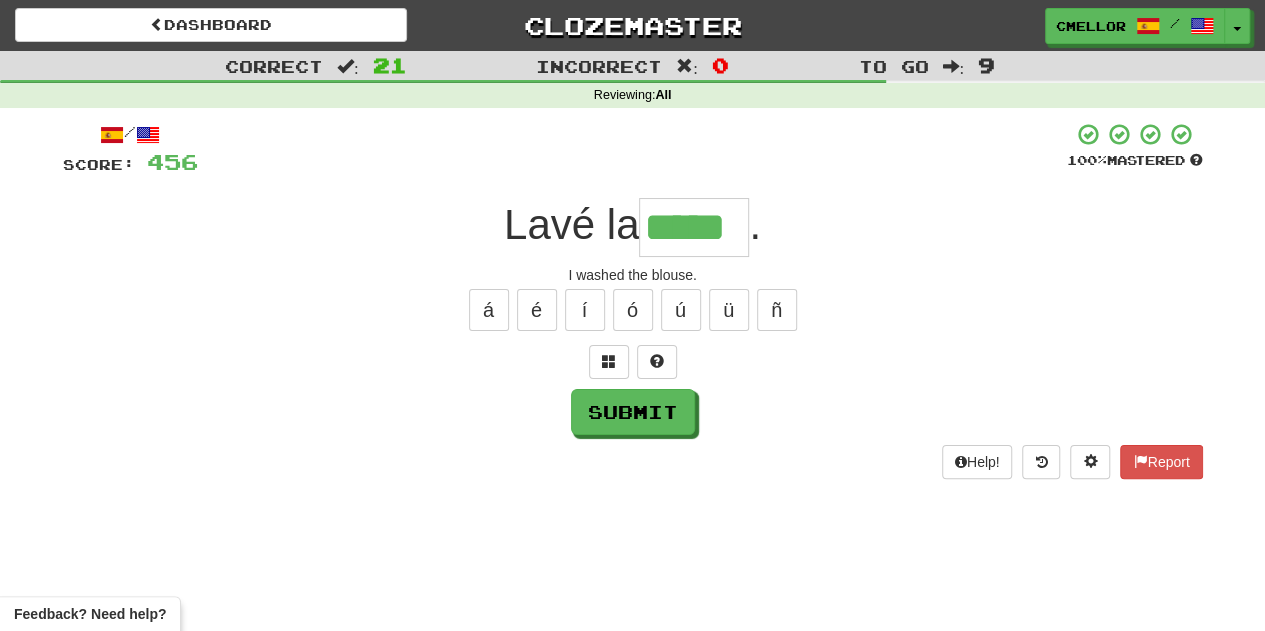 type on "*****" 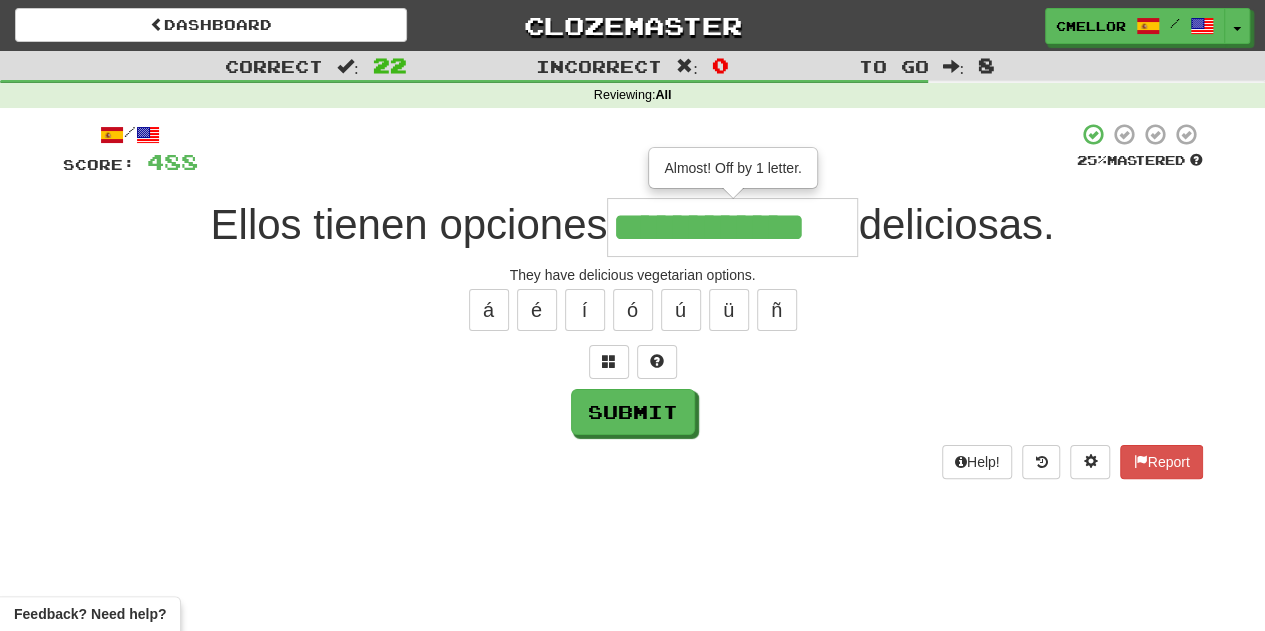 type on "**********" 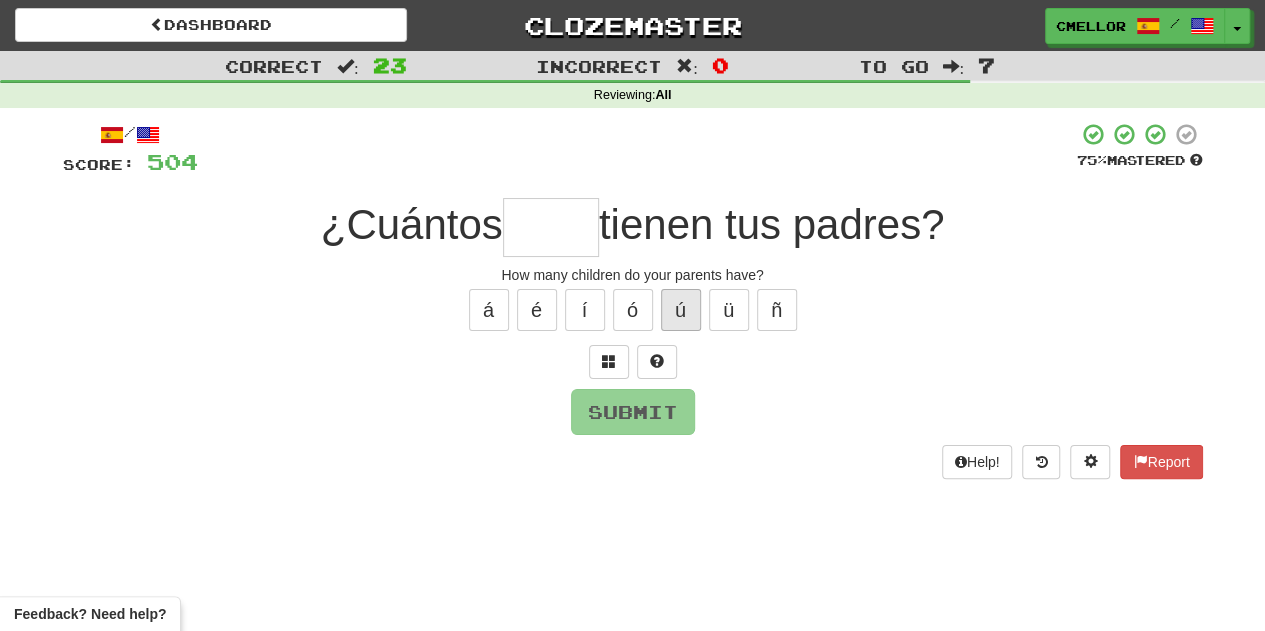 type on "*" 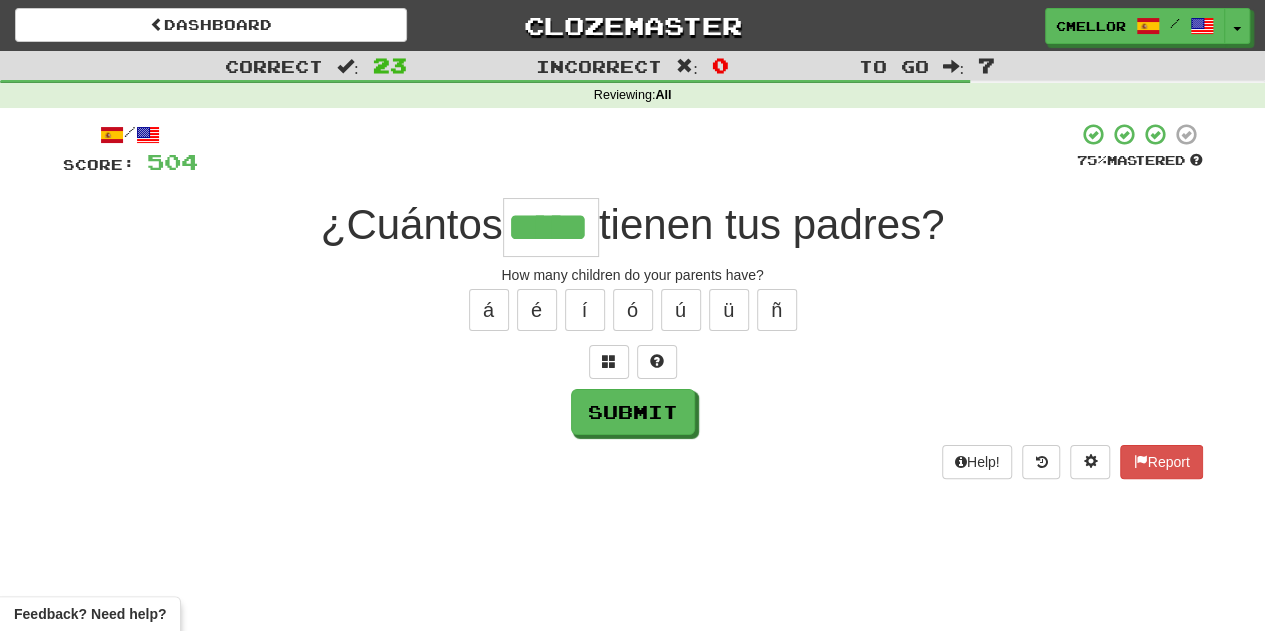 type on "*****" 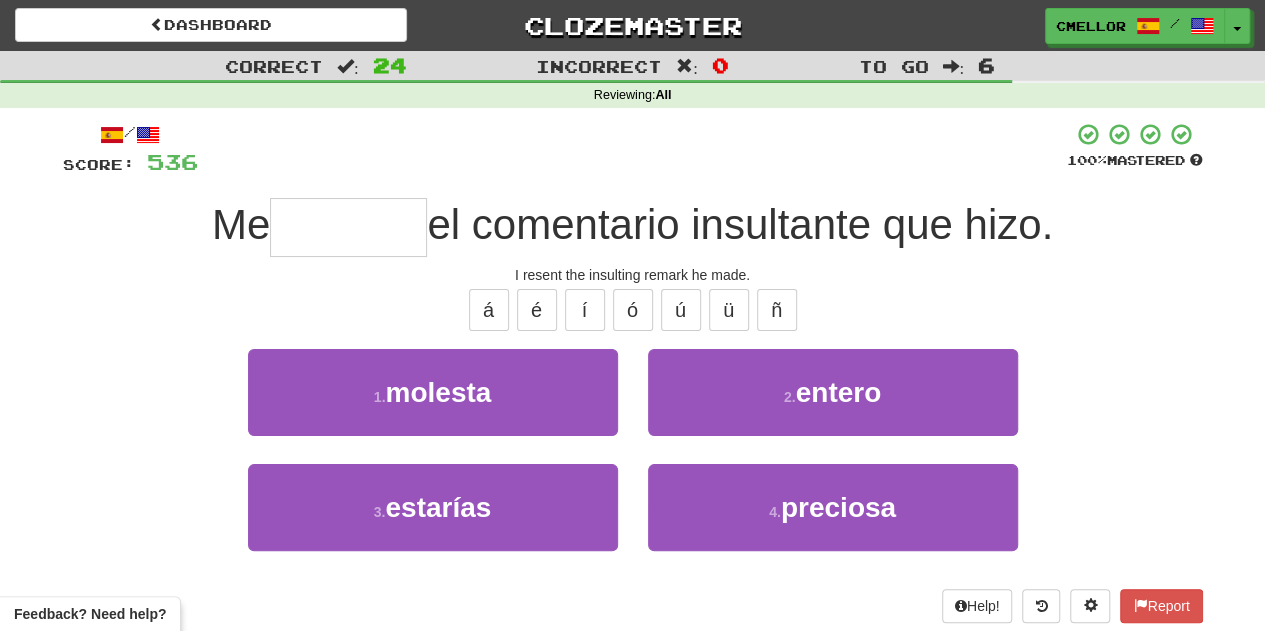 type on "*******" 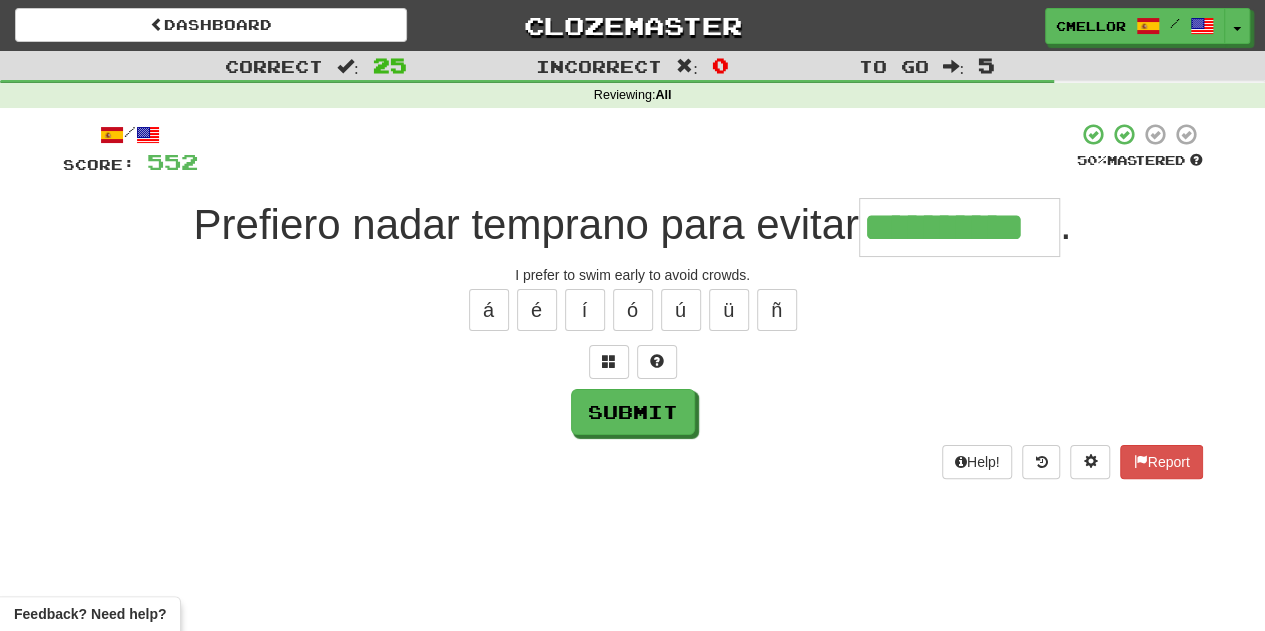 type on "**********" 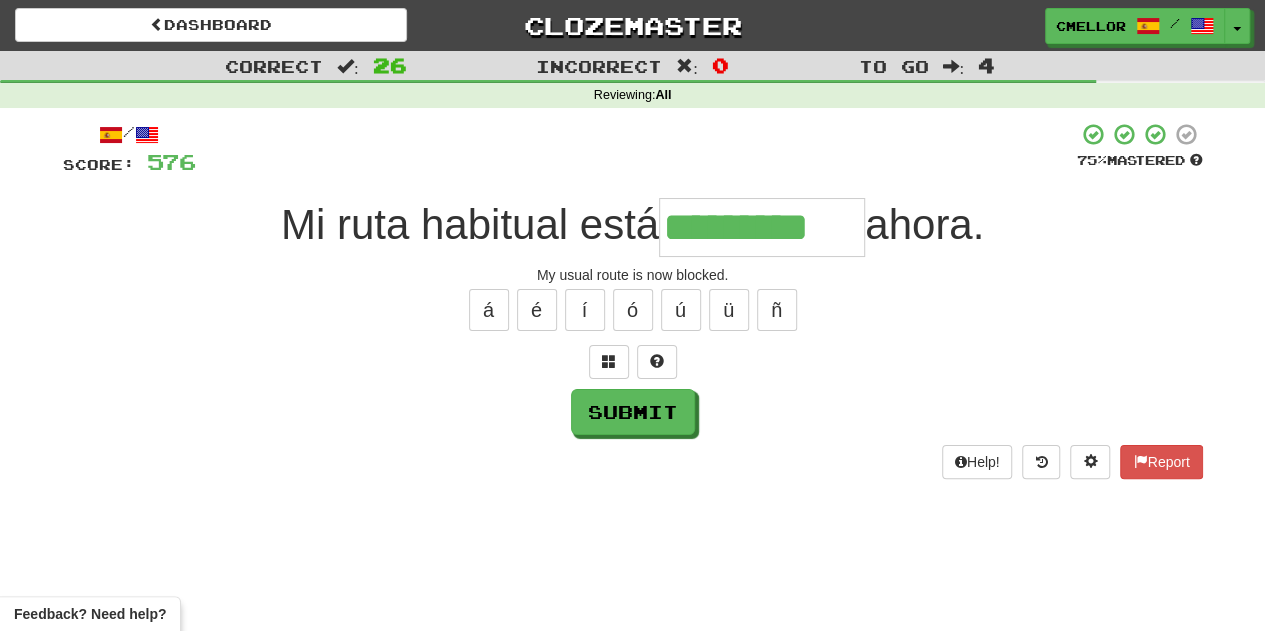 type on "*********" 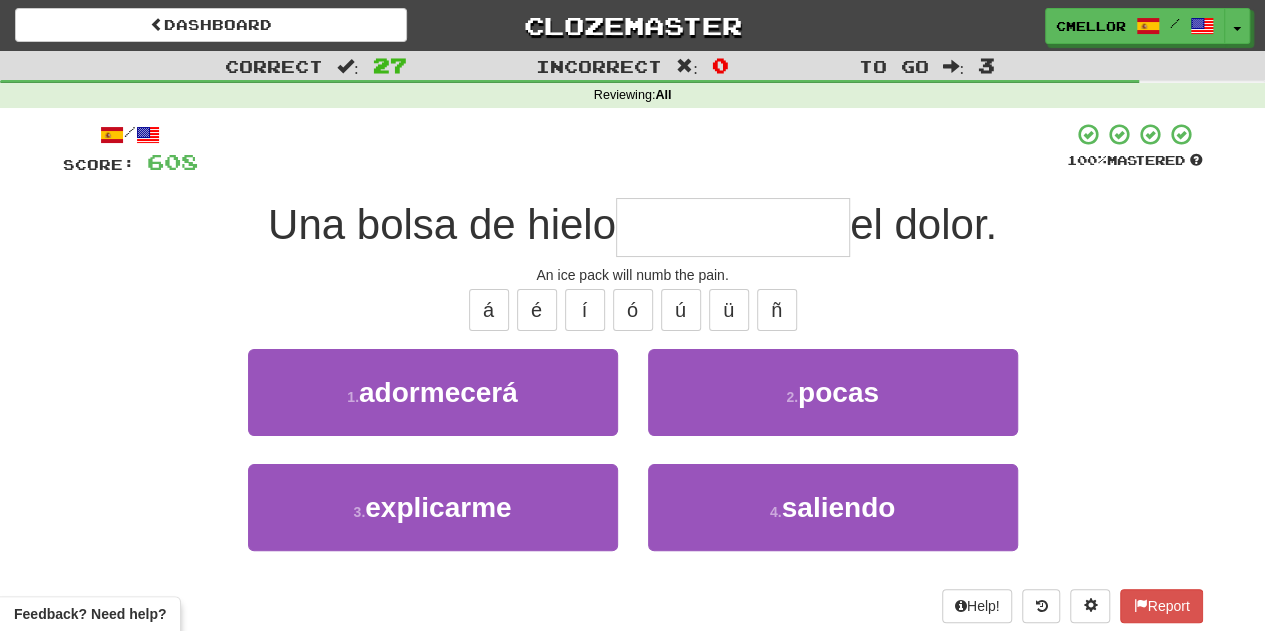 type on "**********" 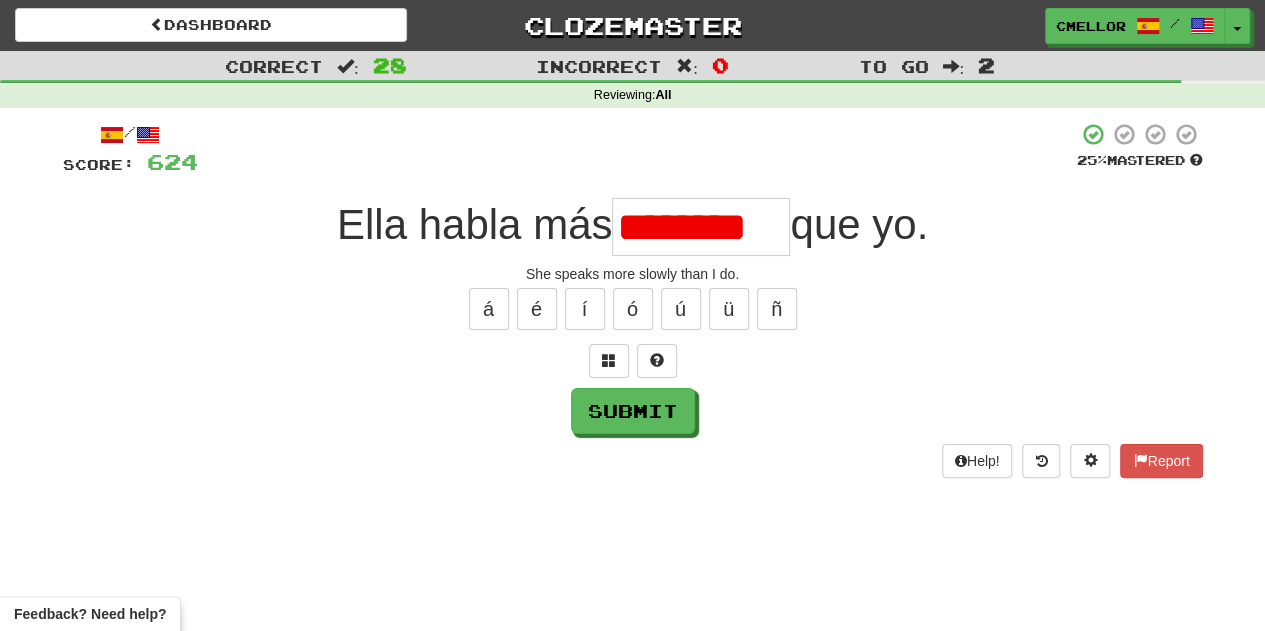 scroll, scrollTop: 0, scrollLeft: 0, axis: both 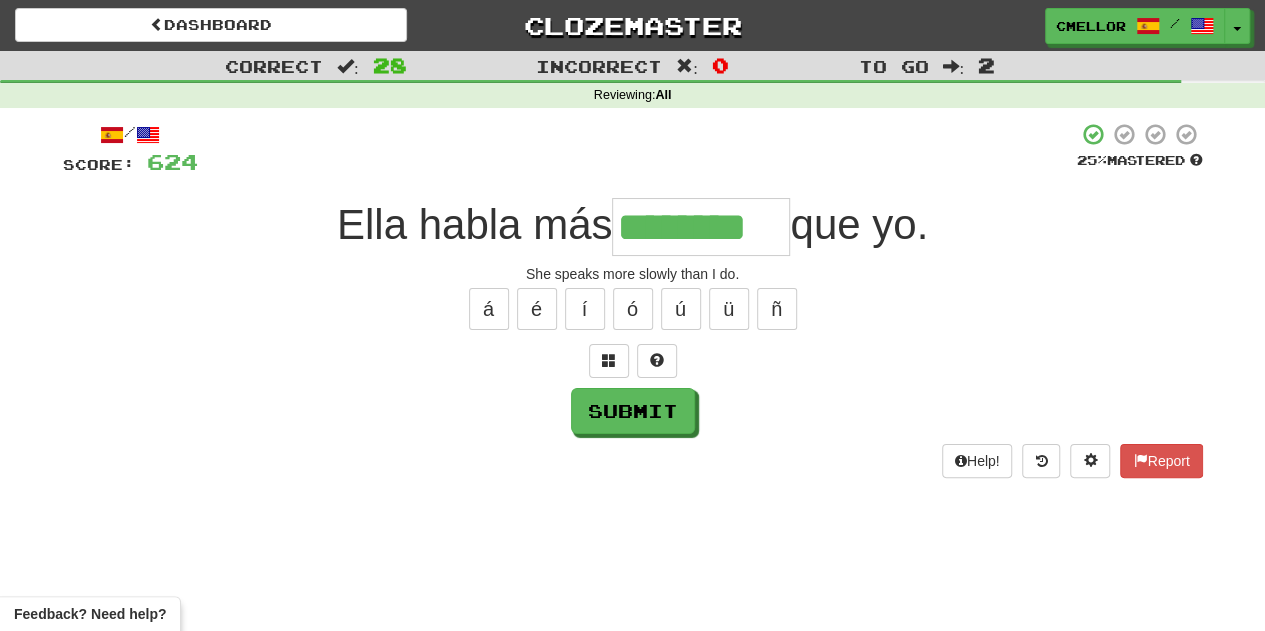 type on "********" 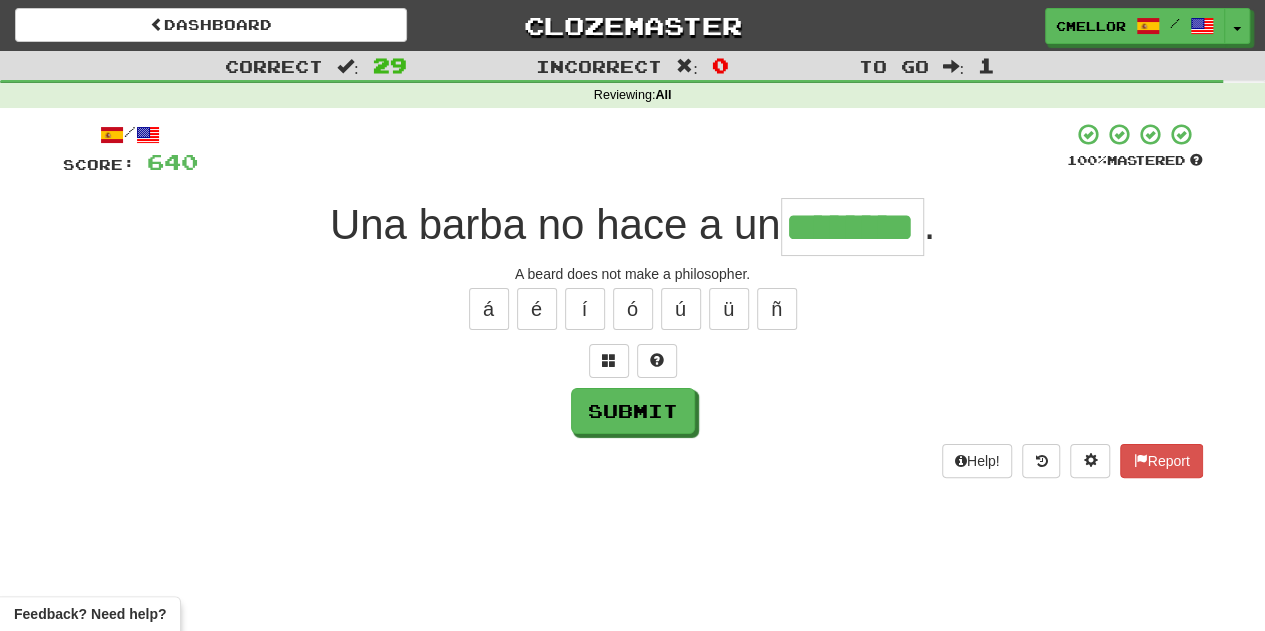 type on "********" 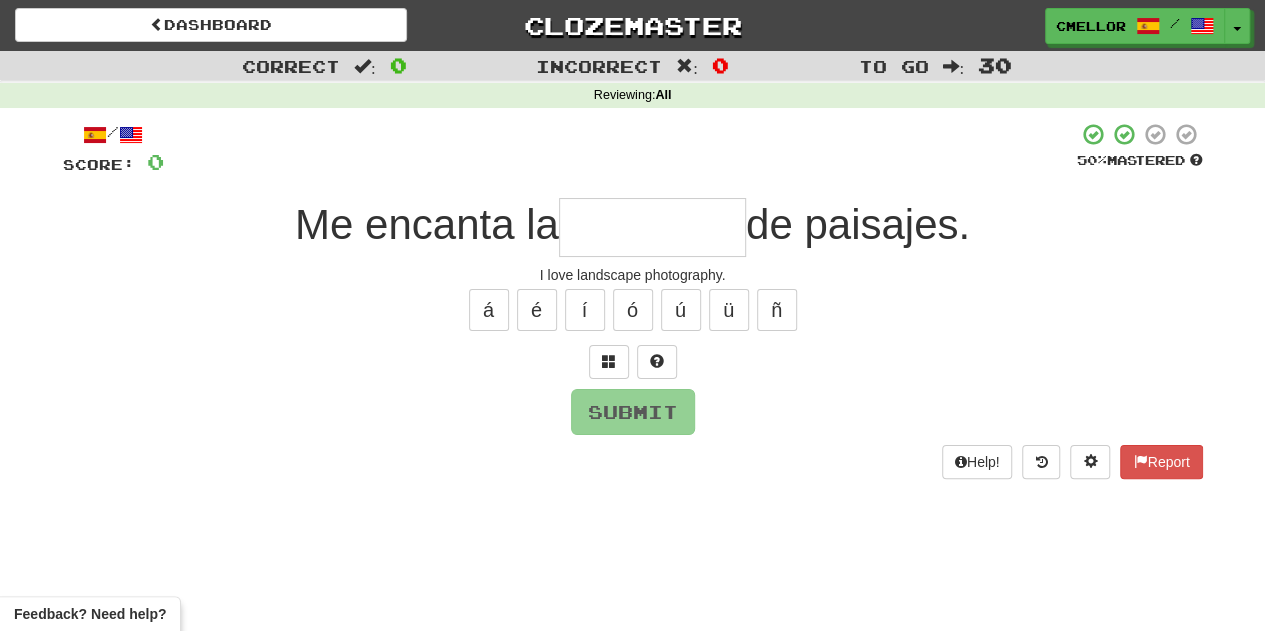 click at bounding box center [652, 227] 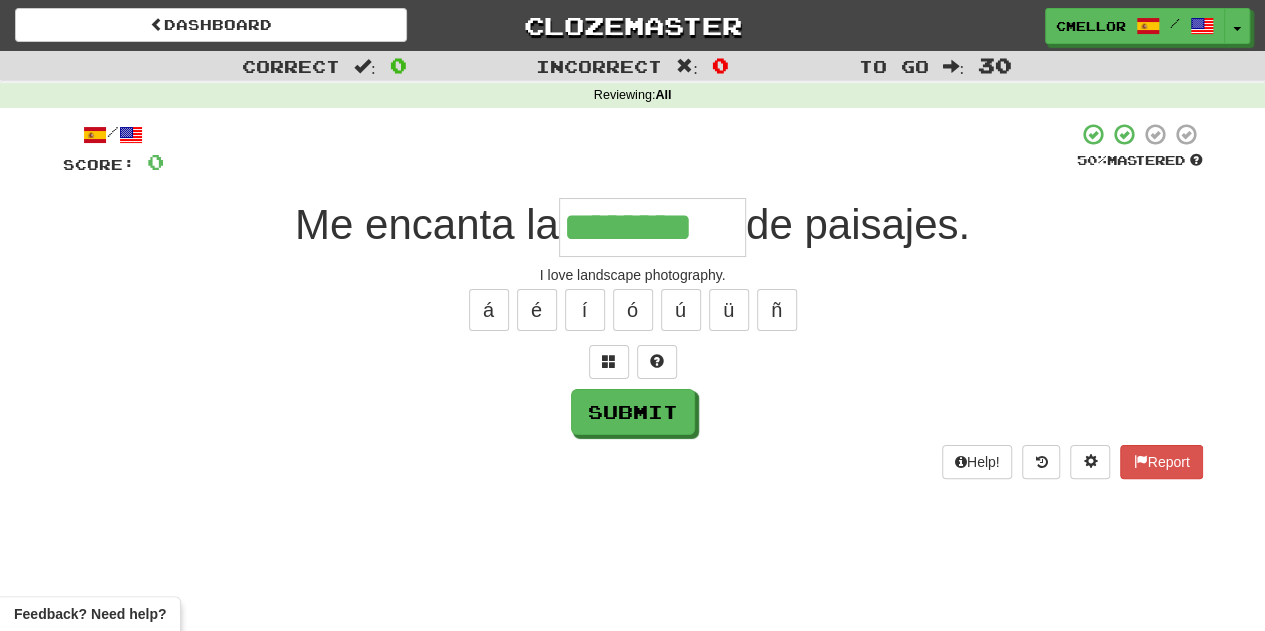click on "********" at bounding box center [652, 227] 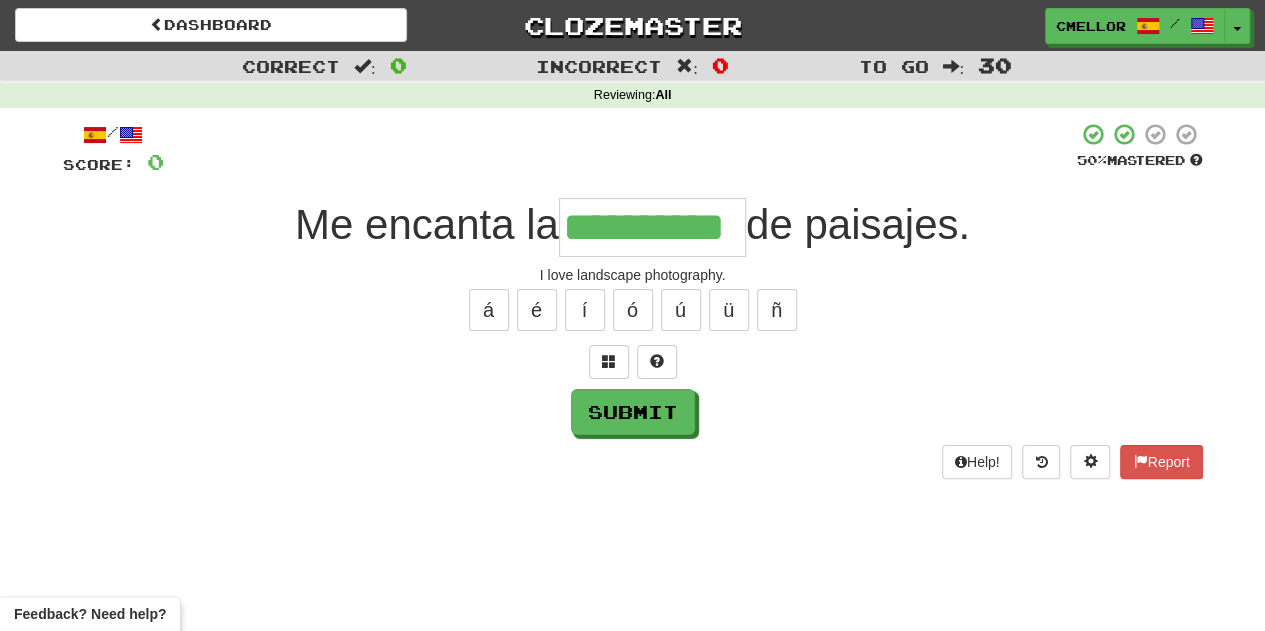 type on "**********" 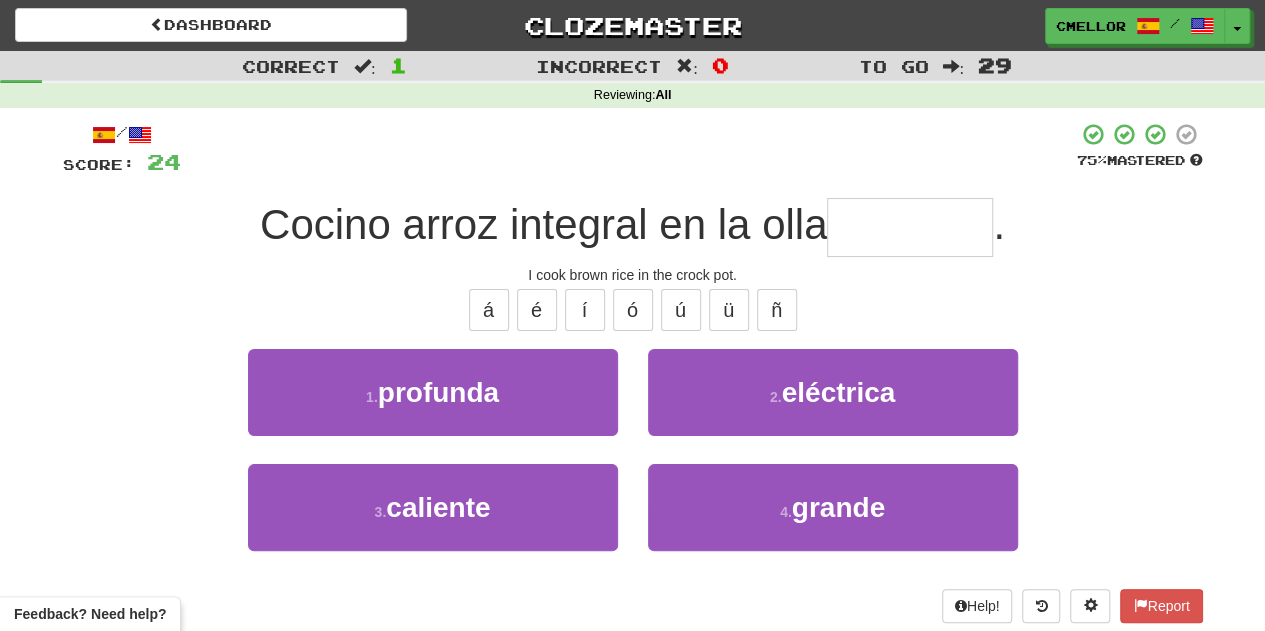 type on "*********" 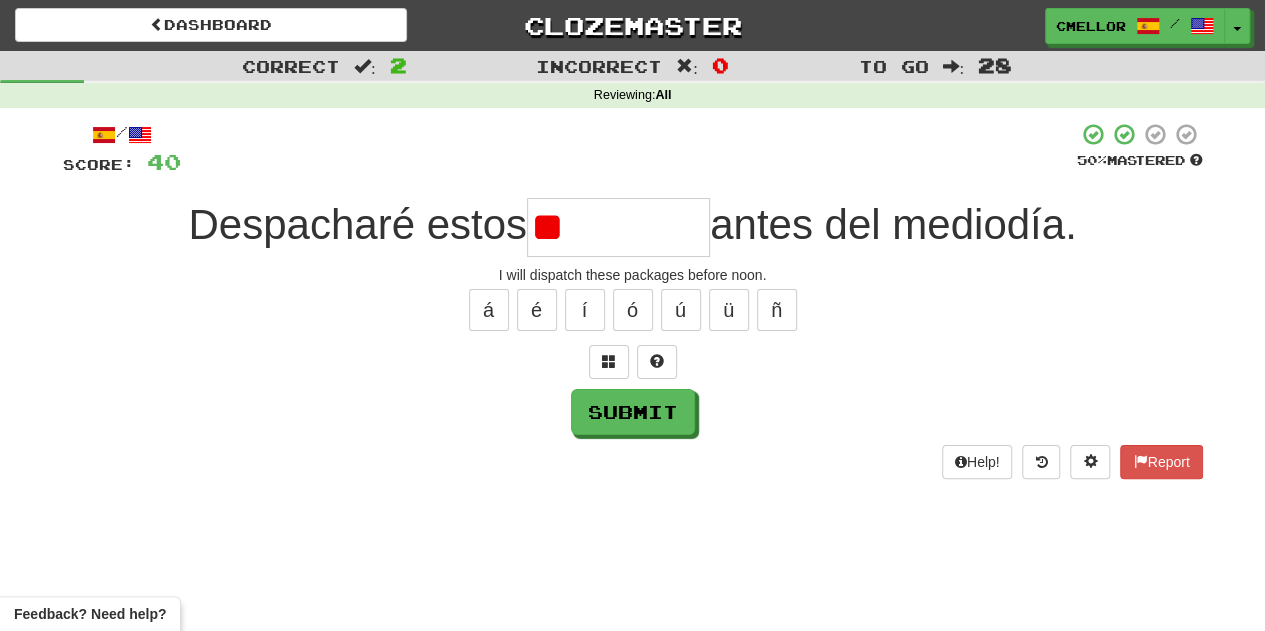 type on "*" 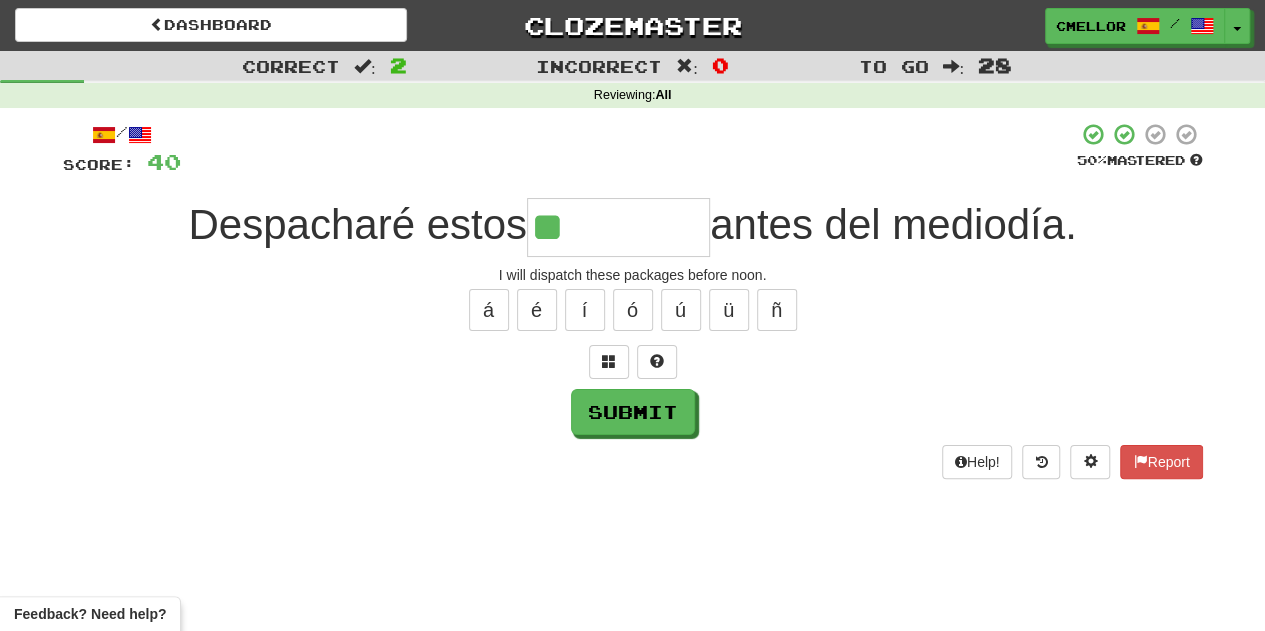 type on "**" 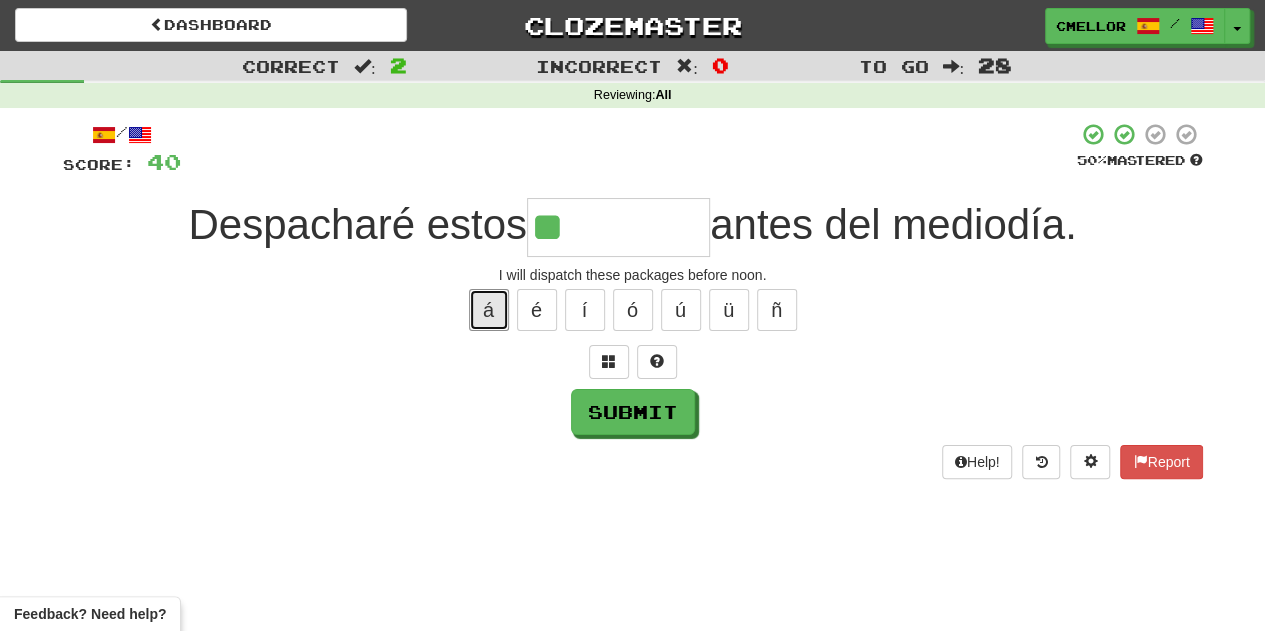 type 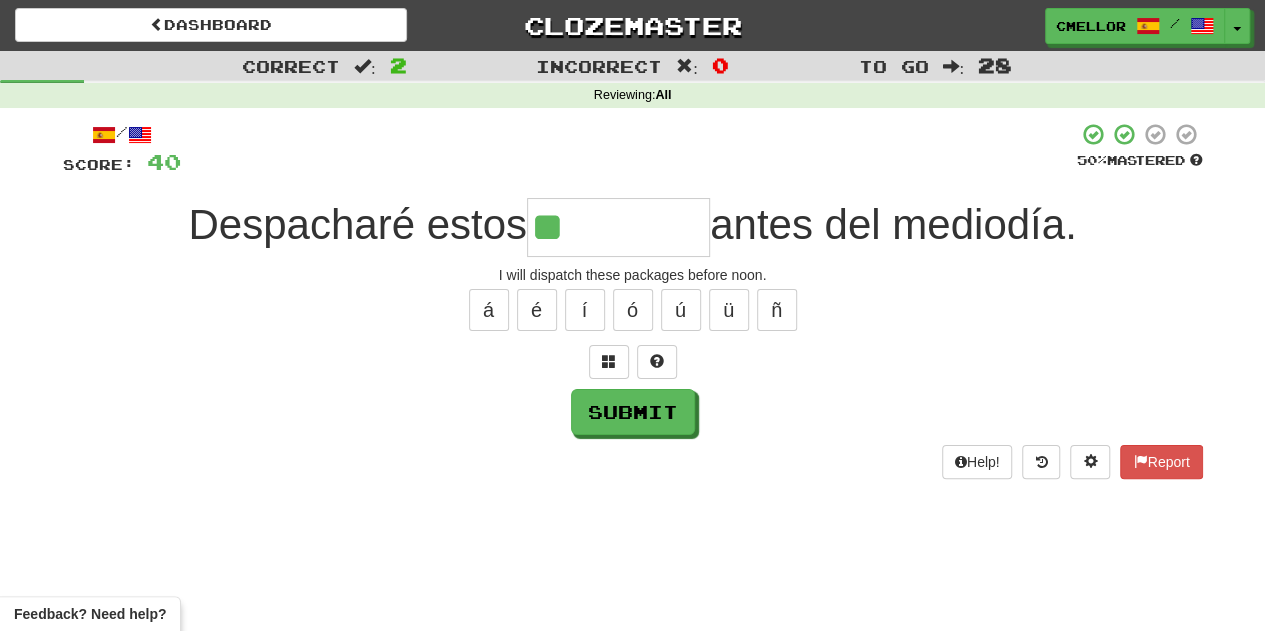 click on "**" at bounding box center (618, 227) 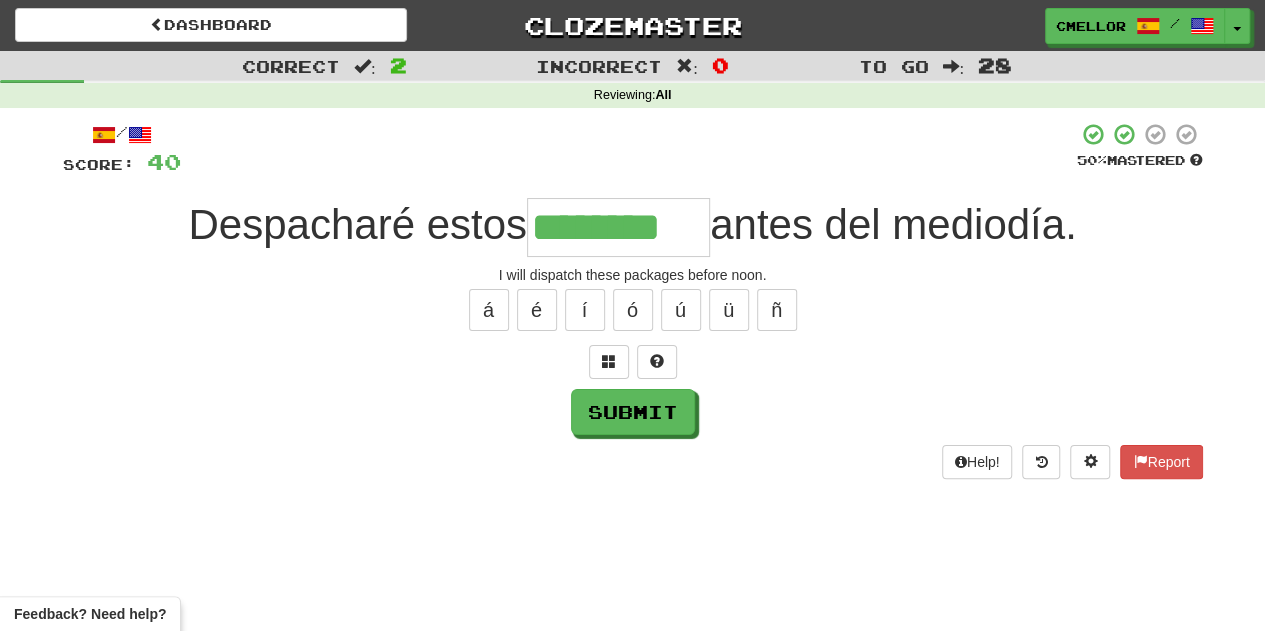 type on "********" 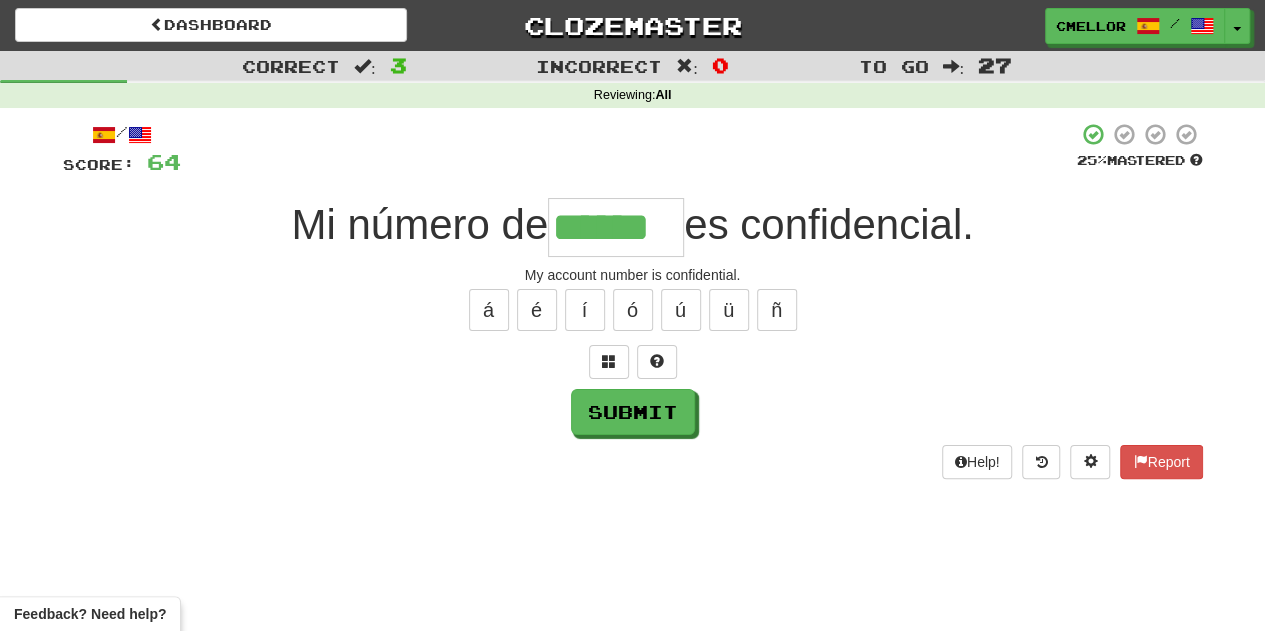 type on "******" 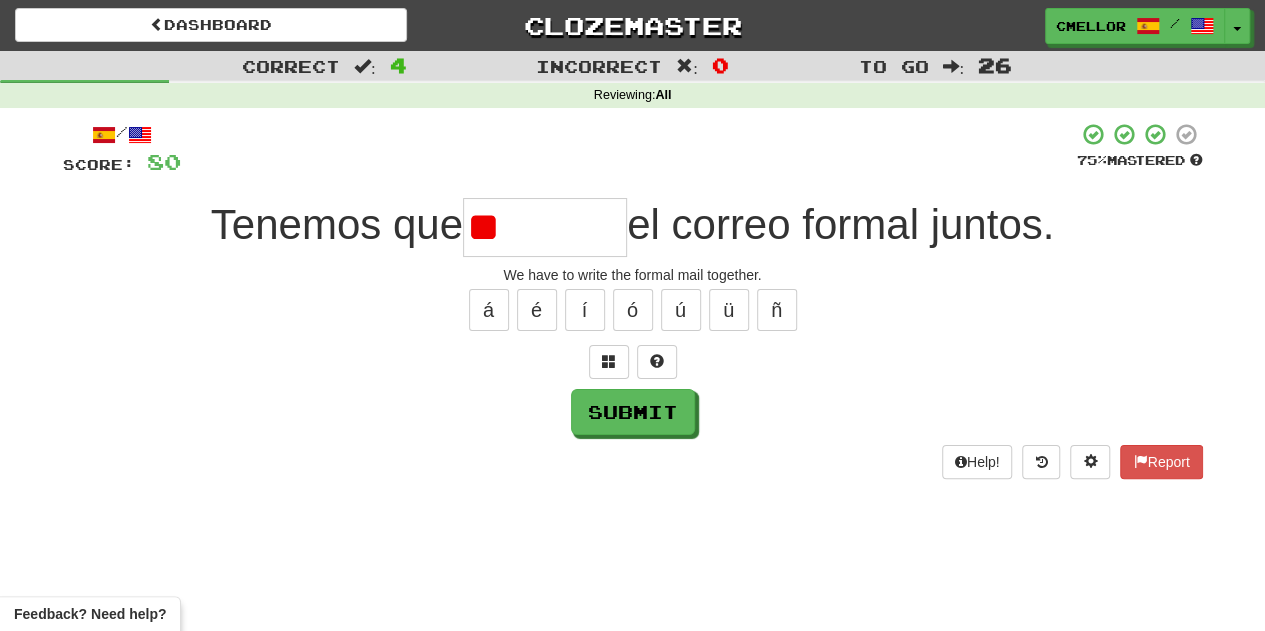 type on "*" 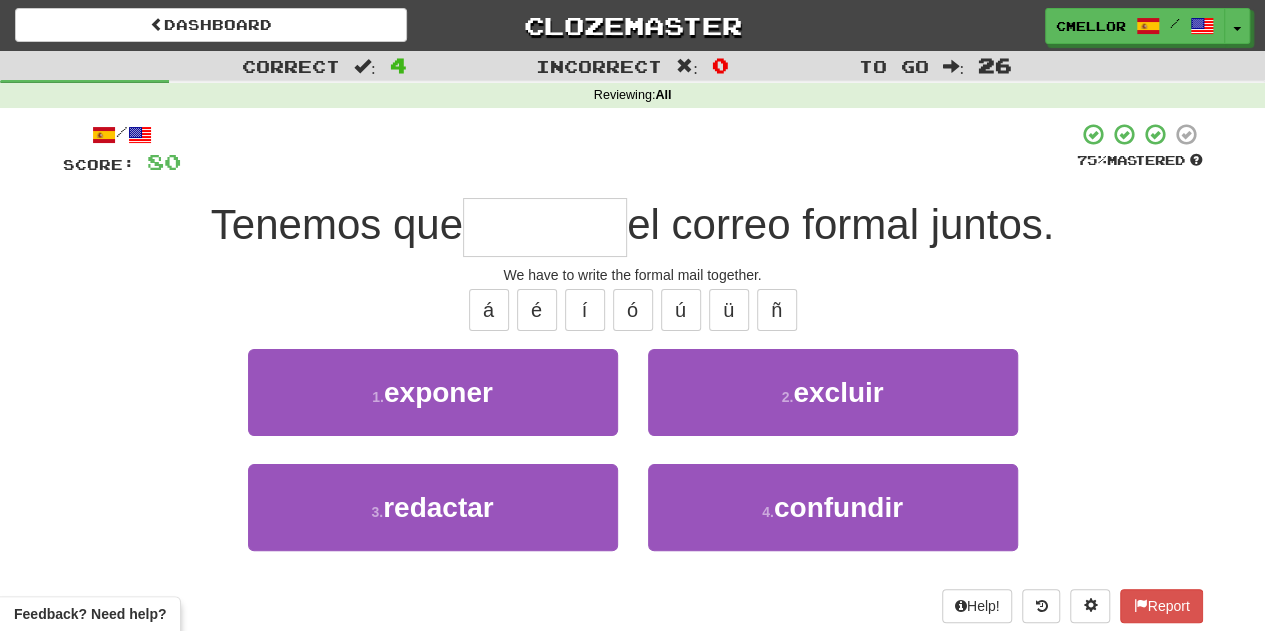 type on "********" 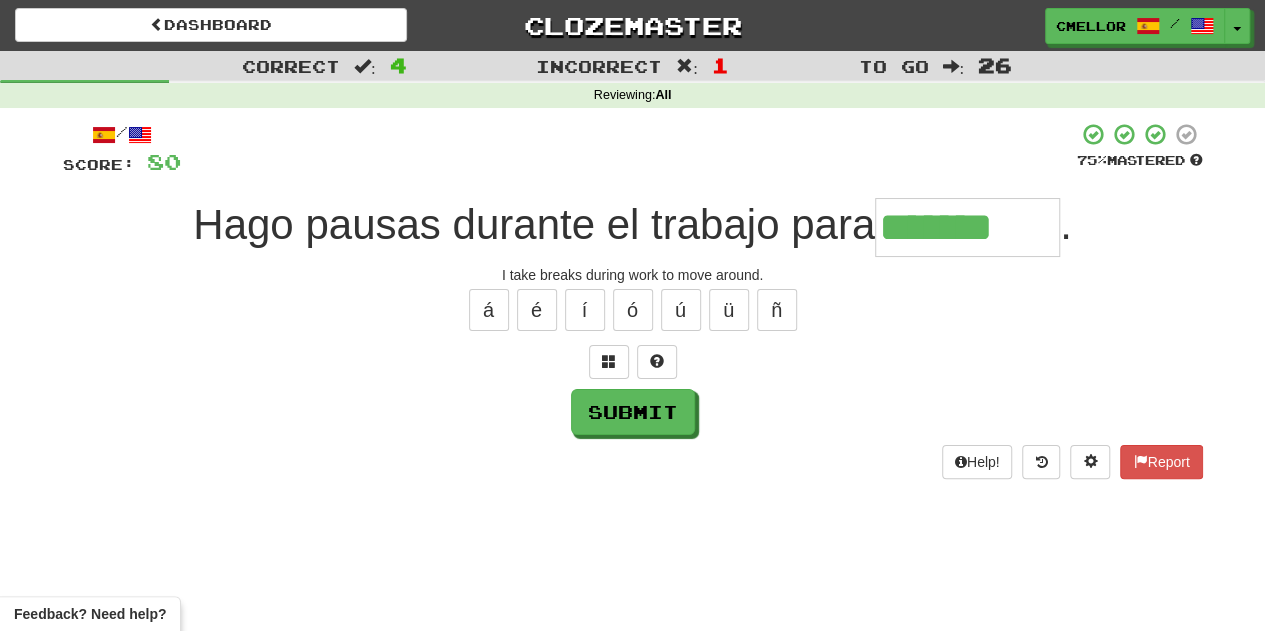 type on "*******" 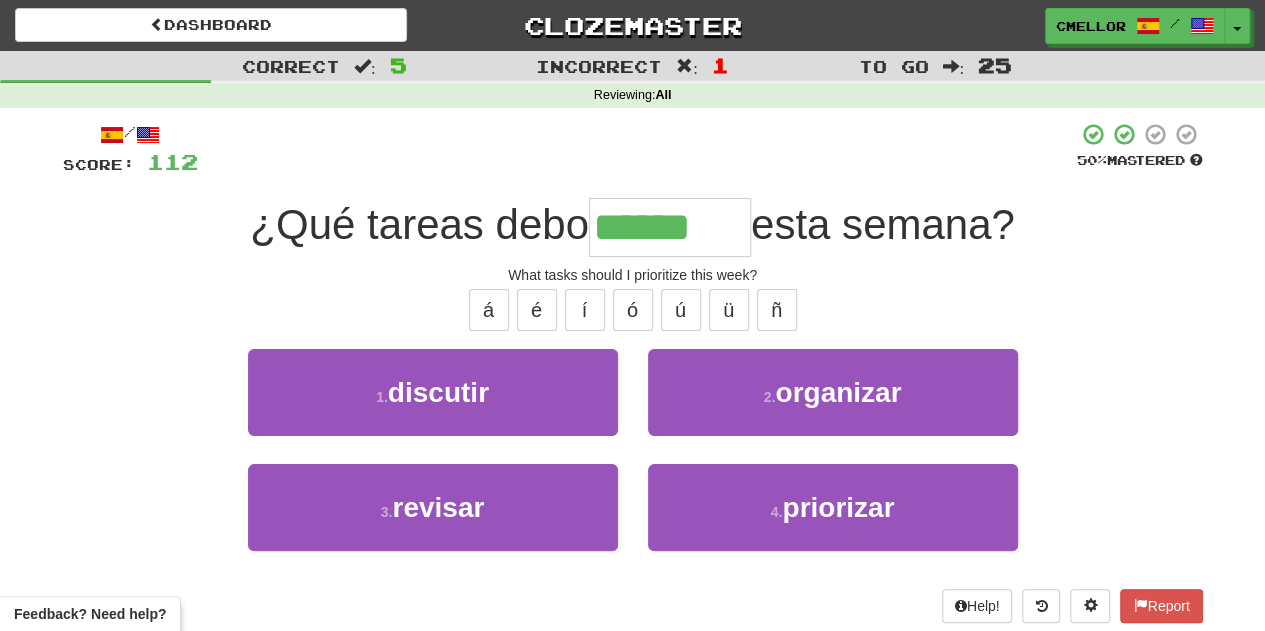 type on "*********" 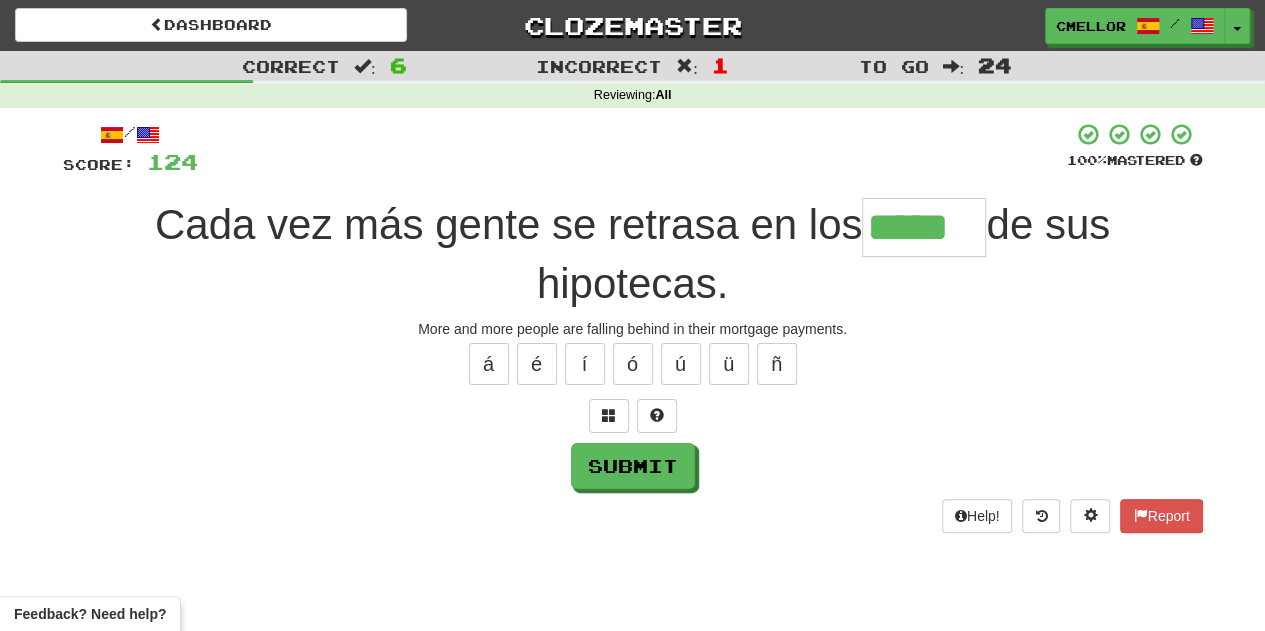 type on "*****" 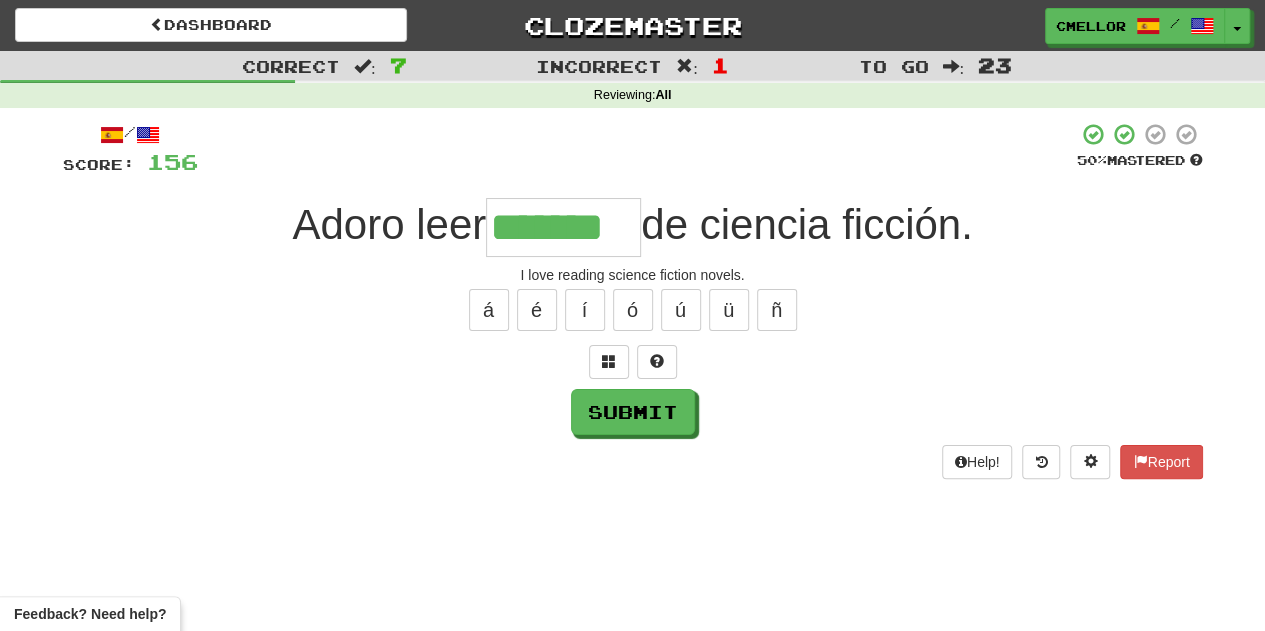 type on "*******" 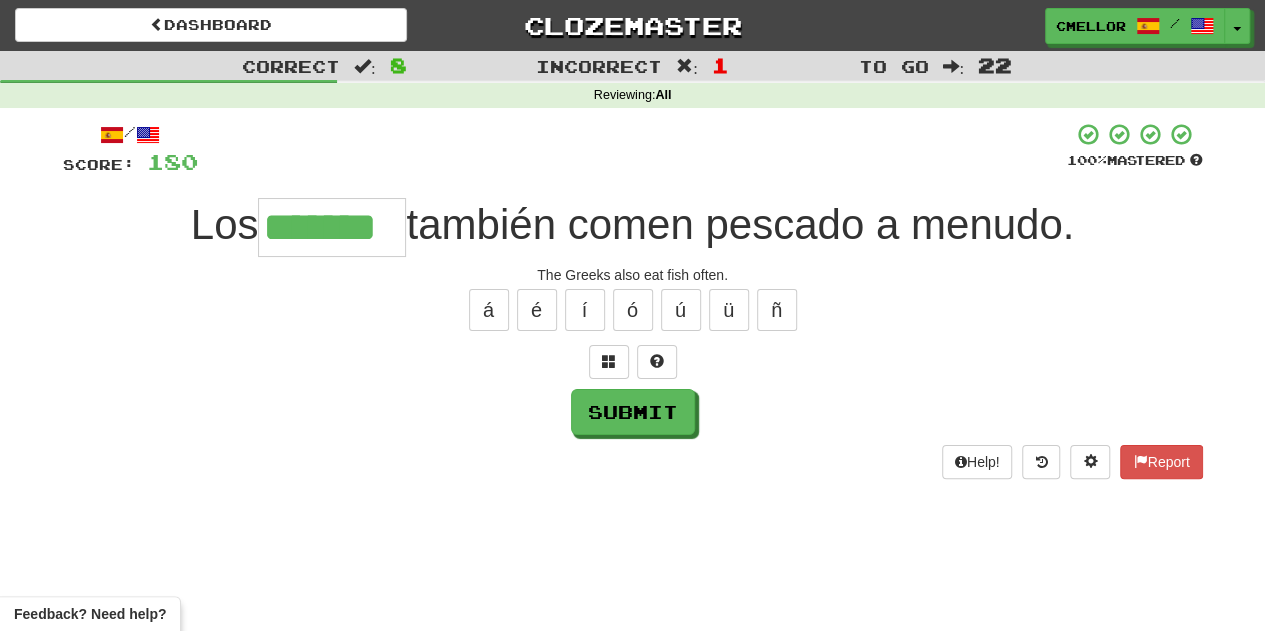 type on "*******" 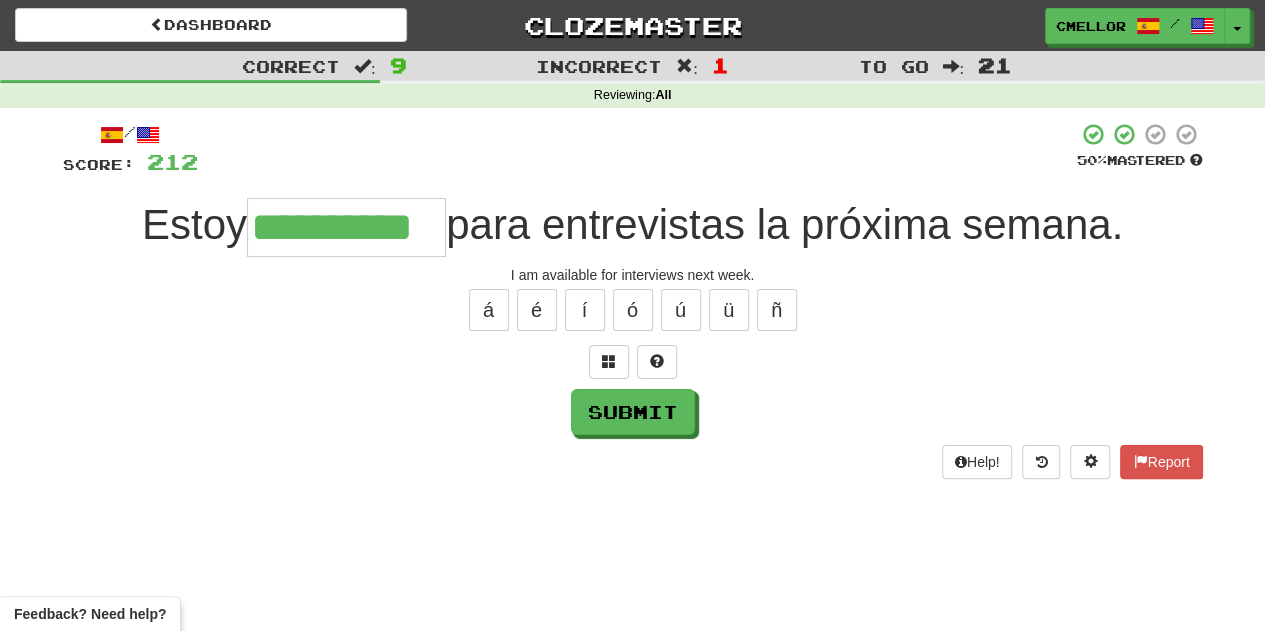 type on "**********" 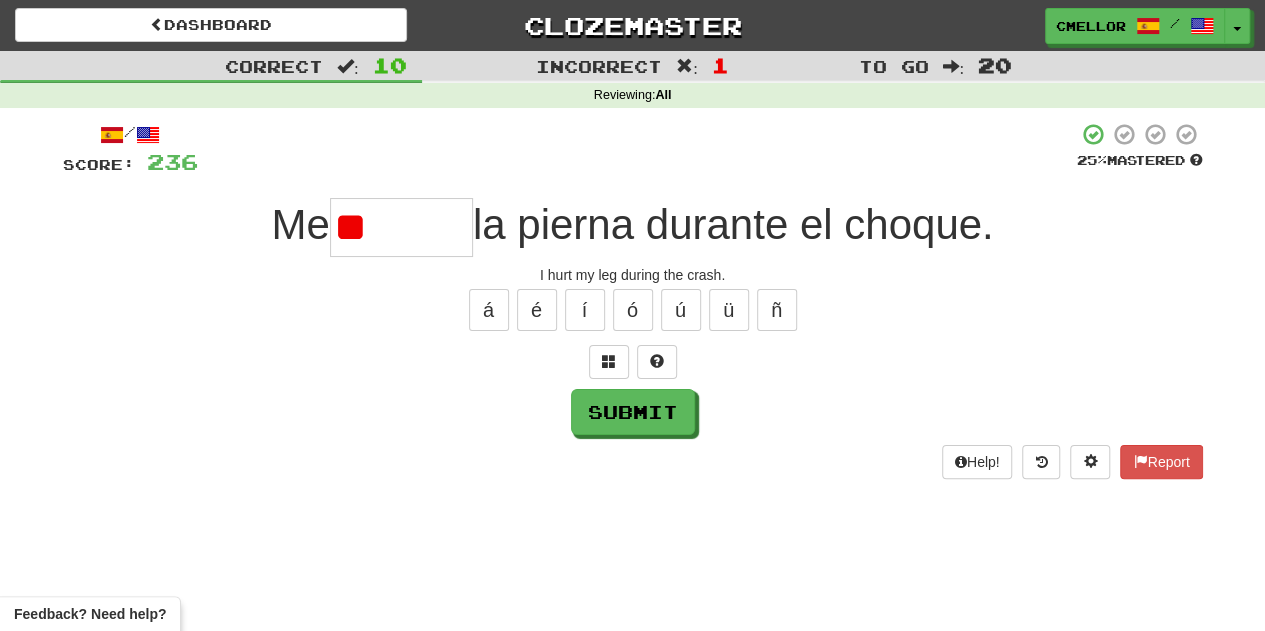 type on "*" 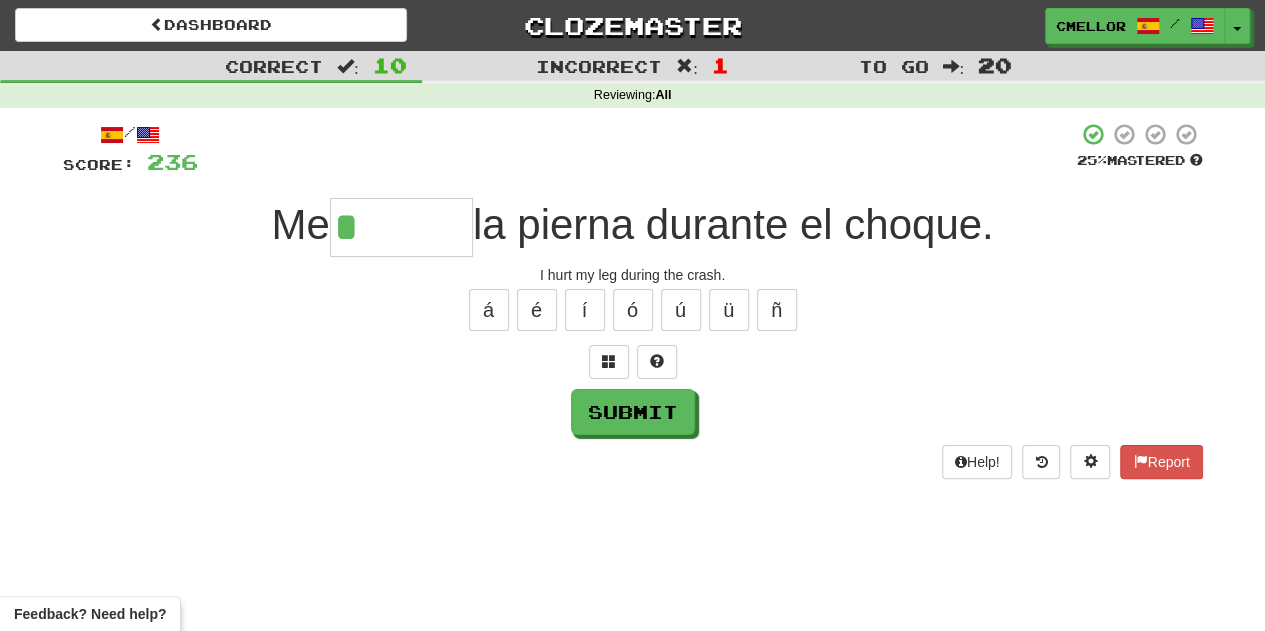 click on "*" at bounding box center (401, 227) 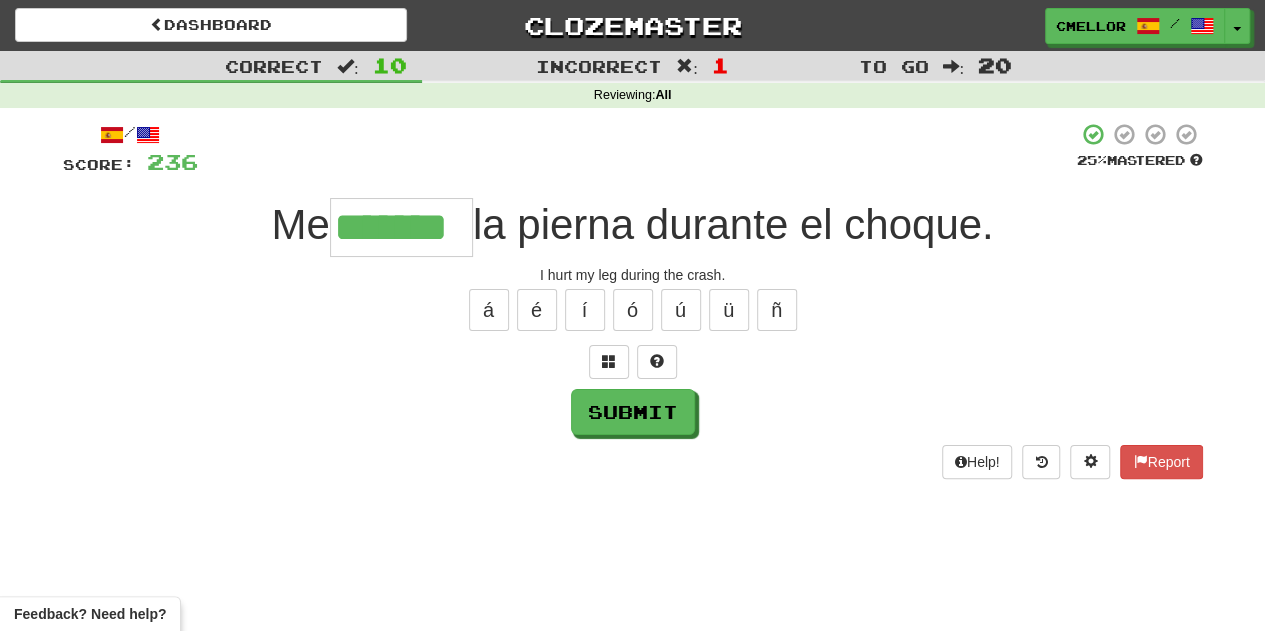 type on "*******" 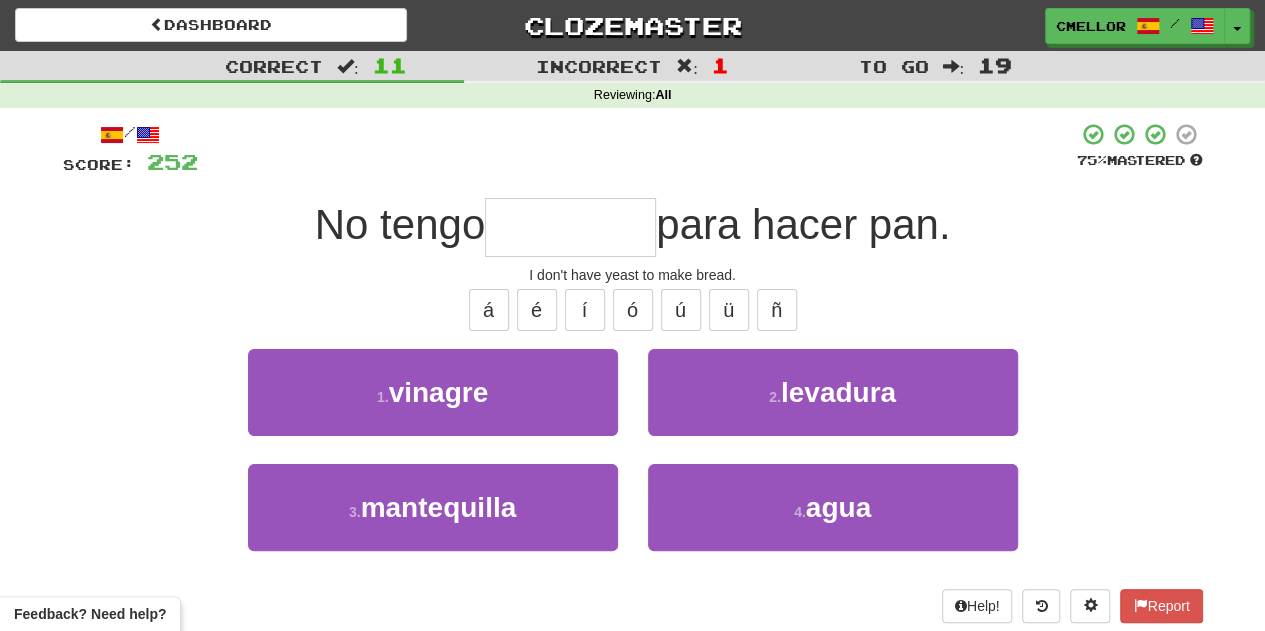 type on "********" 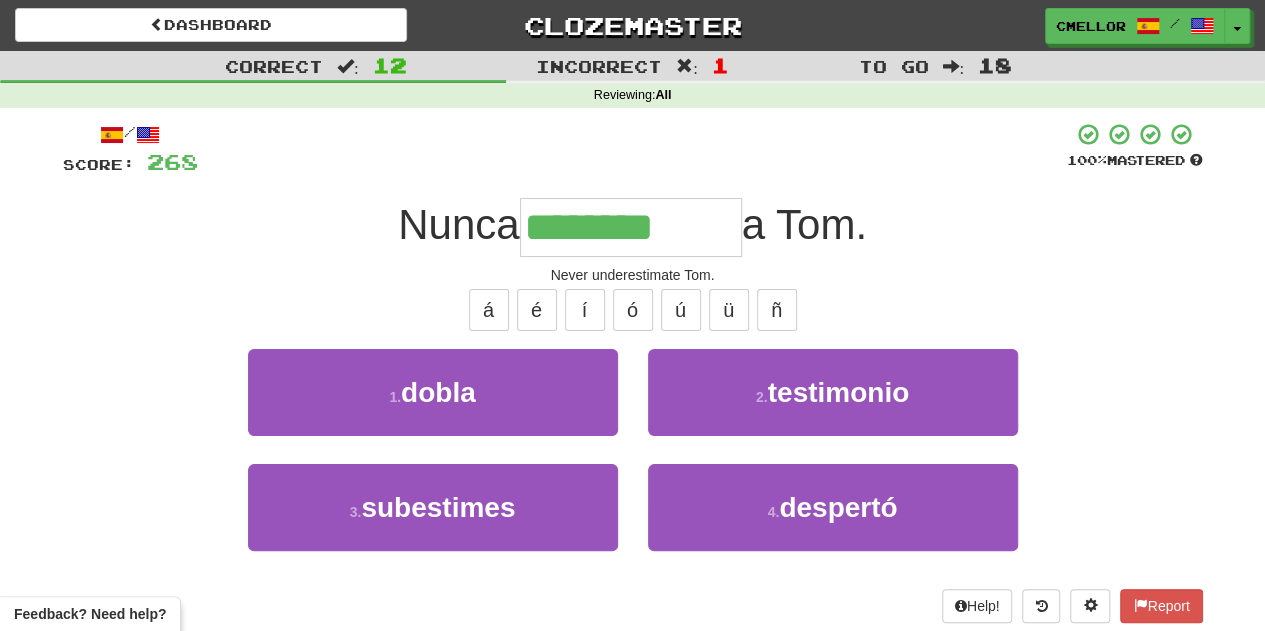 type on "**********" 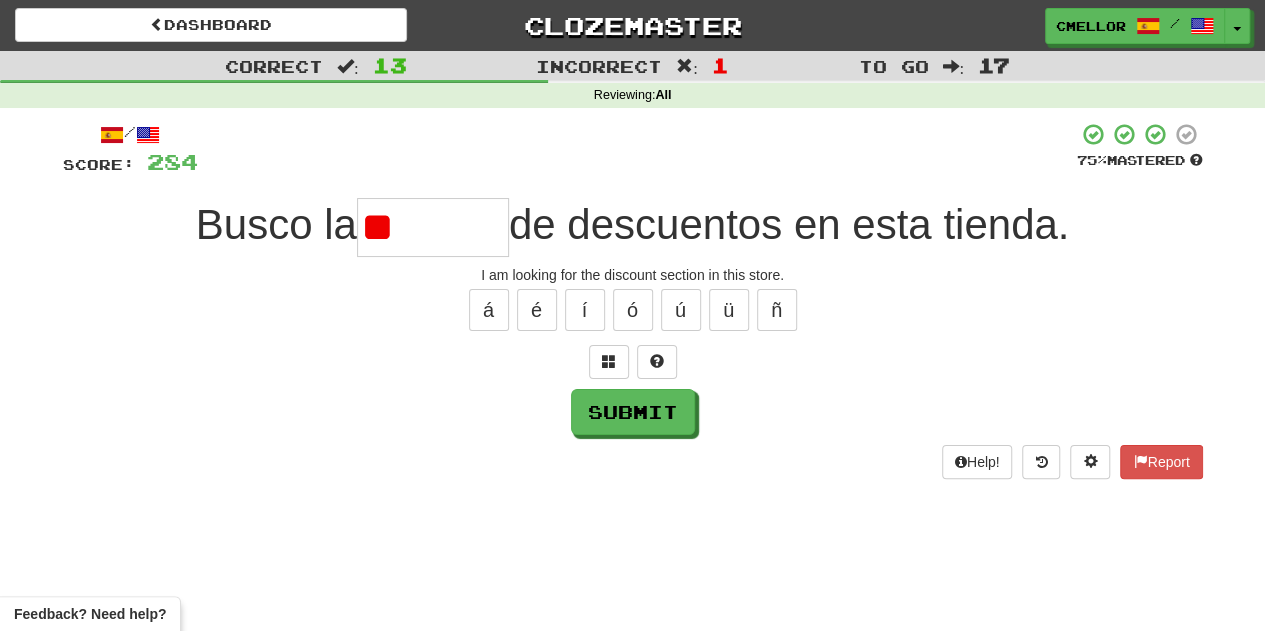 type on "*" 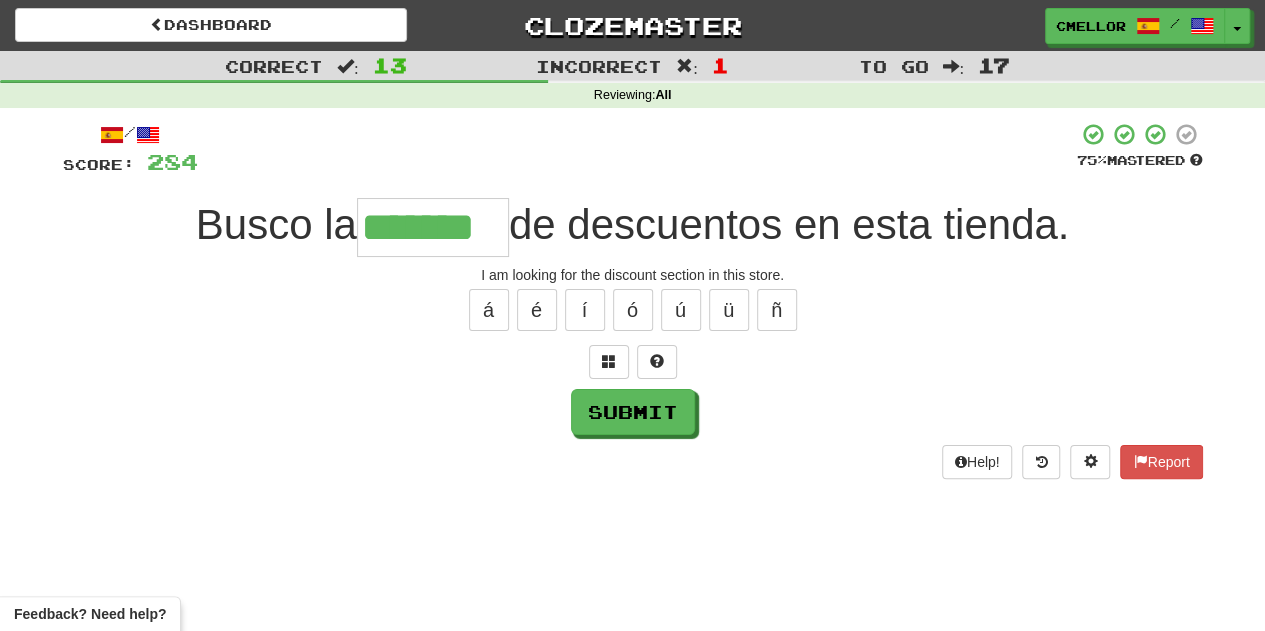 type on "*******" 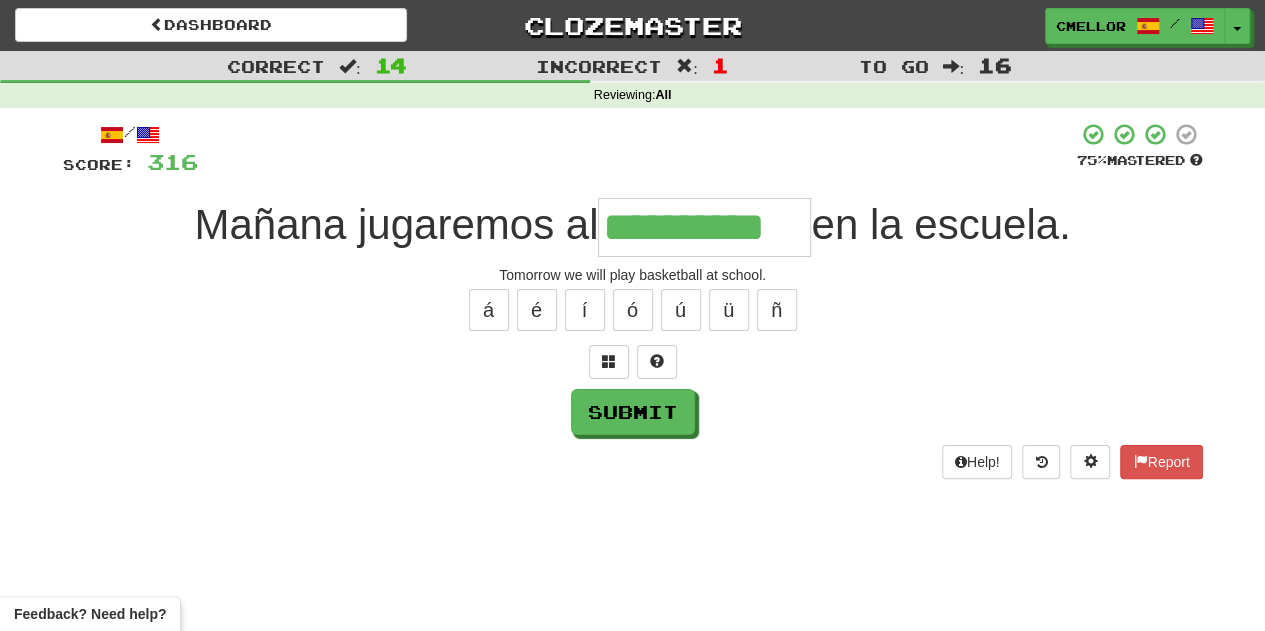 type on "**********" 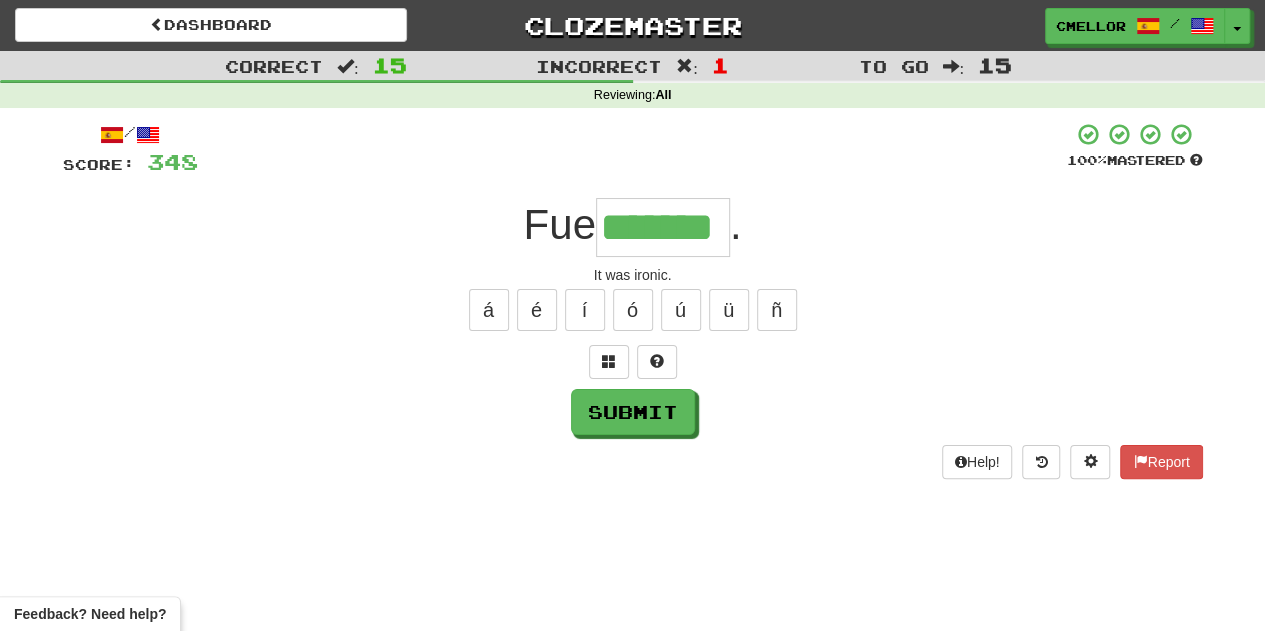 type on "*******" 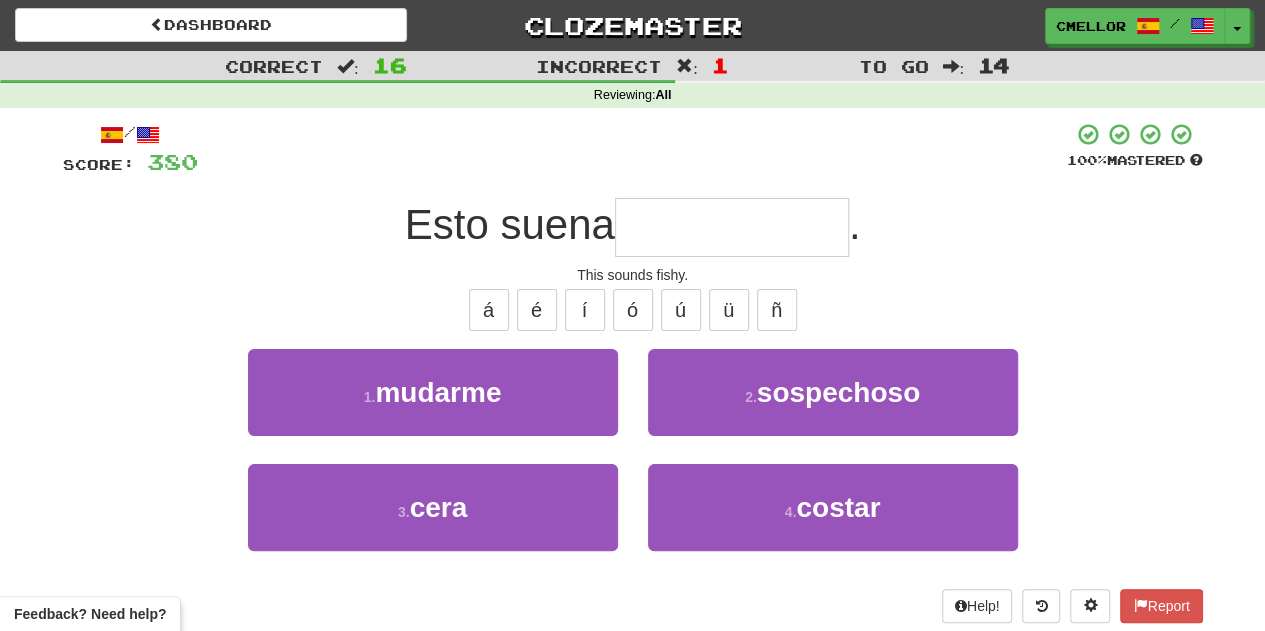 type on "**********" 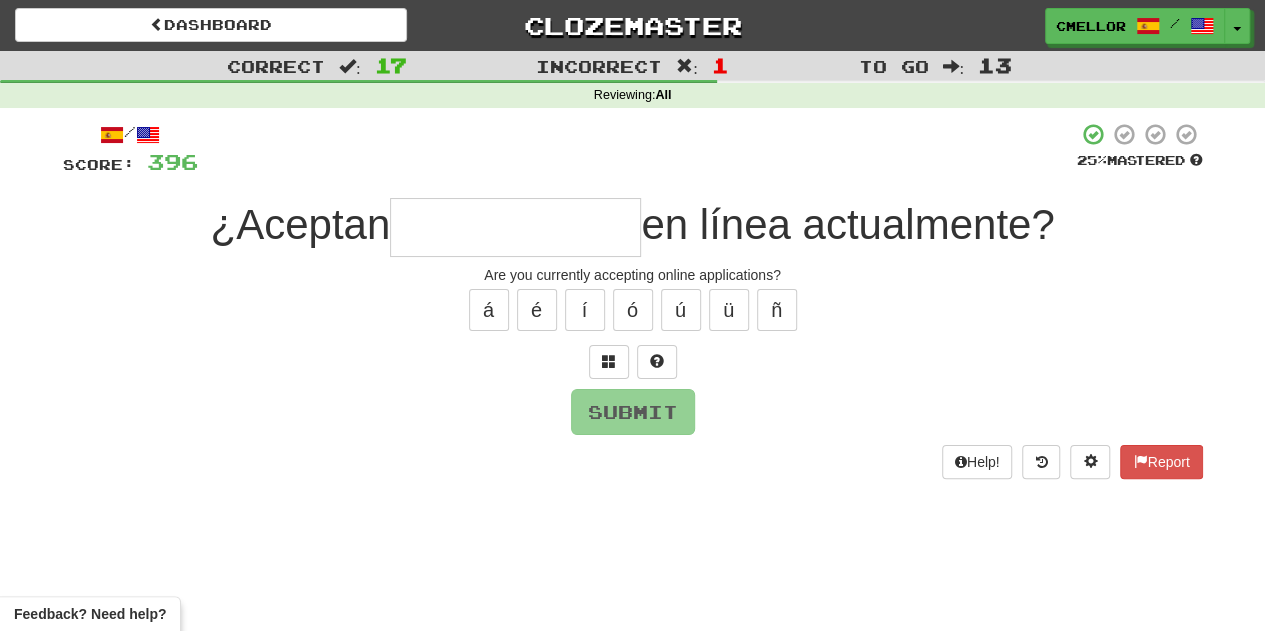 click at bounding box center (515, 227) 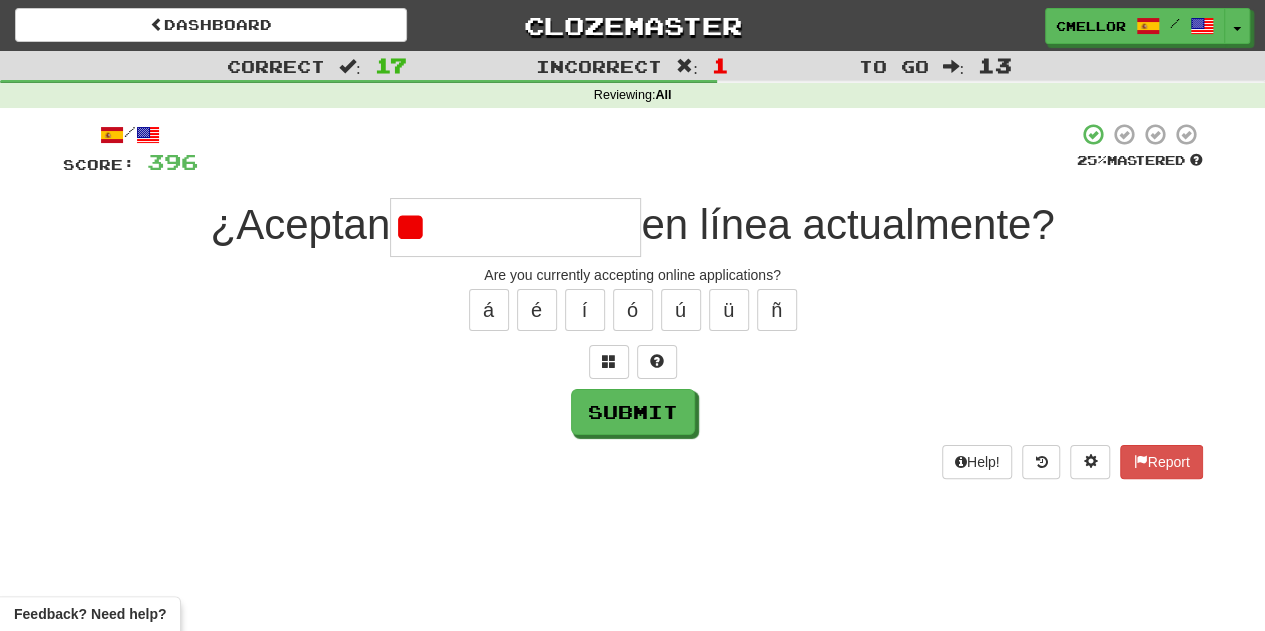 type on "*" 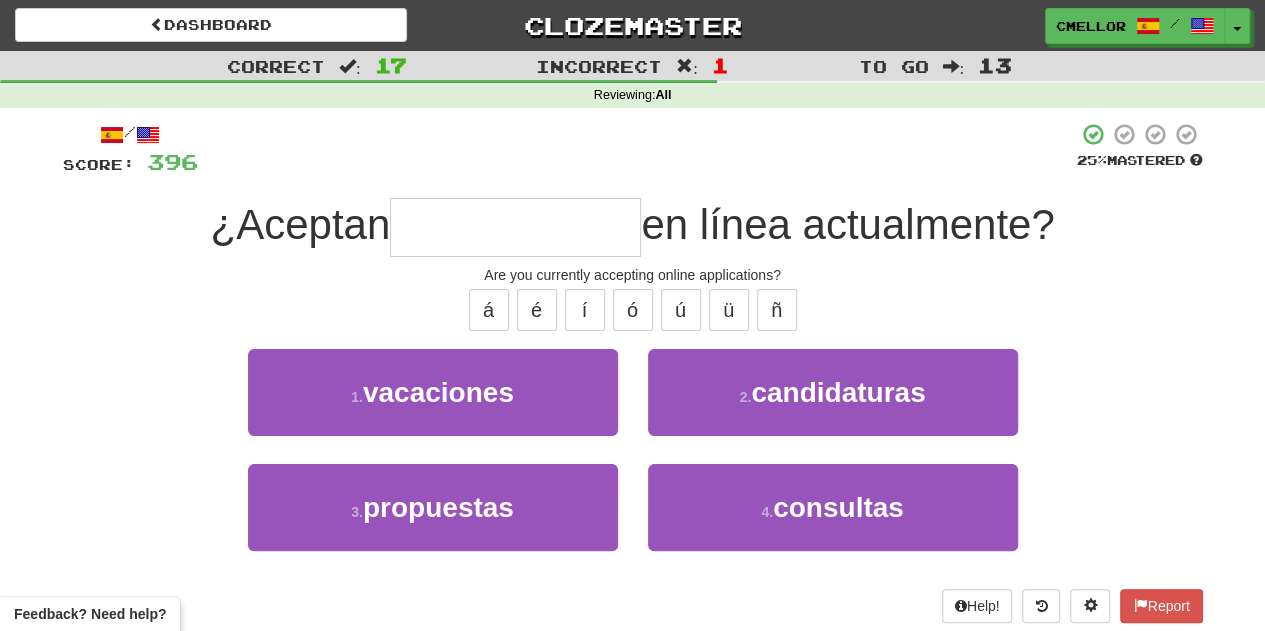 type on "**********" 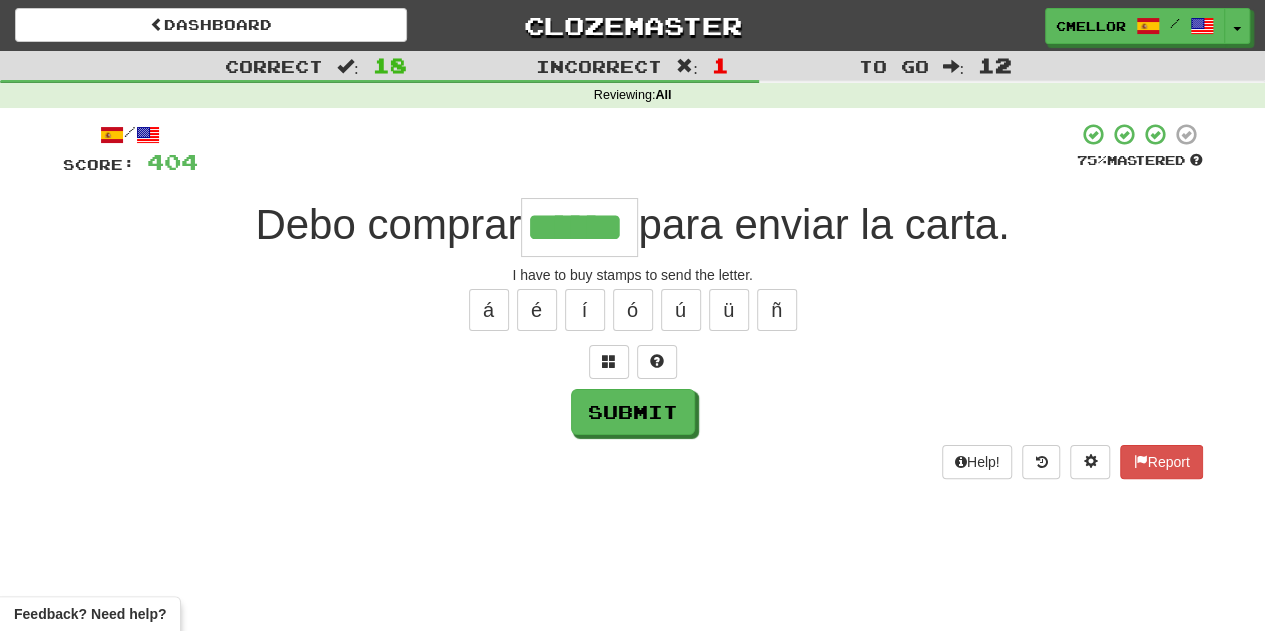 type on "******" 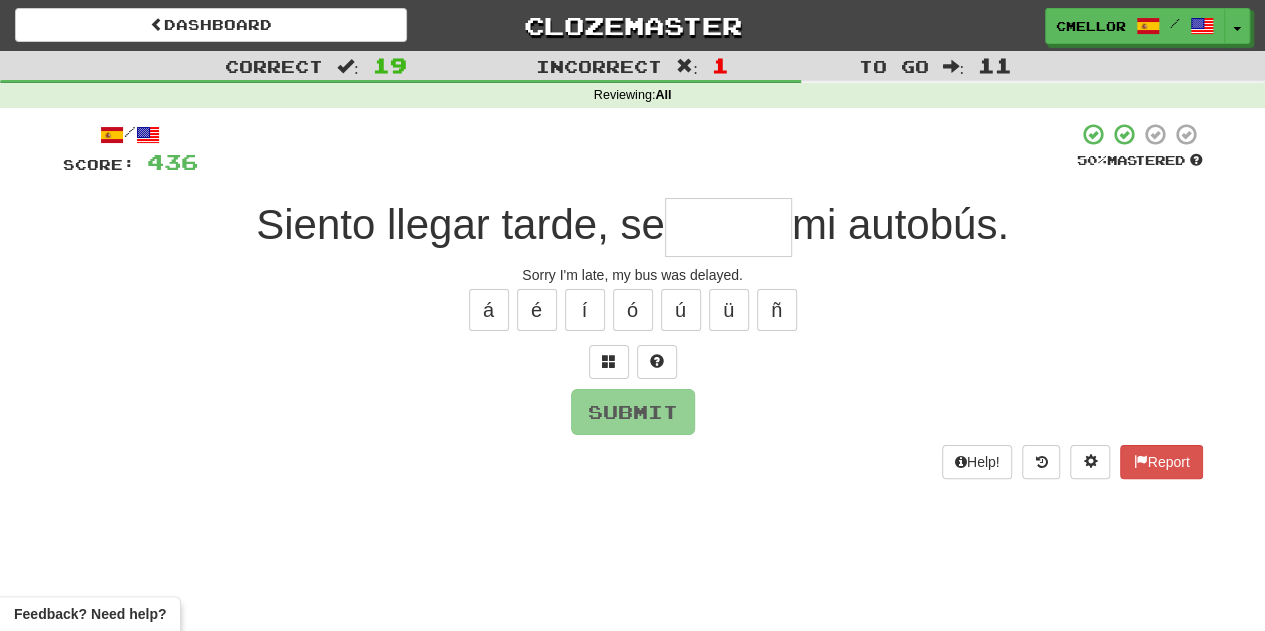 type on "*" 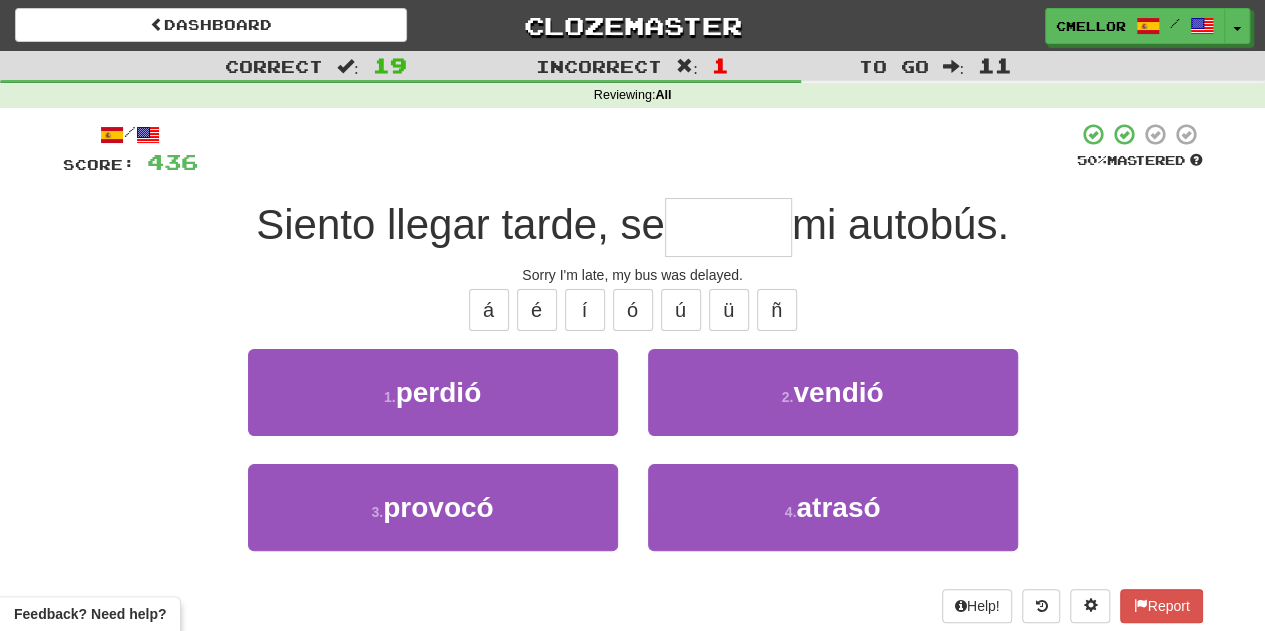 type on "******" 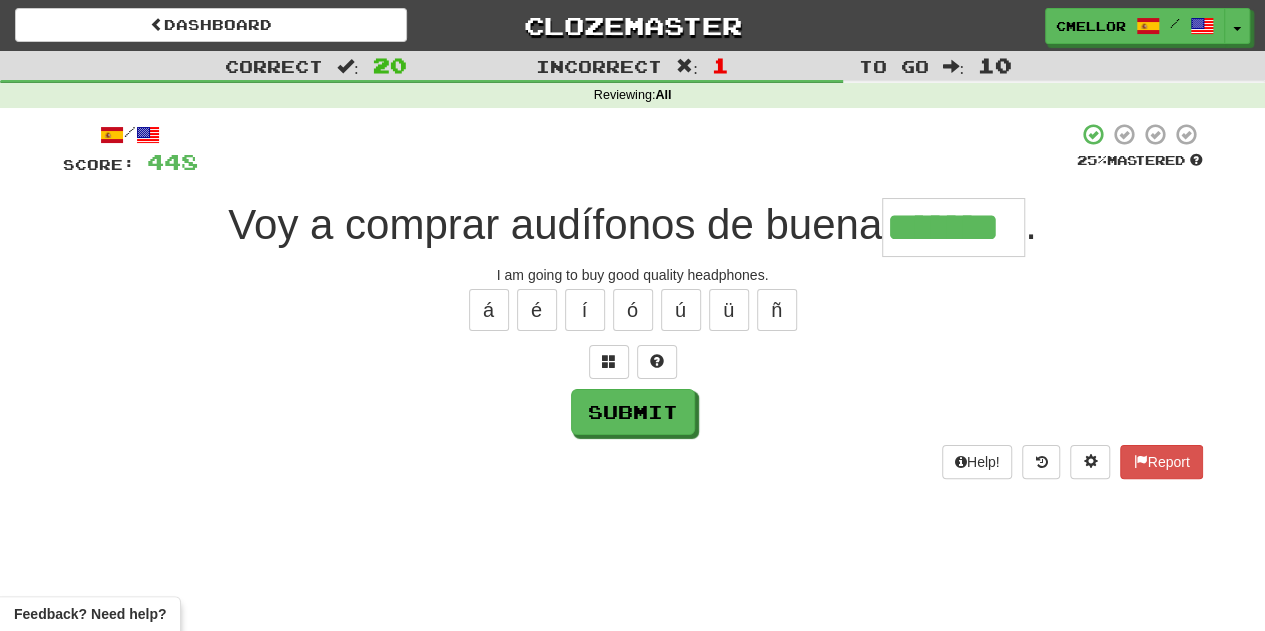 type on "*******" 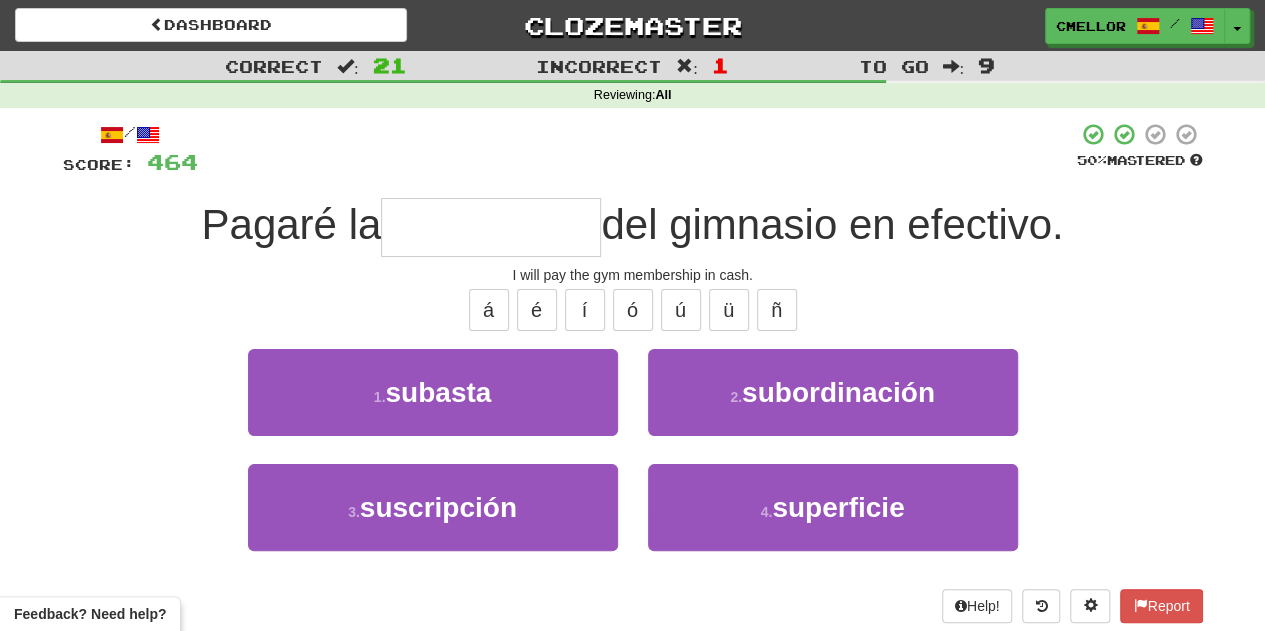 type on "**********" 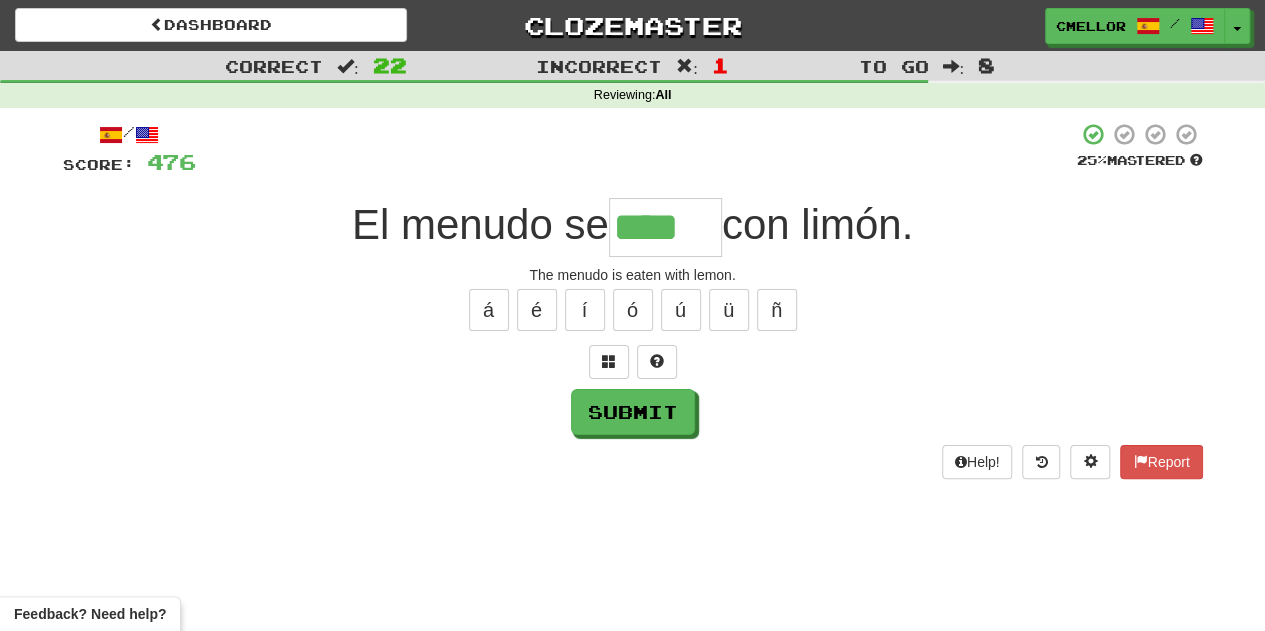type on "****" 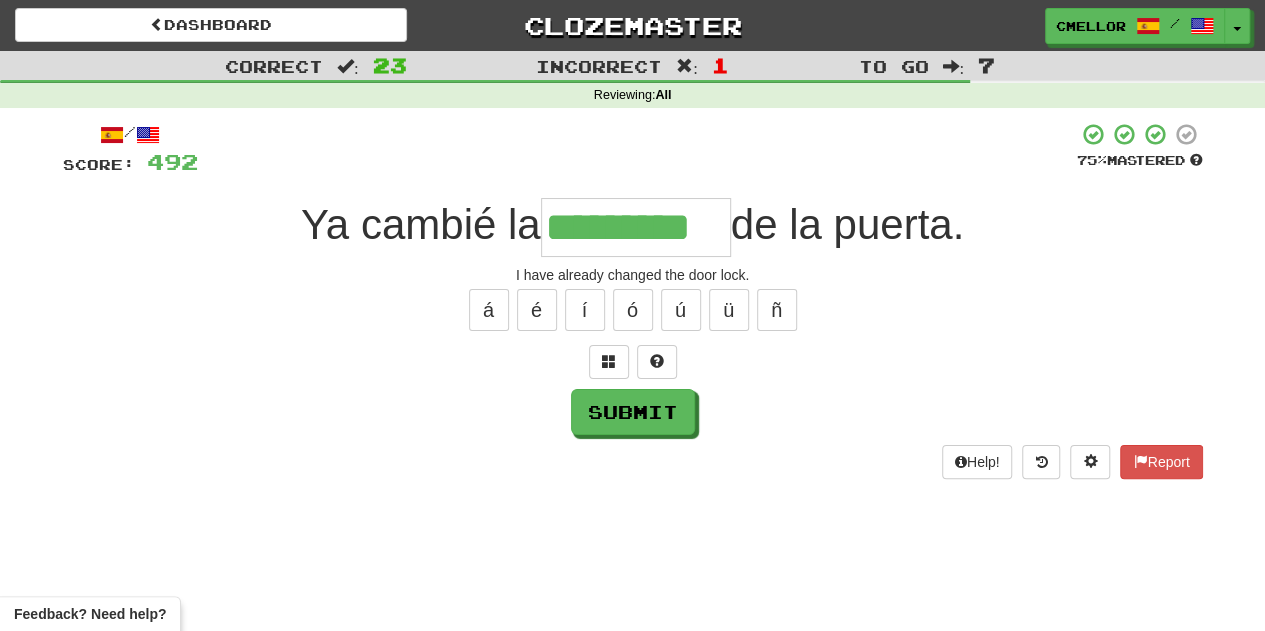 type on "*********" 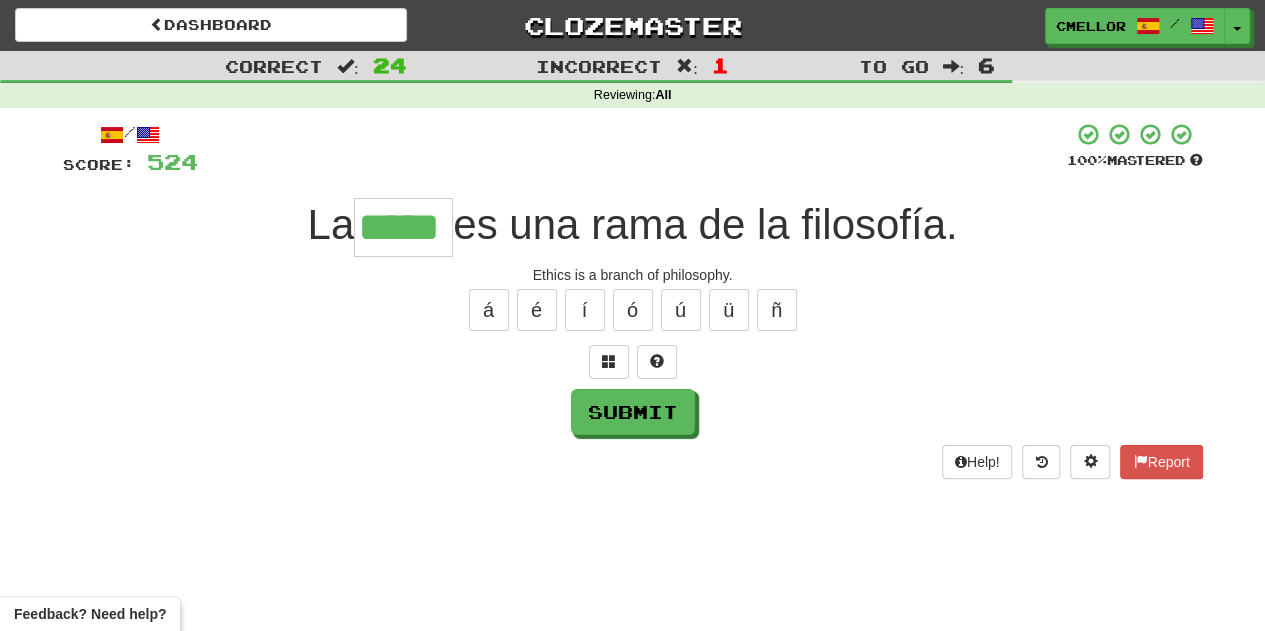 type on "*****" 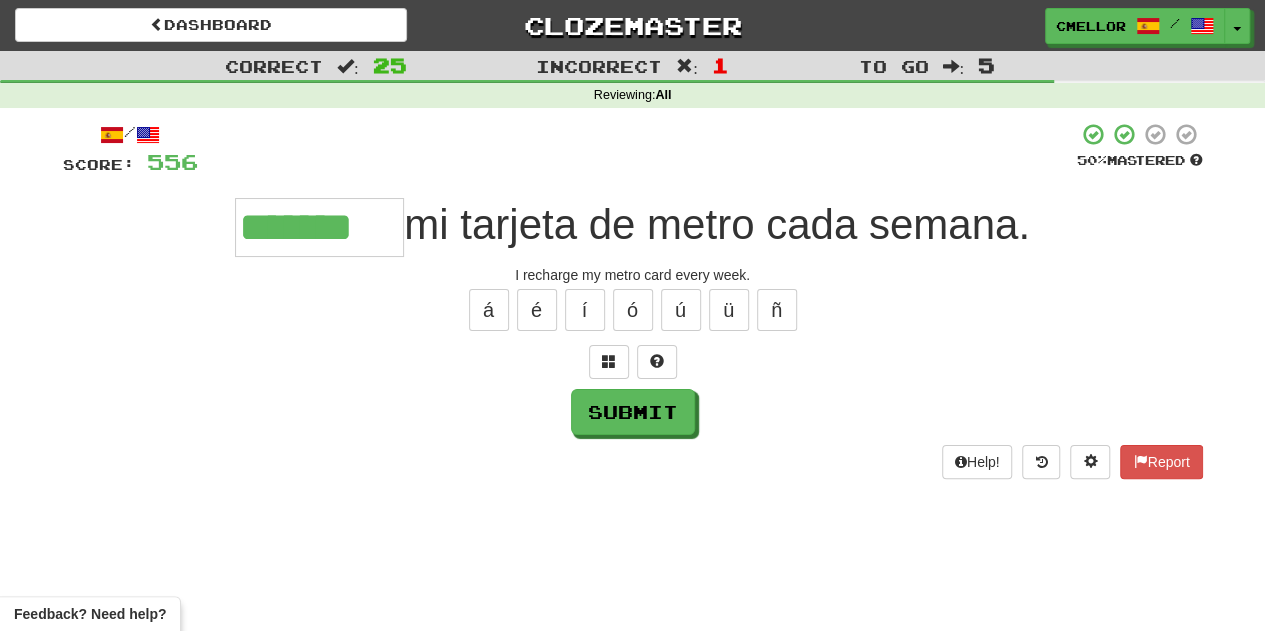 type on "*******" 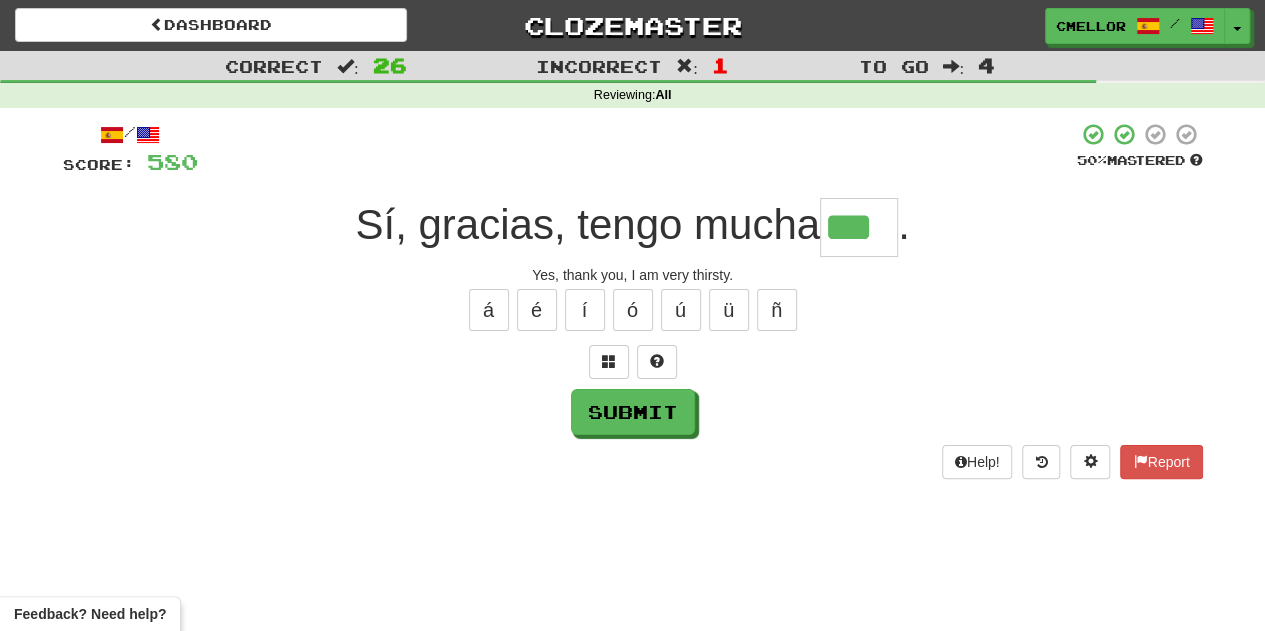 type on "***" 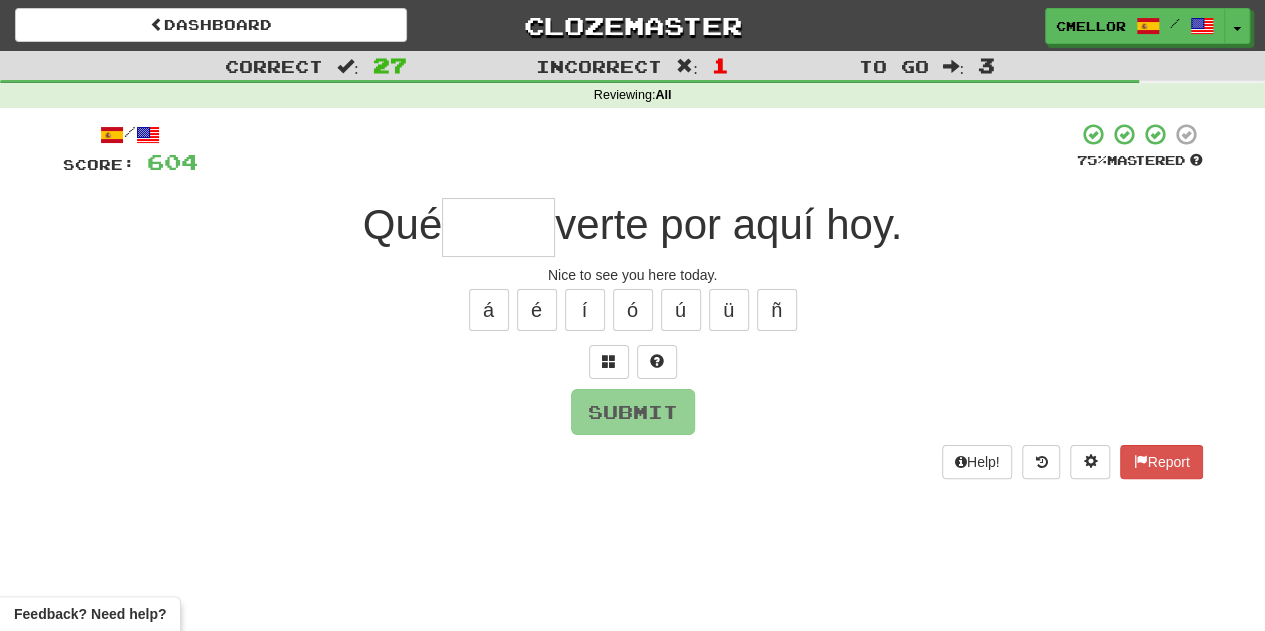 type on "*" 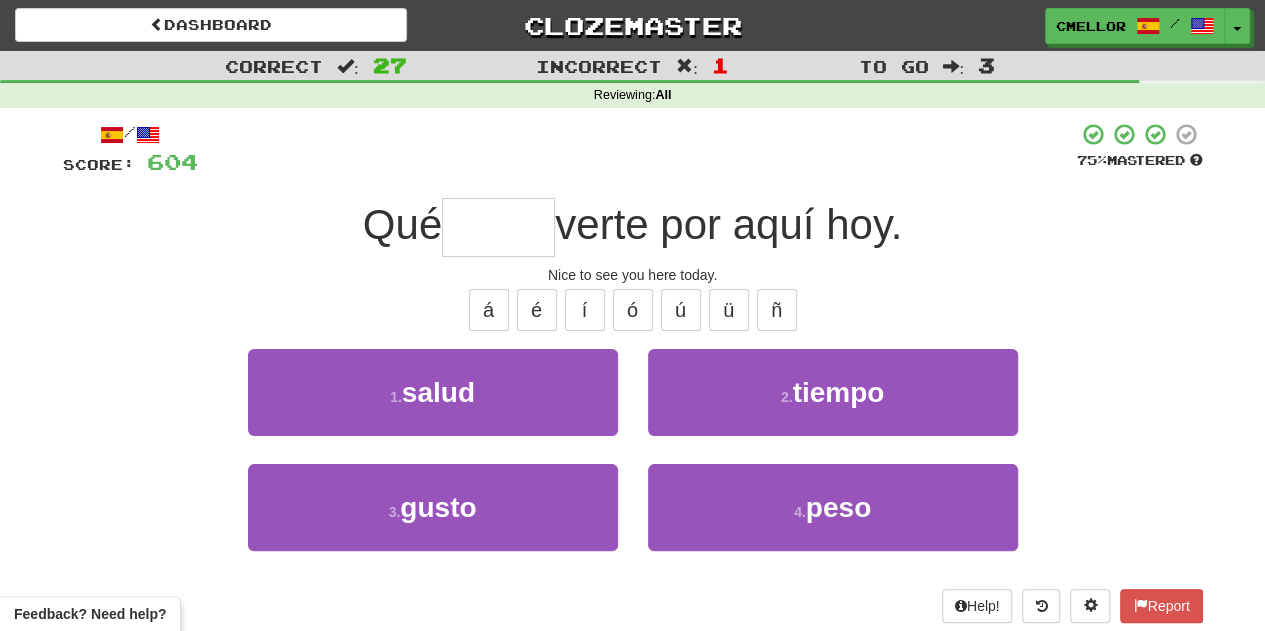type on "*****" 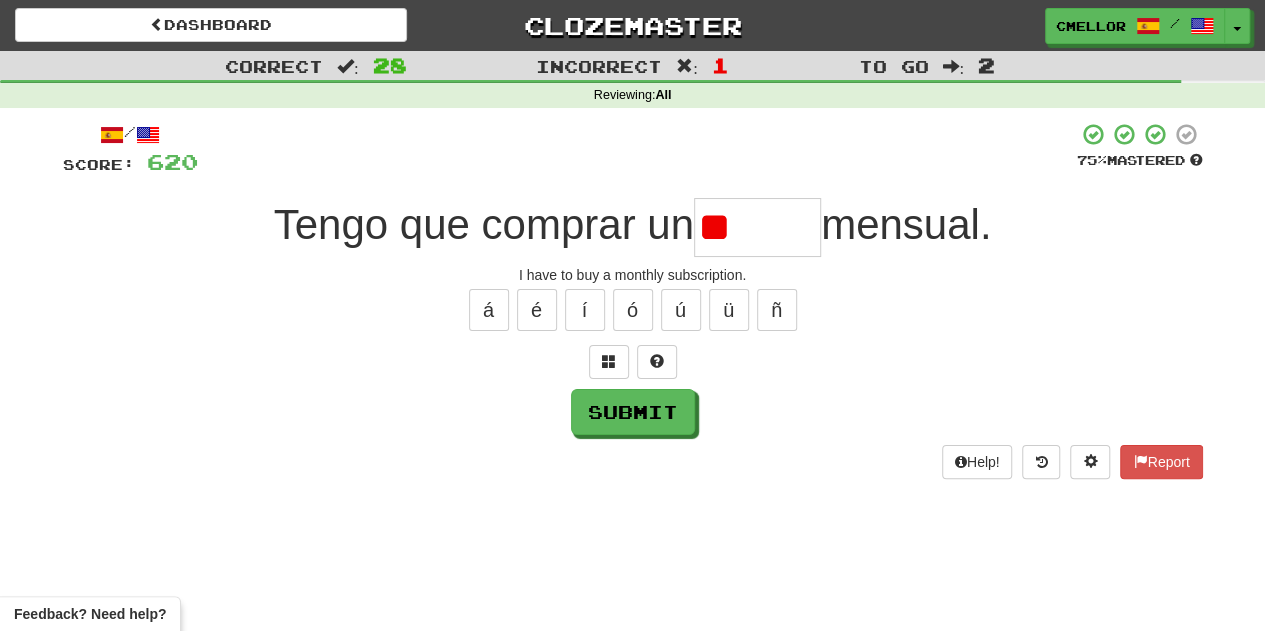 type on "*" 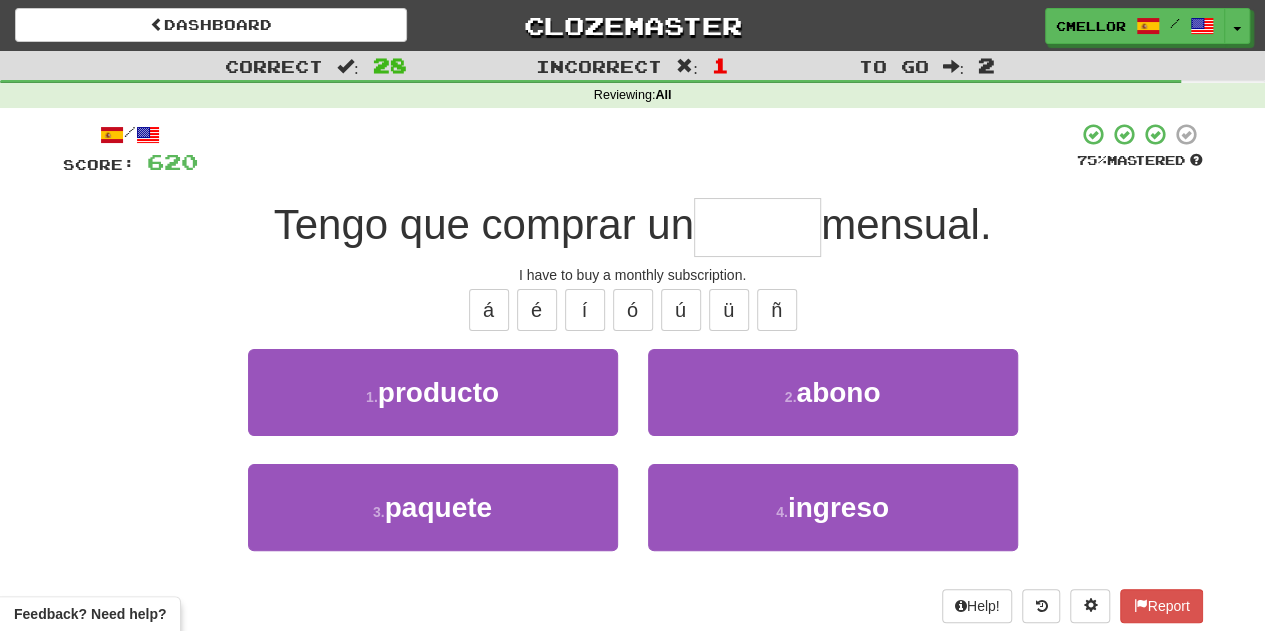 type on "*****" 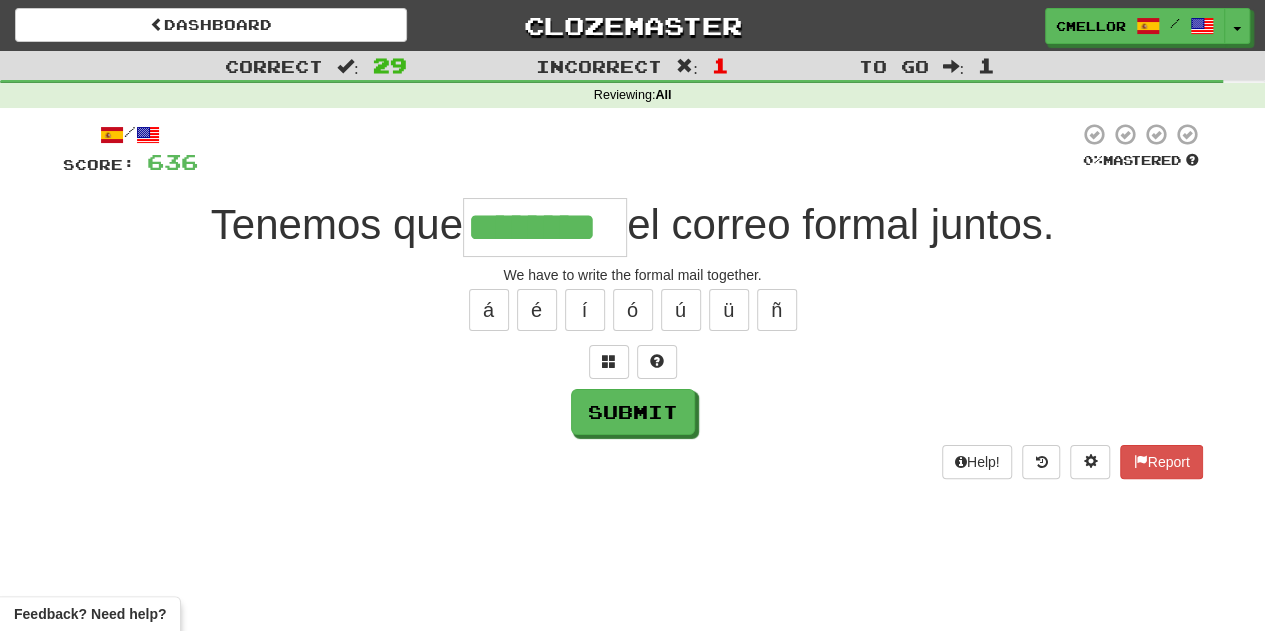 type on "********" 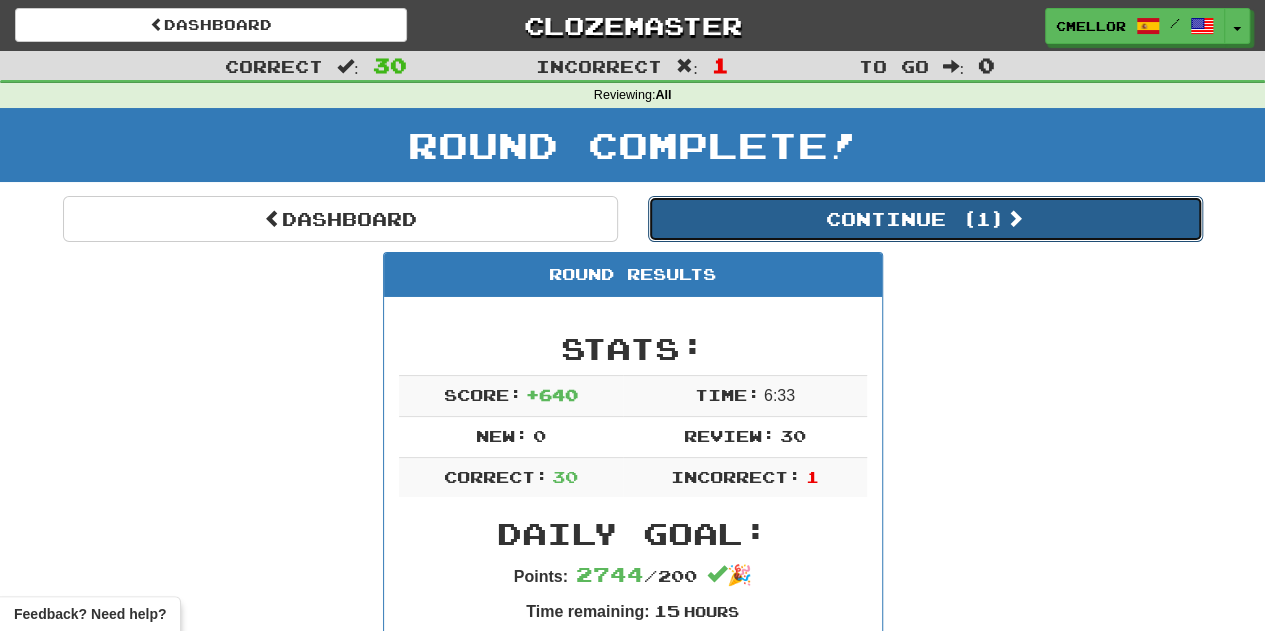 click on "Continue ( 1 )" at bounding box center [925, 219] 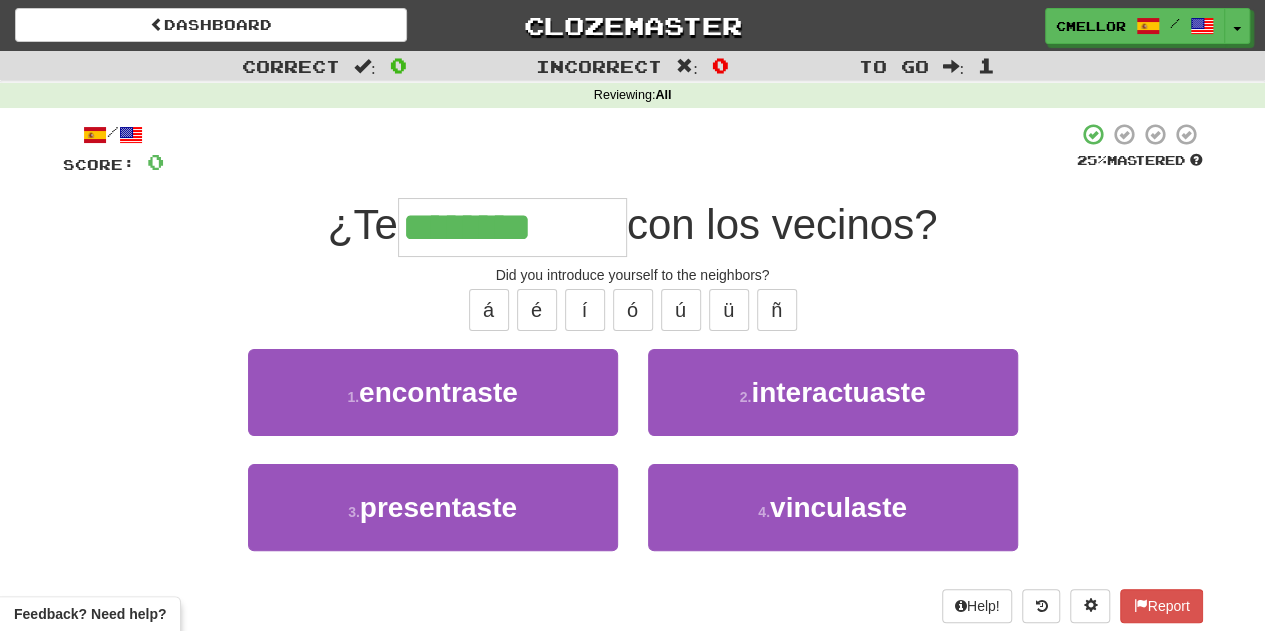 type on "**********" 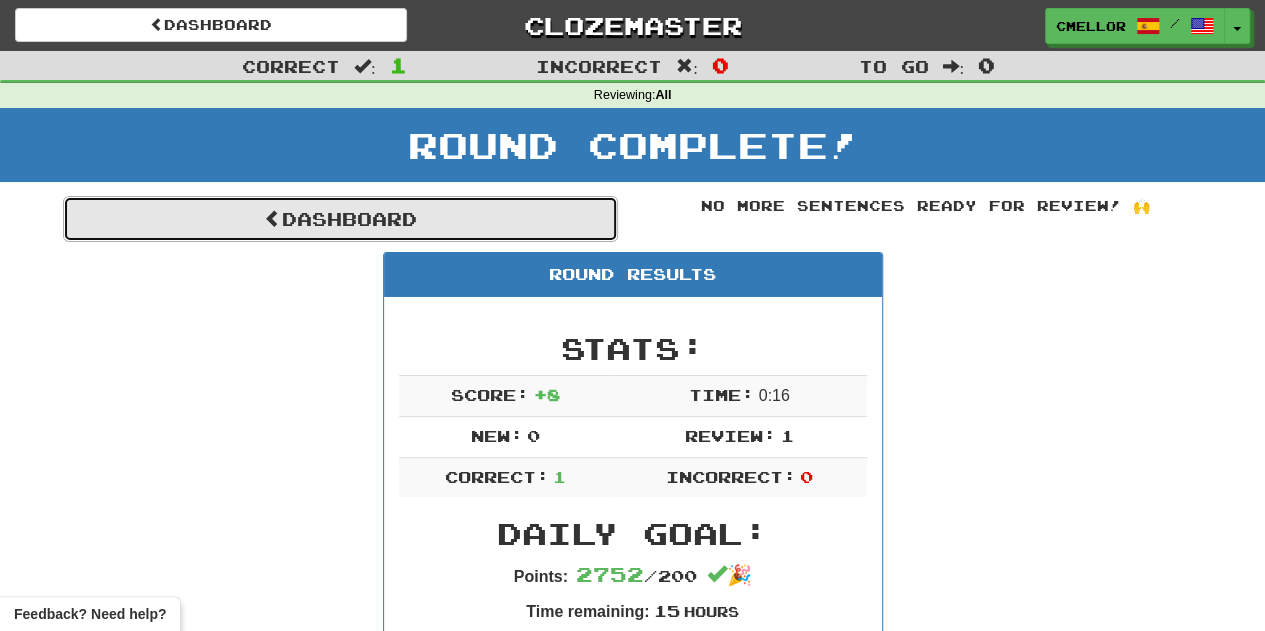 click on "Dashboard" at bounding box center (340, 219) 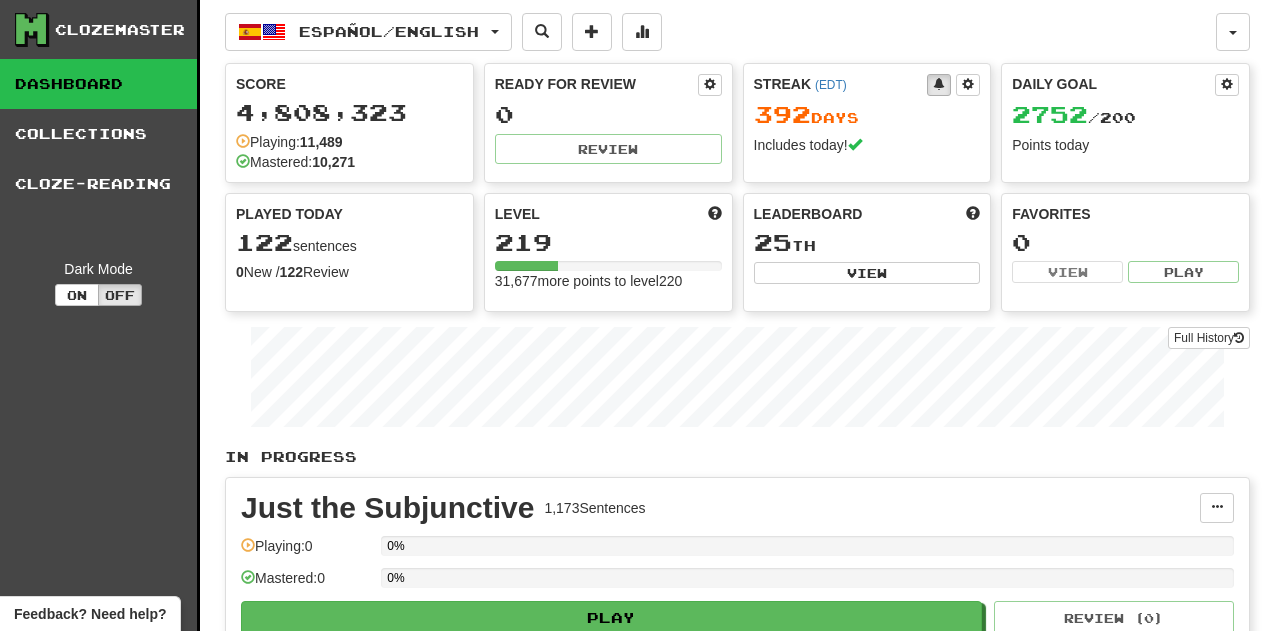 scroll, scrollTop: 0, scrollLeft: 0, axis: both 